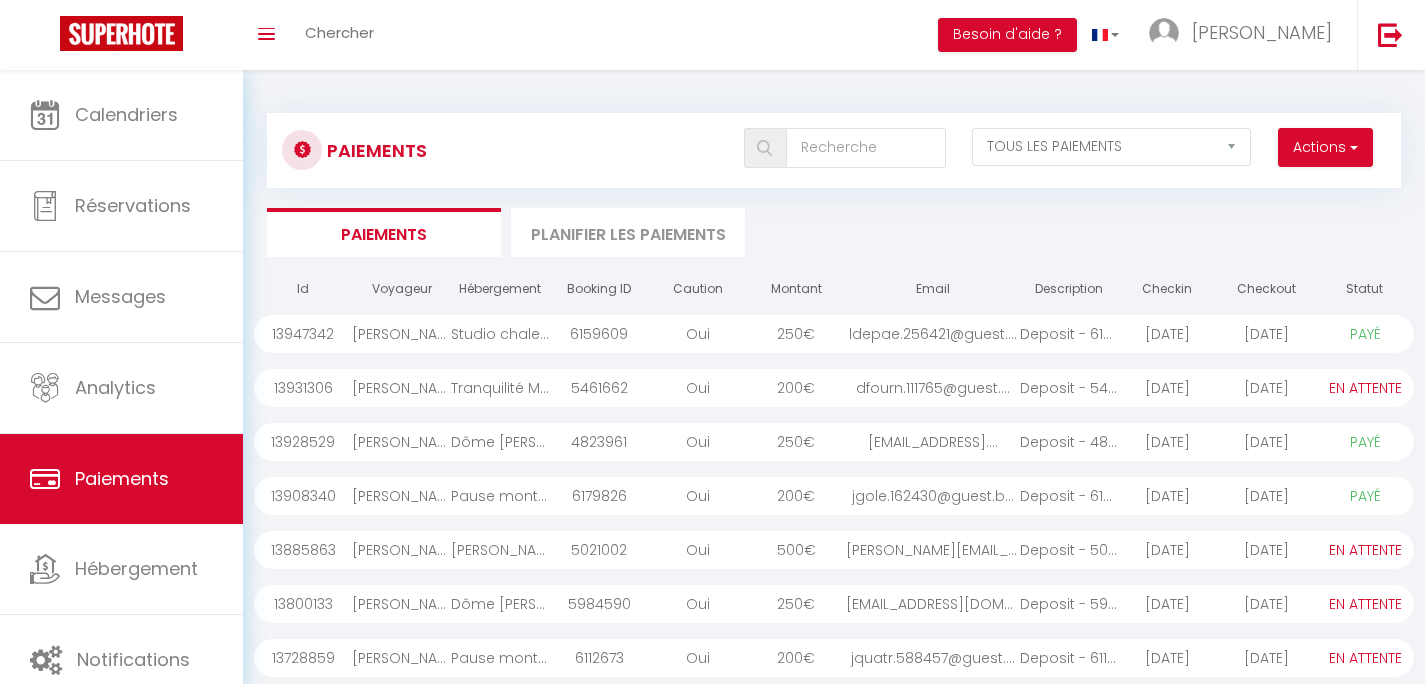 select on "2" 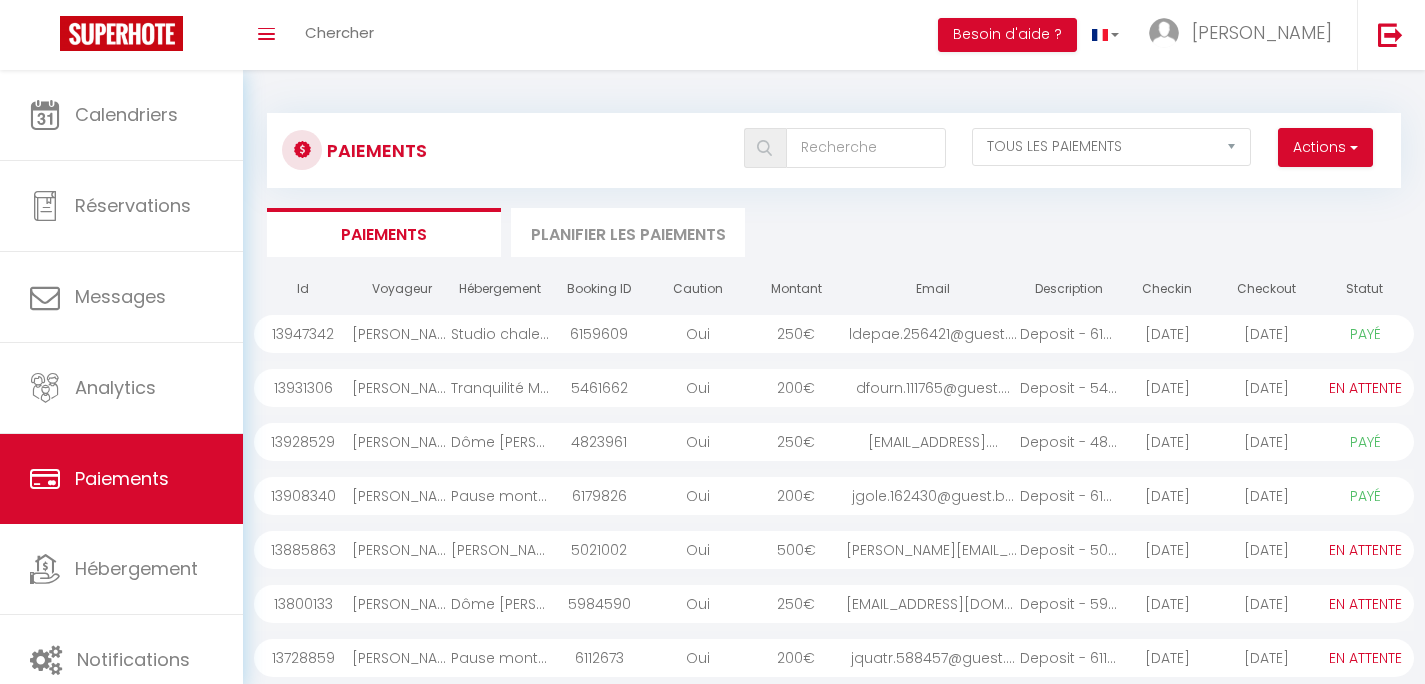 scroll, scrollTop: 0, scrollLeft: 0, axis: both 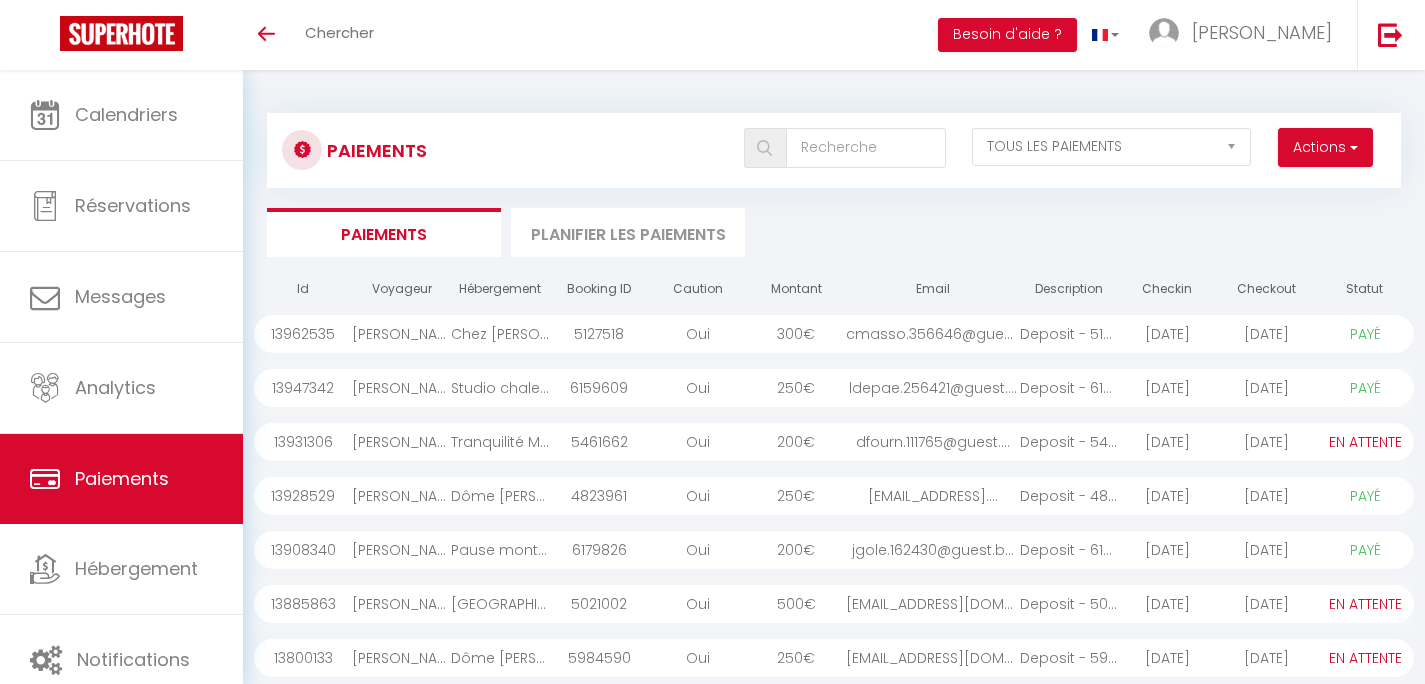 select on "2" 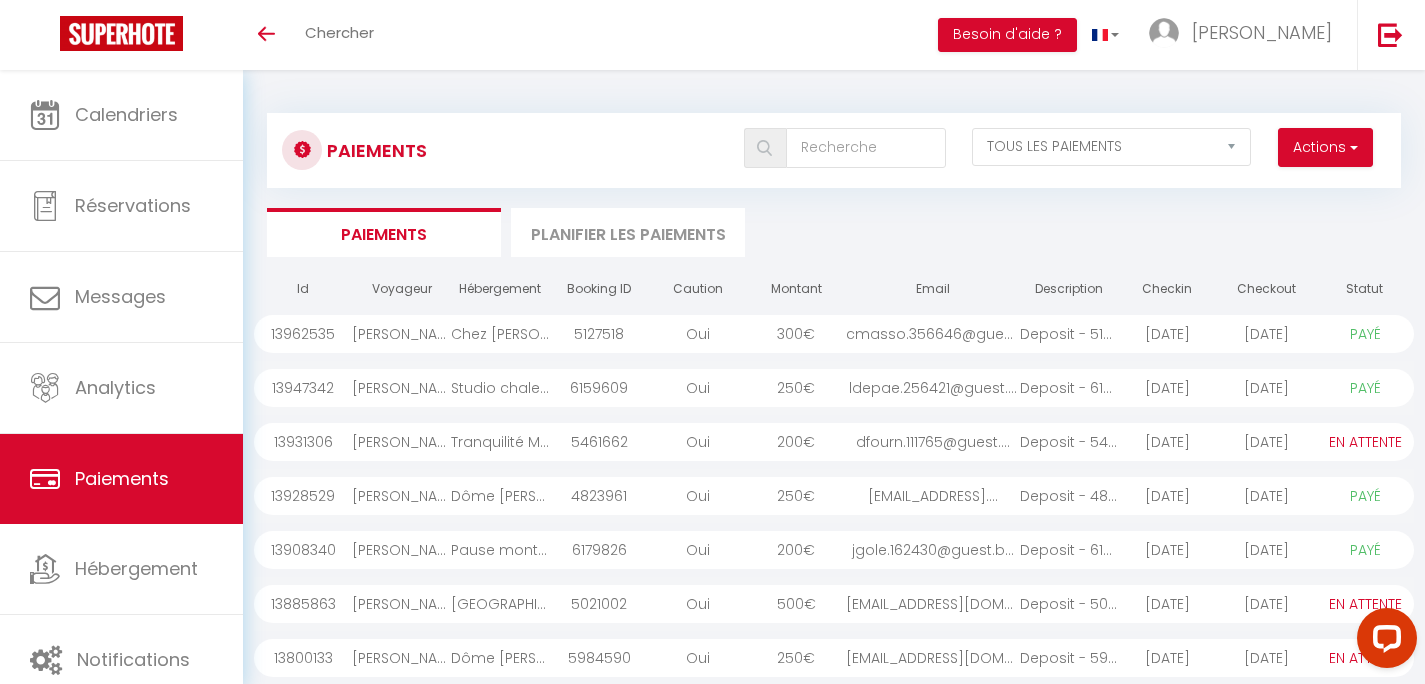 scroll, scrollTop: 0, scrollLeft: 0, axis: both 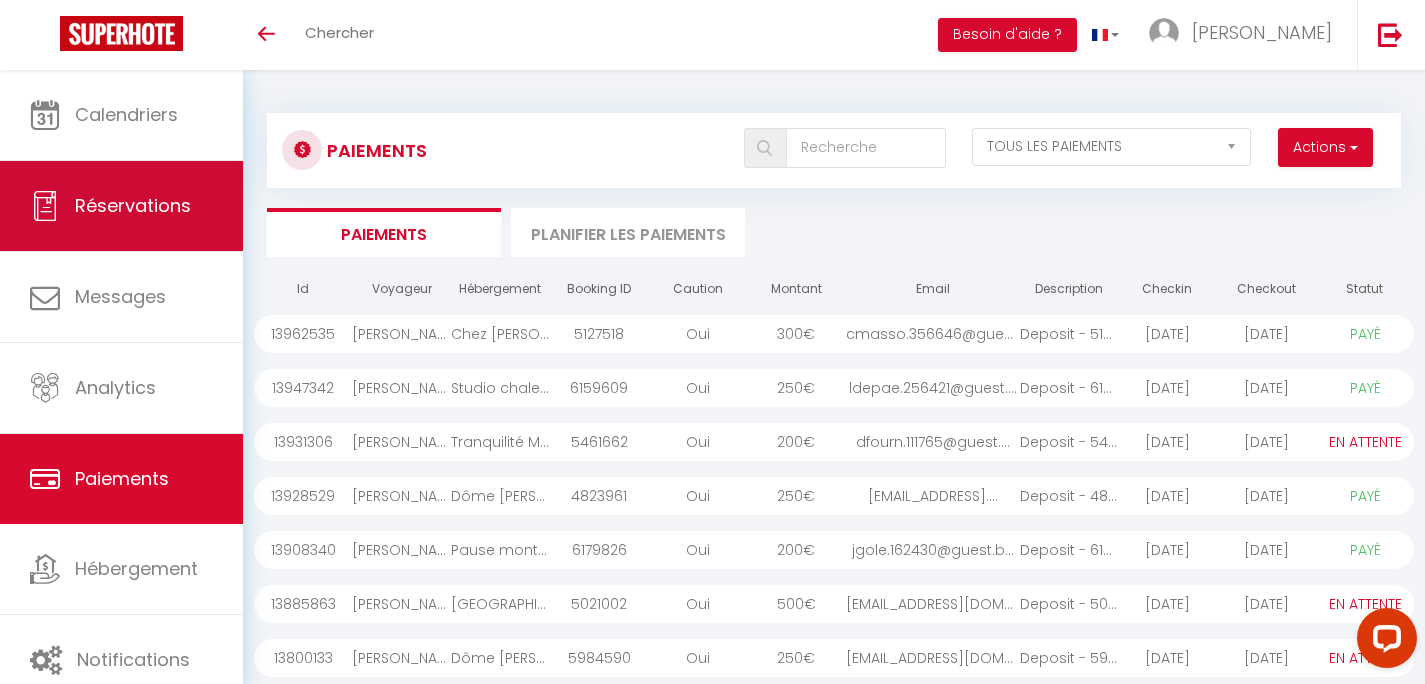 click on "Réservations" at bounding box center [133, 205] 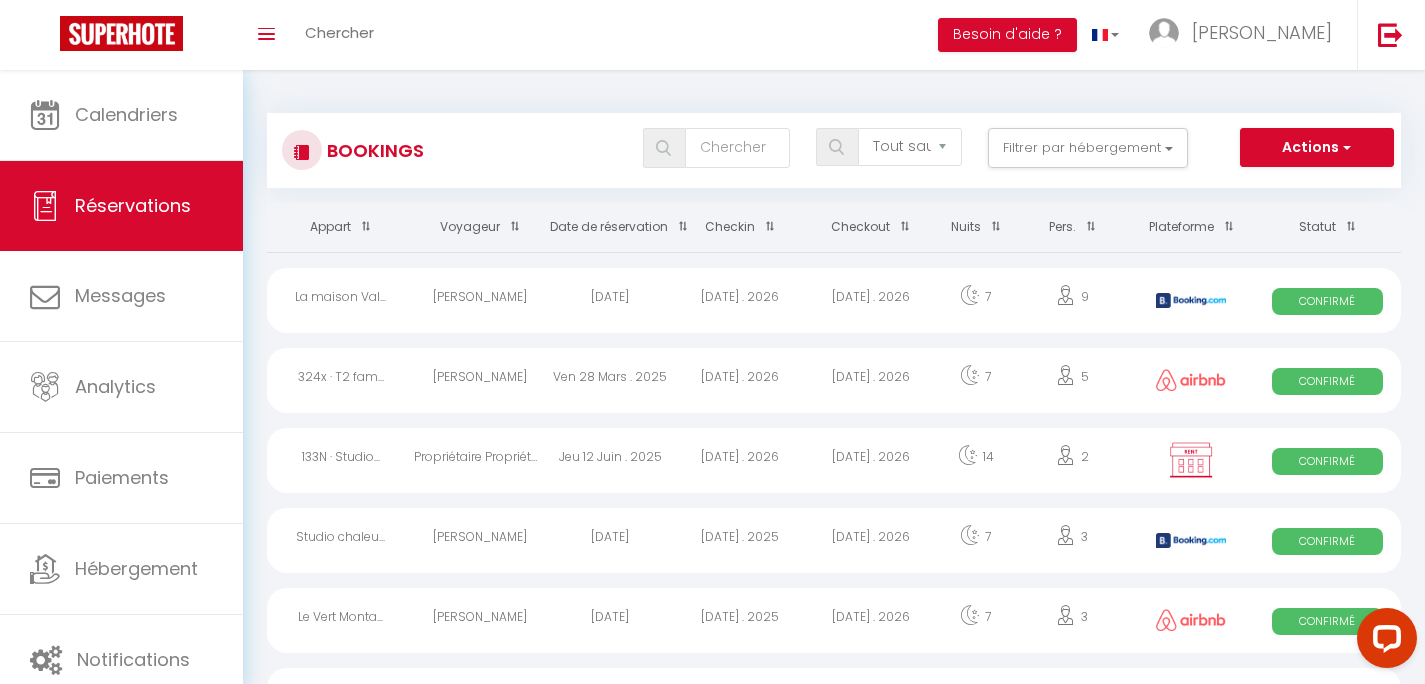 scroll, scrollTop: 16, scrollLeft: 0, axis: vertical 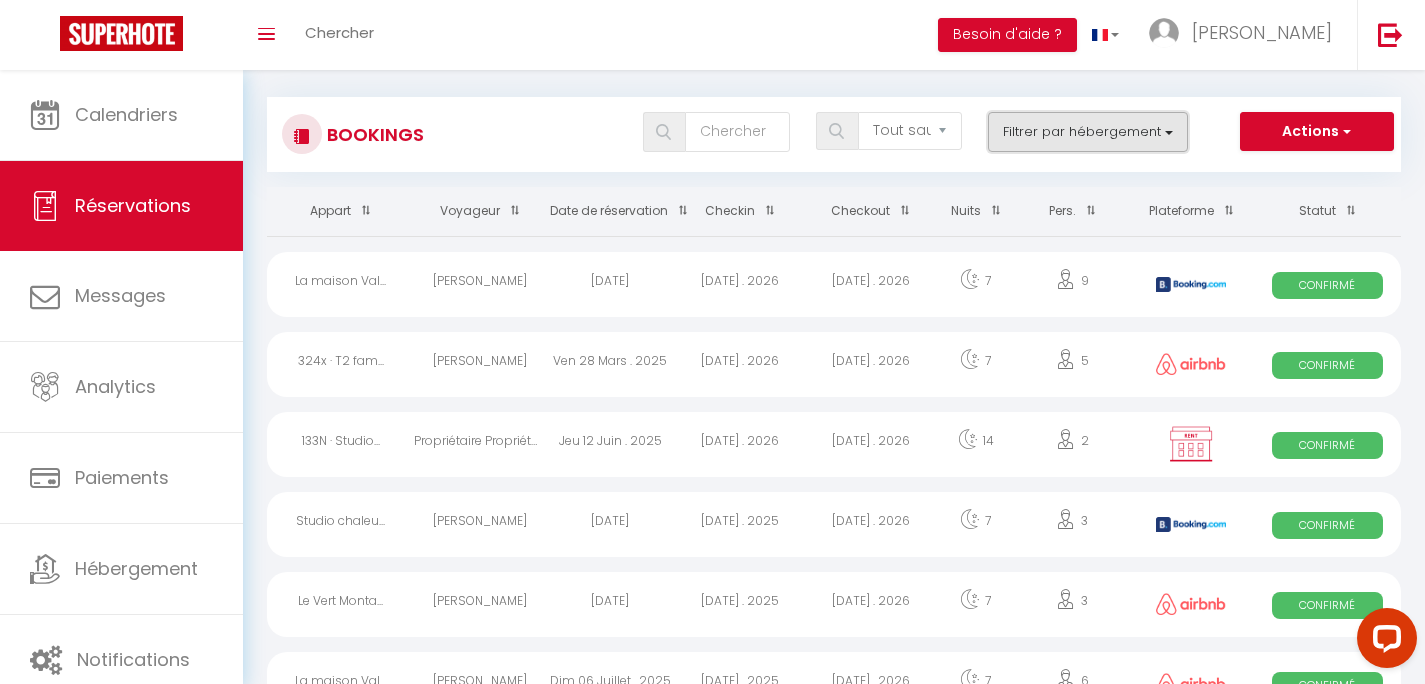 click on "Filtrer par hébergement" at bounding box center [1088, 132] 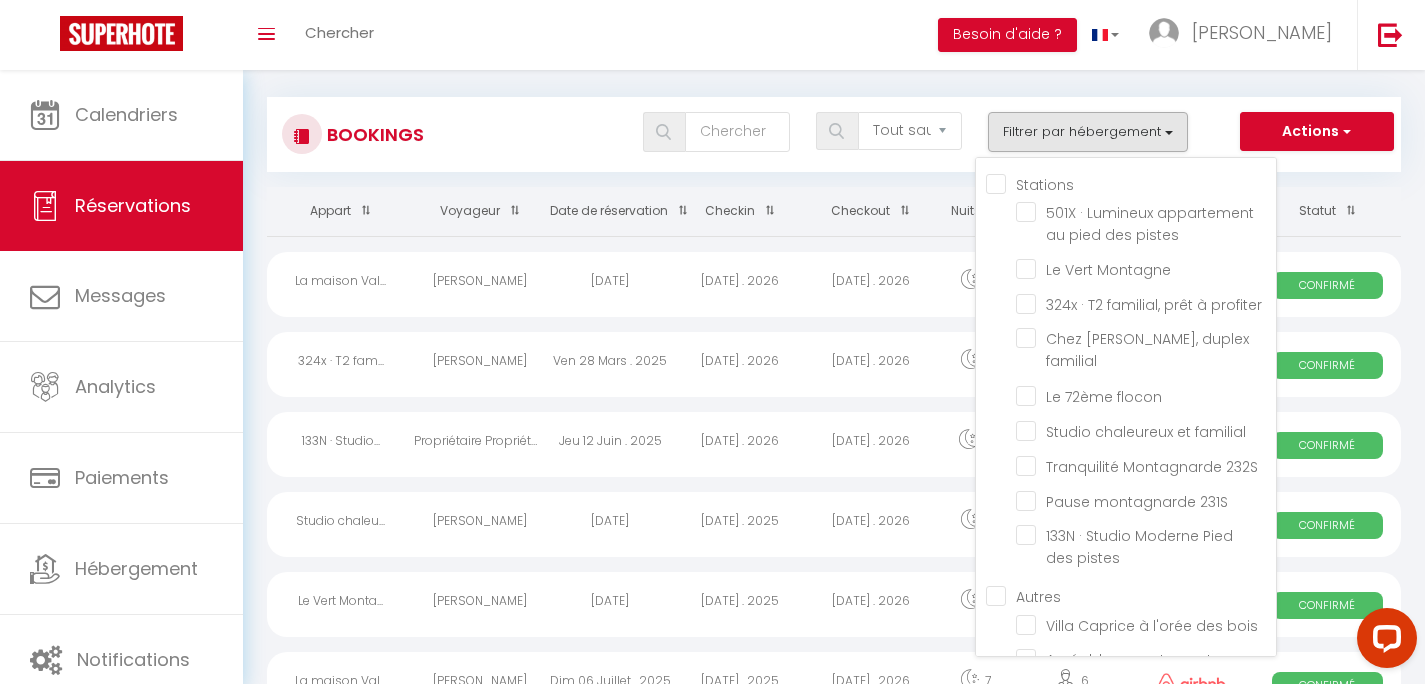click on "Checkin" at bounding box center [740, 211] 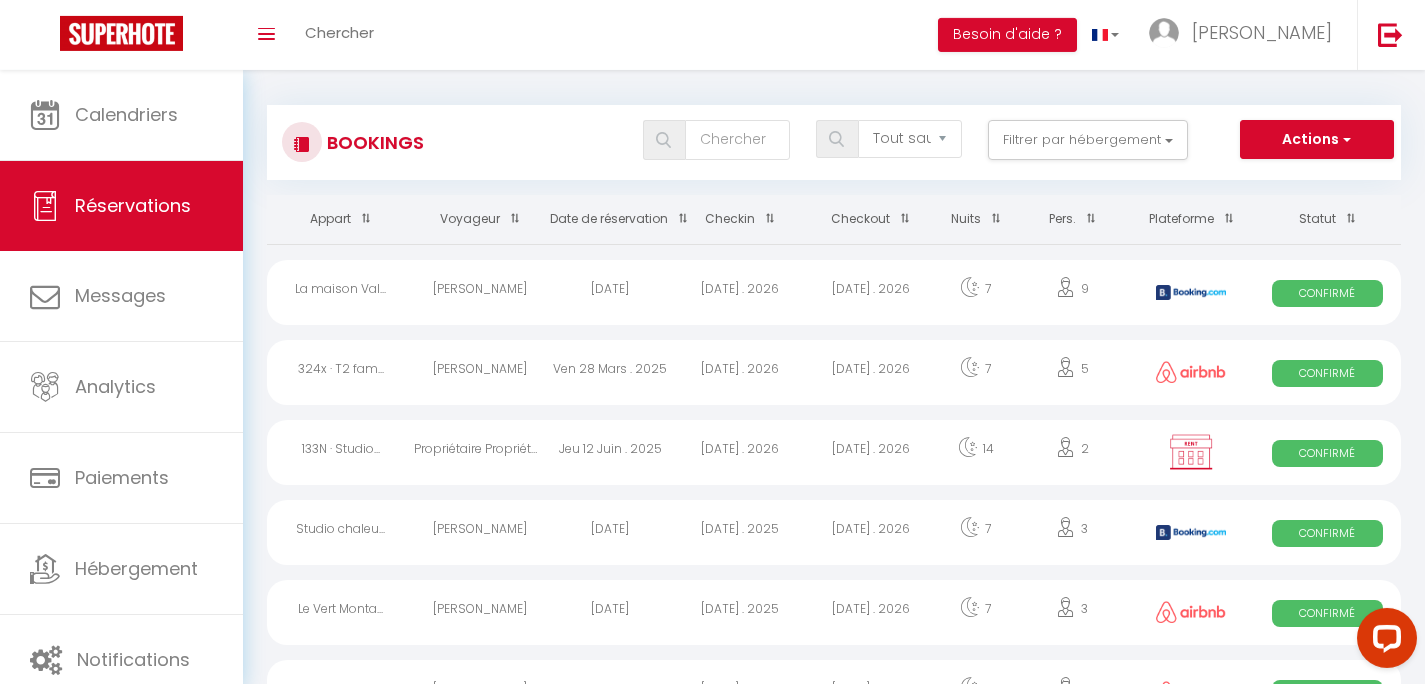 scroll, scrollTop: 0, scrollLeft: 0, axis: both 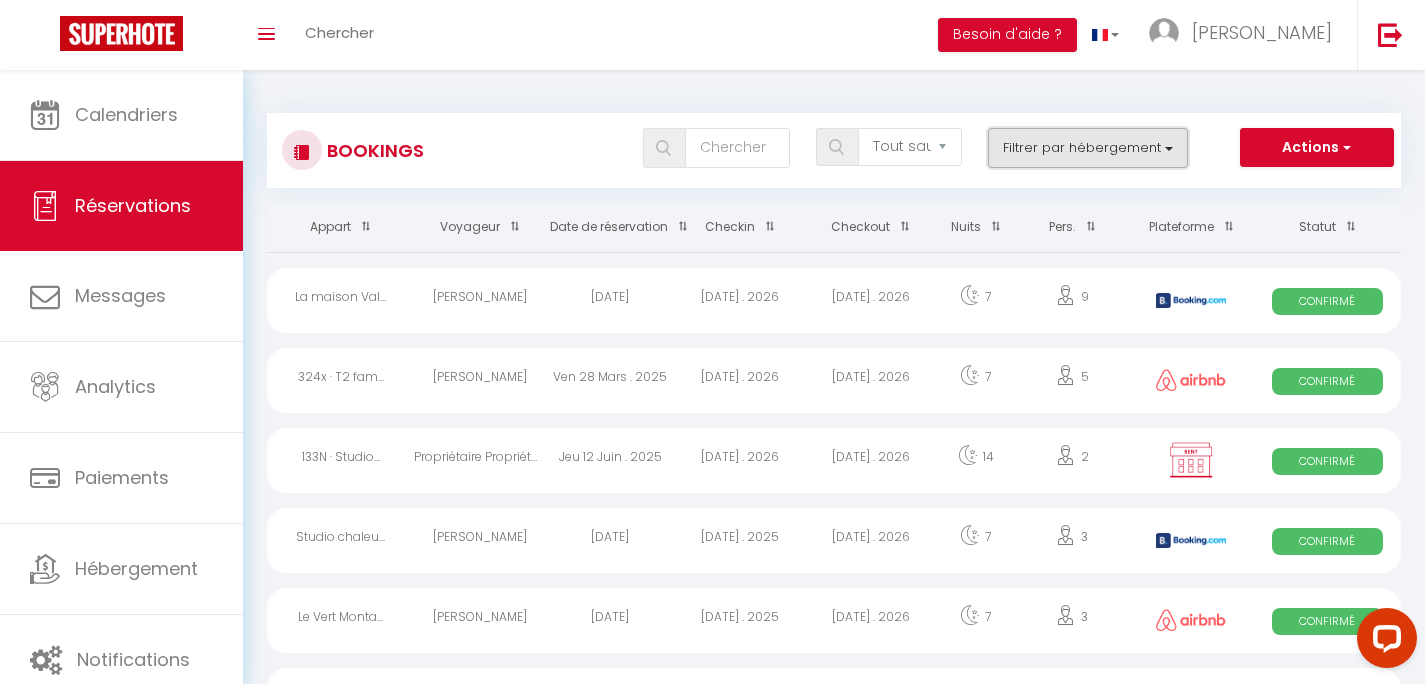 click on "Filtrer par hébergement" at bounding box center [1088, 148] 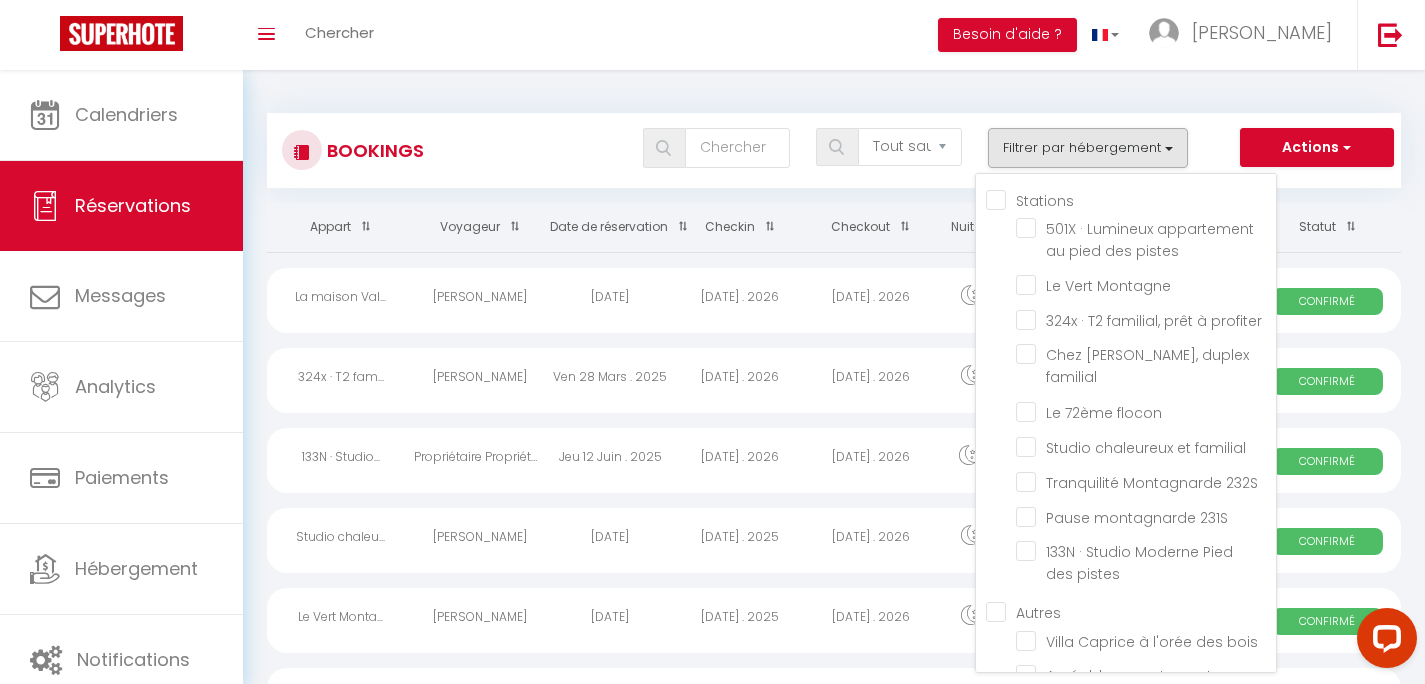 click on "Stations" at bounding box center (1131, 199) 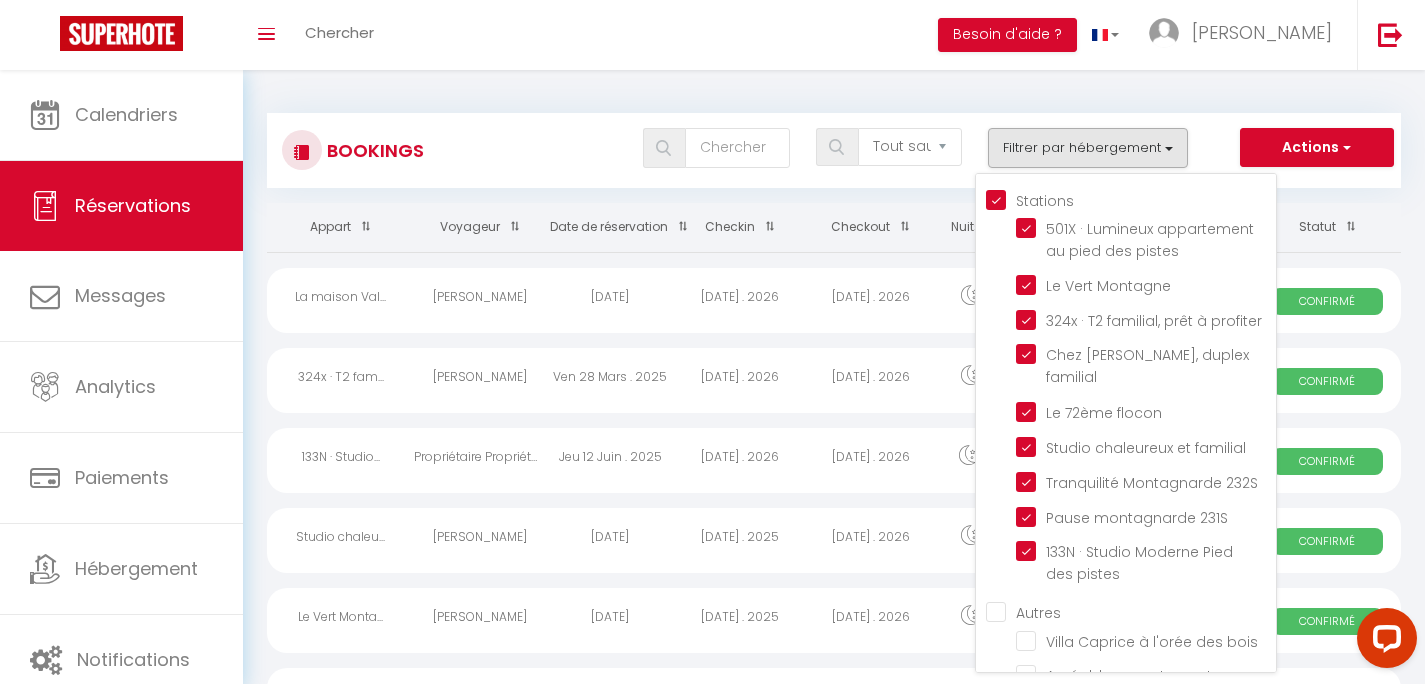 checkbox on "true" 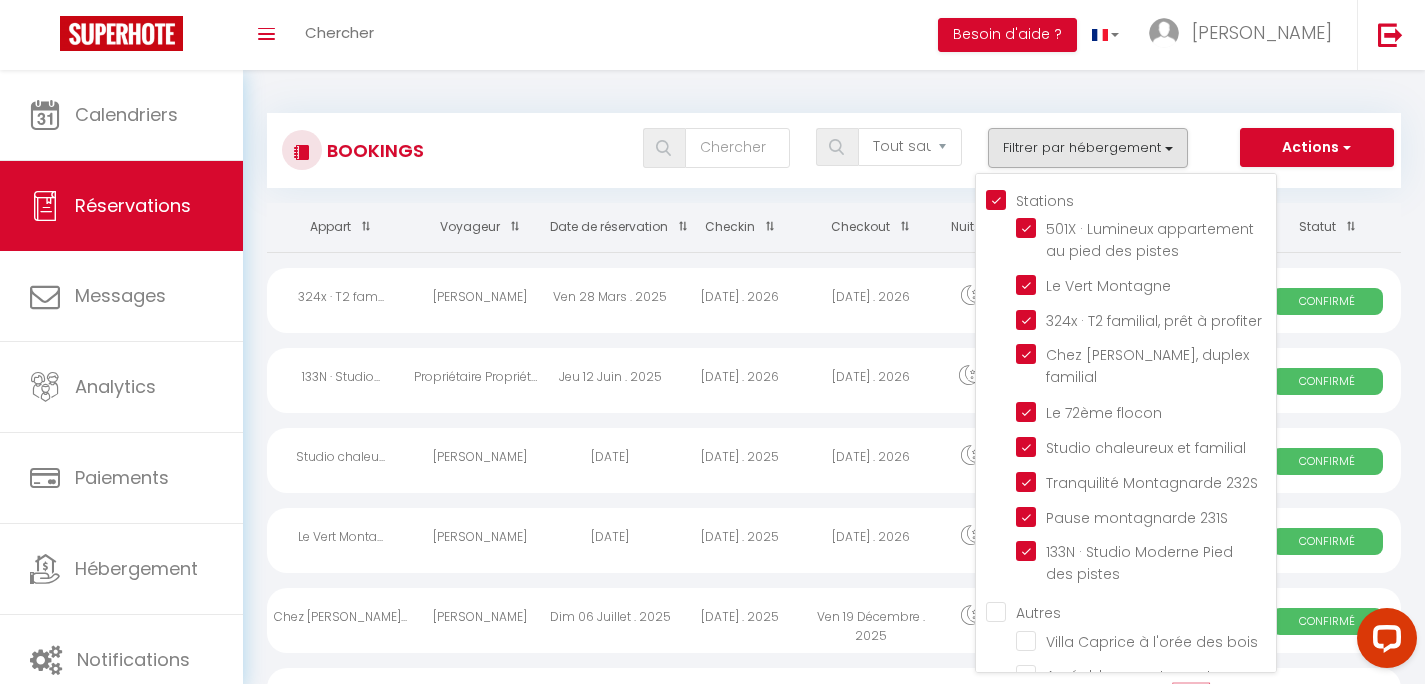 click on "Autres" at bounding box center (1131, 611) 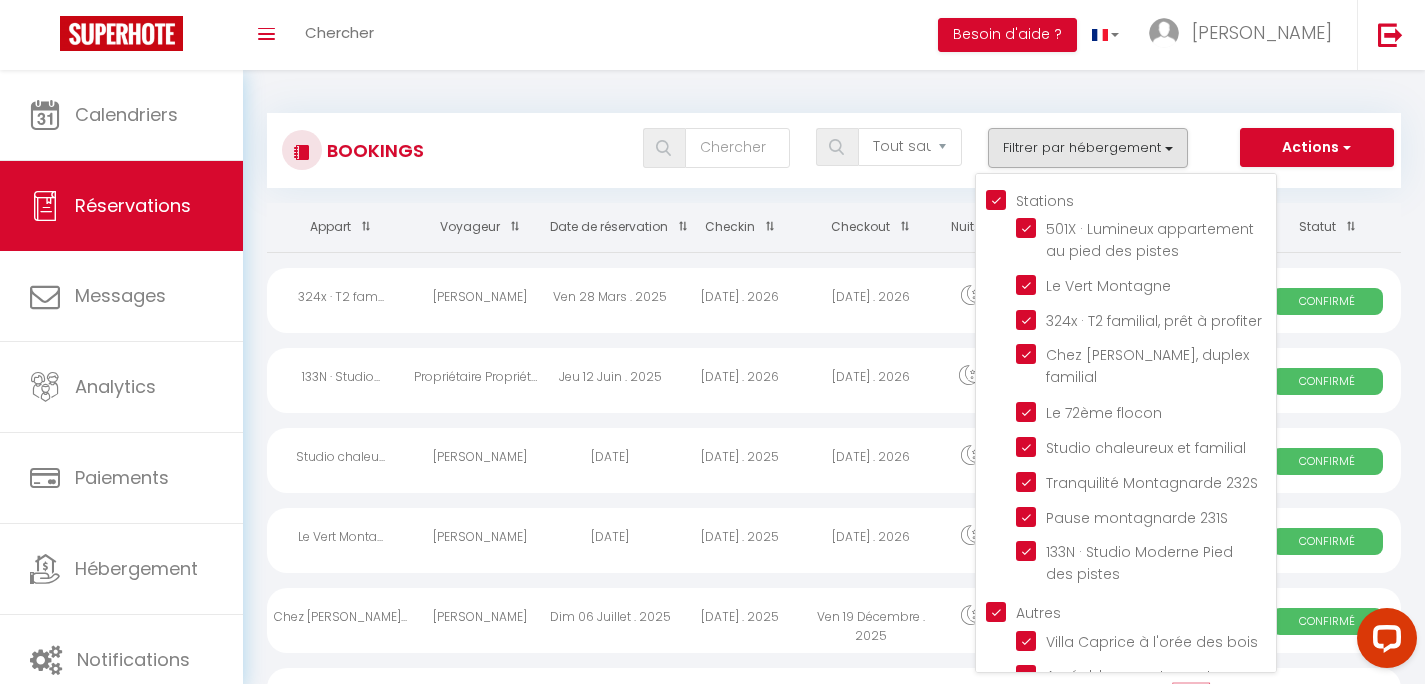 checkbox on "true" 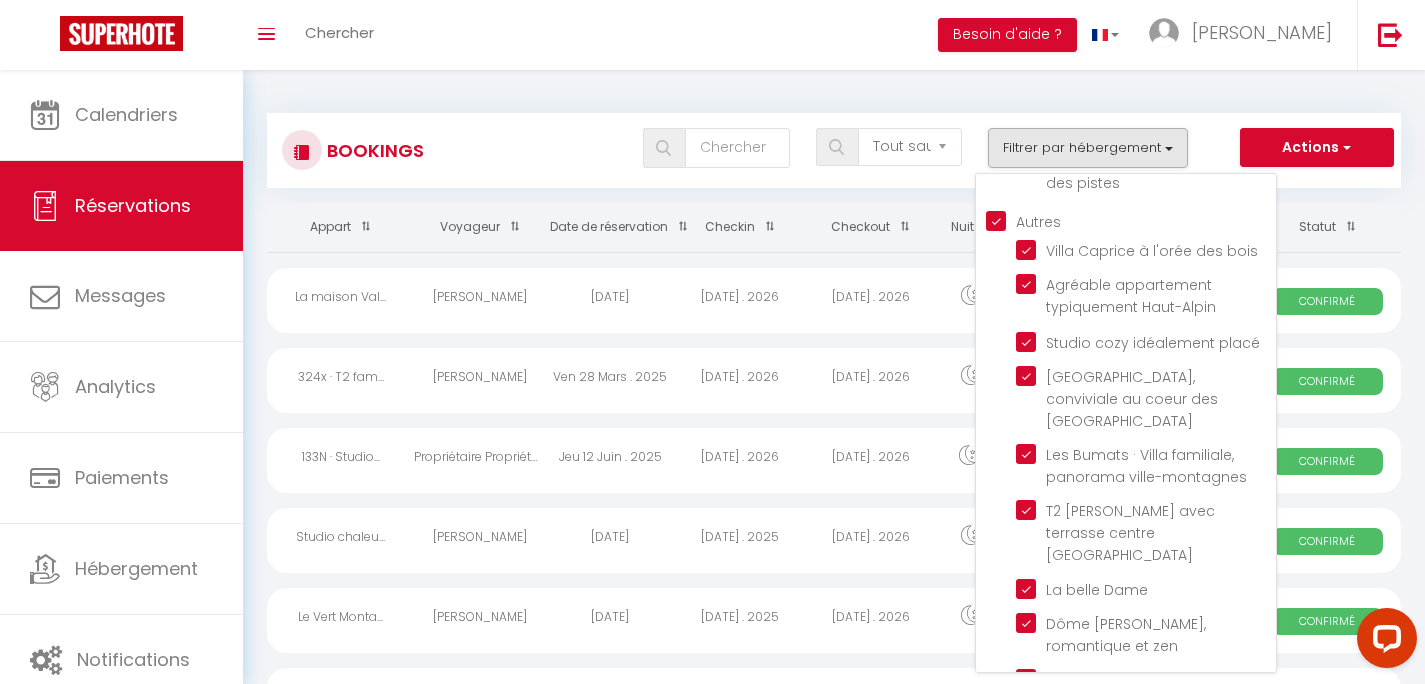 scroll, scrollTop: 384, scrollLeft: 0, axis: vertical 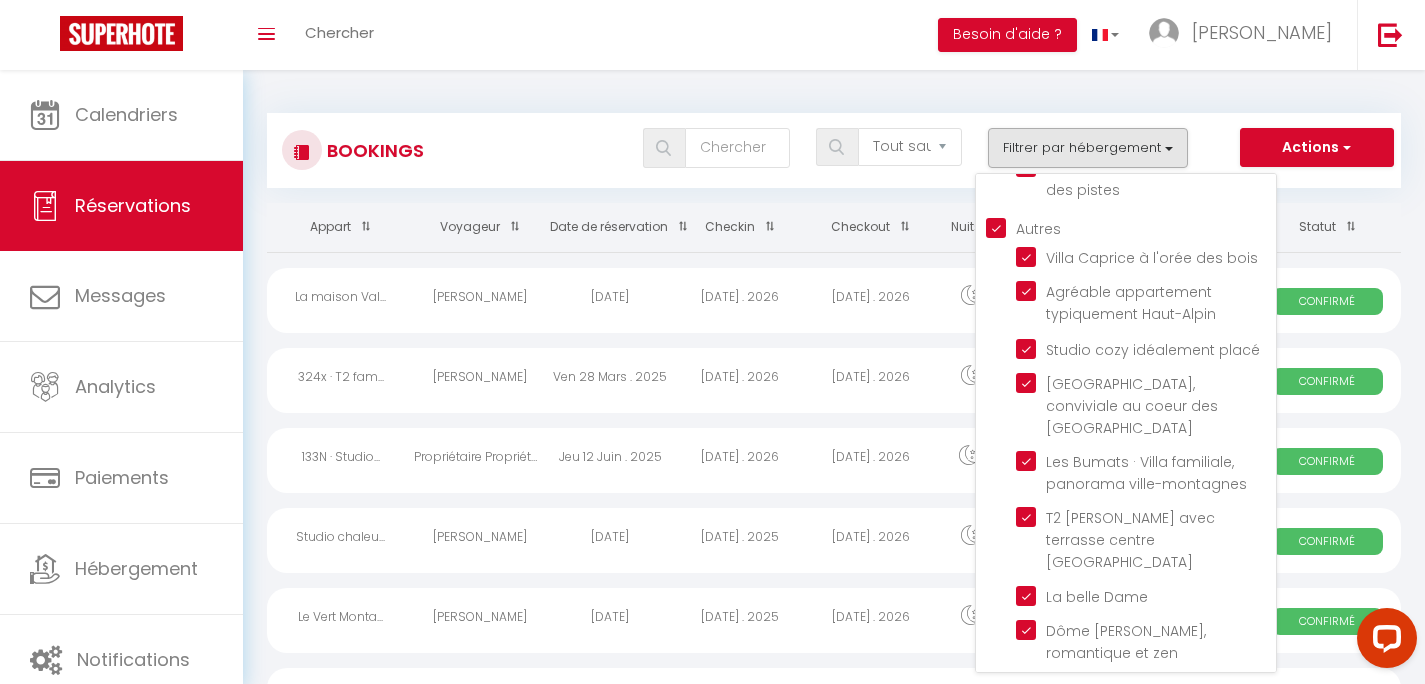 click on "Bookings         Tous les statuts   Annulé   Confirmé   Non Confirmé   Tout sauf annulé   No Show   Request
Filtrer par hébergement
Stations
501X · Lumineux appartement au pied des pistes
Le [GEOGRAPHIC_DATA]
324x · T2 familial, prêt à profiter
Chez [PERSON_NAME], duplex familial
Le 72ème flocon
Studio chaleureux et familial
Tranquilité Montagnarde 232S
Pause montagnarde 231S
133N · Studio Moderne Pied des pistes
Autres" at bounding box center [834, 2206] 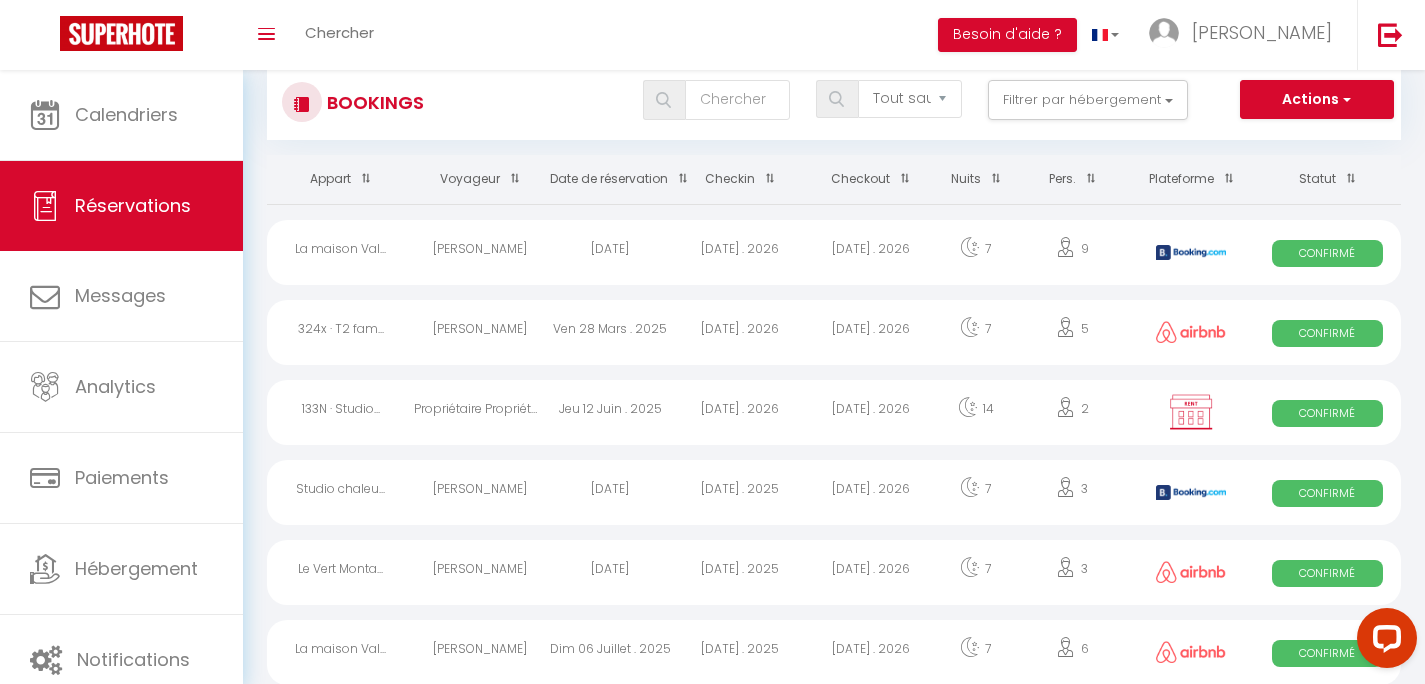 scroll, scrollTop: 0, scrollLeft: 0, axis: both 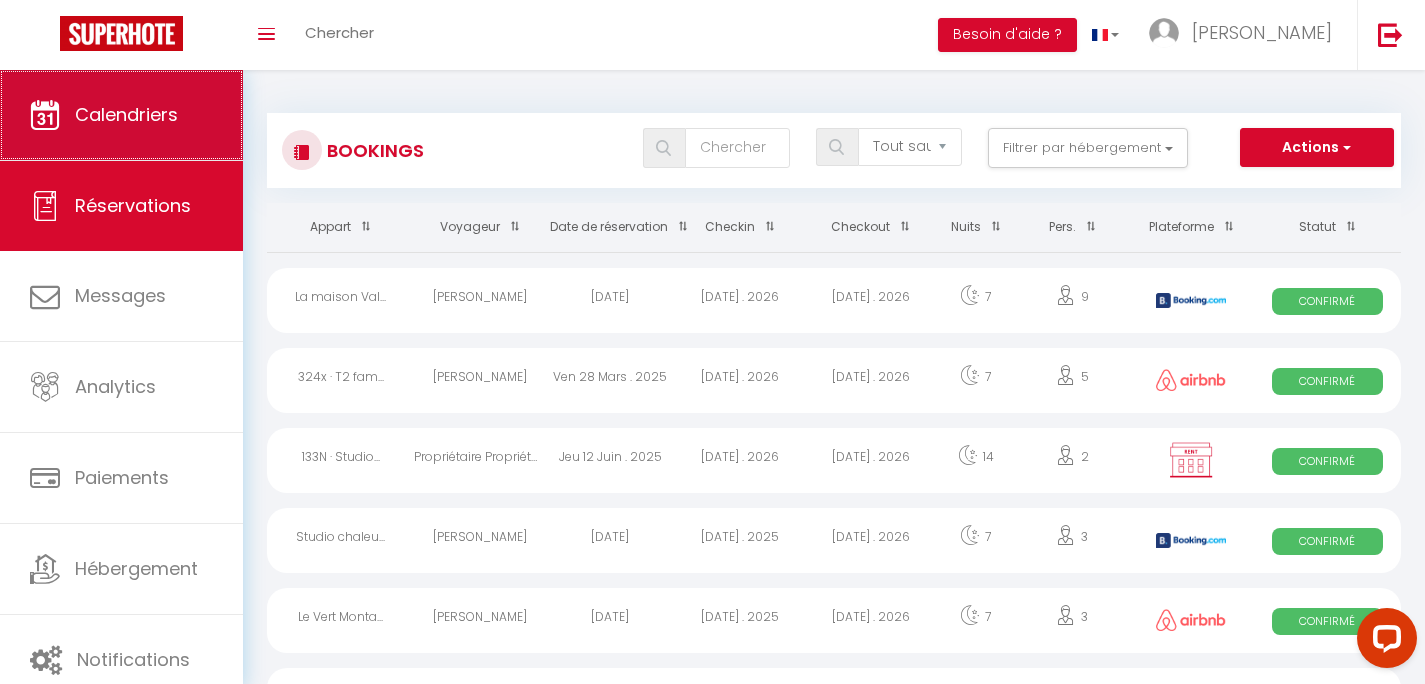 click on "Calendriers" at bounding box center (121, 115) 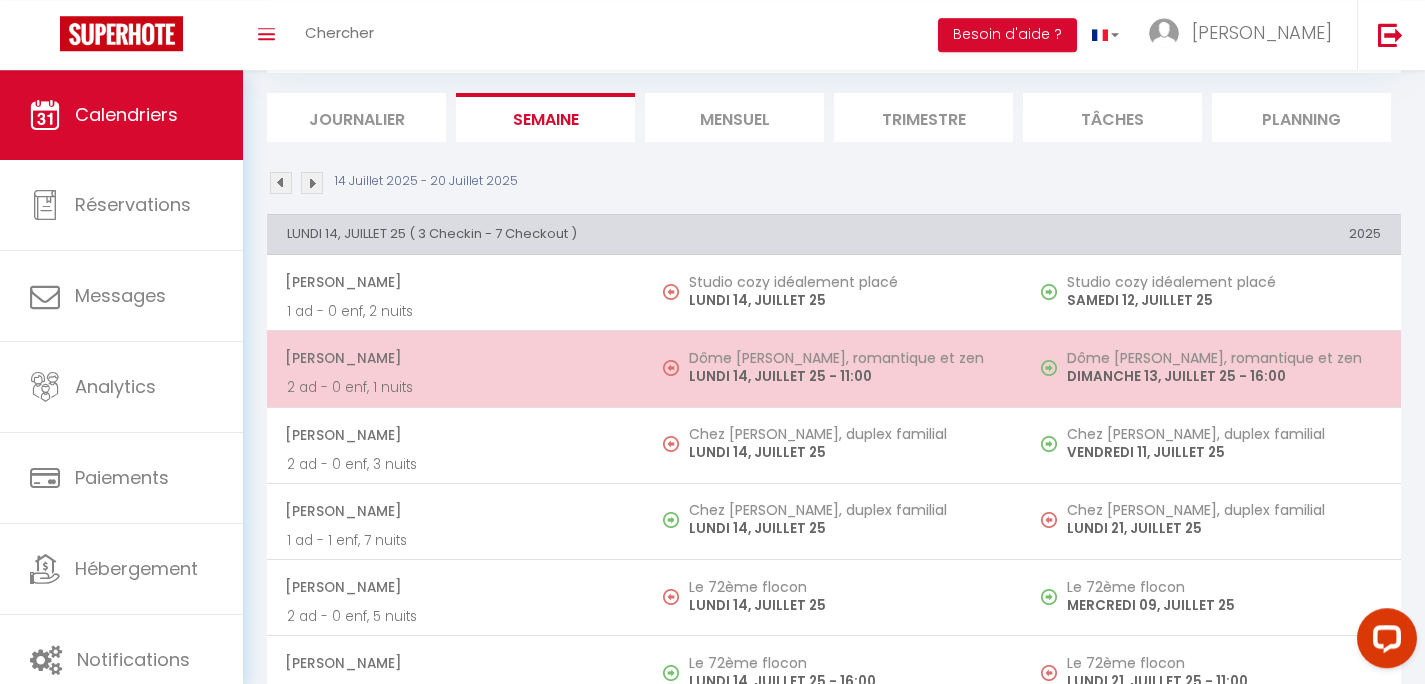 scroll, scrollTop: 128, scrollLeft: 0, axis: vertical 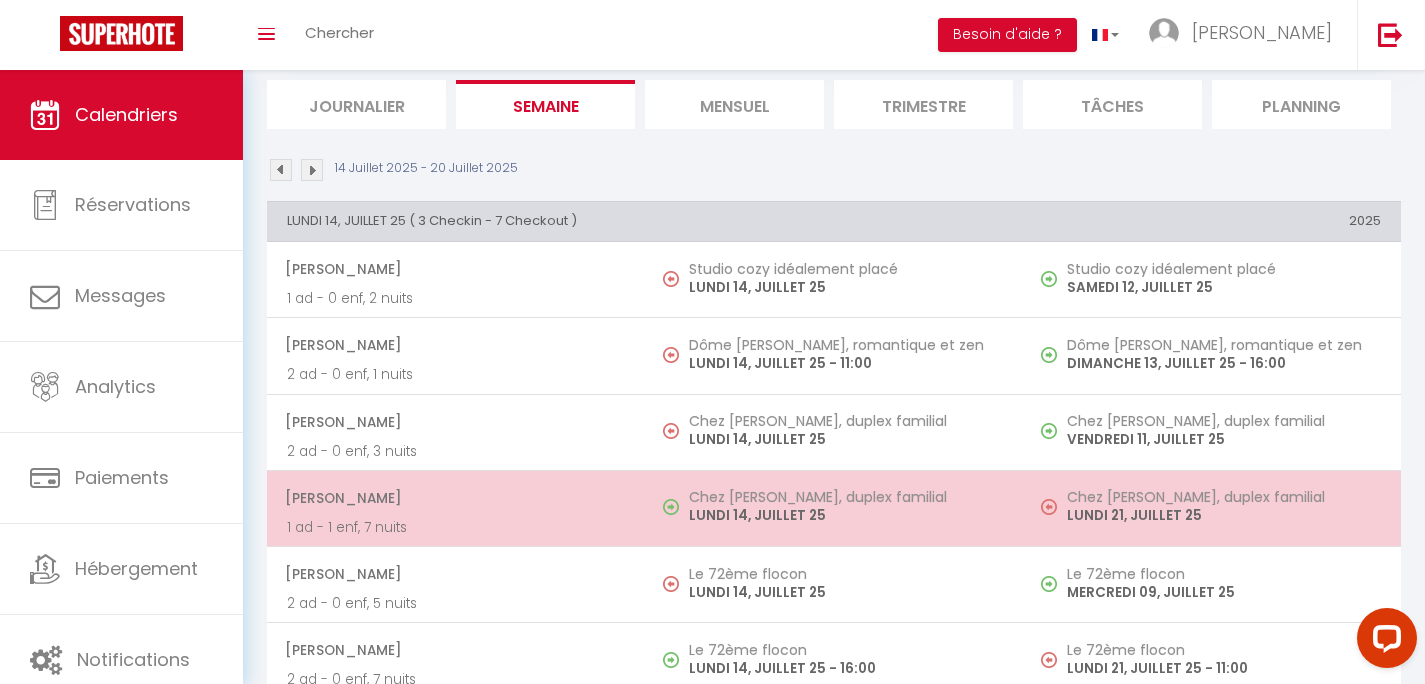 click on "1 ad - 1 enf, 7 nuits" at bounding box center (456, 527) 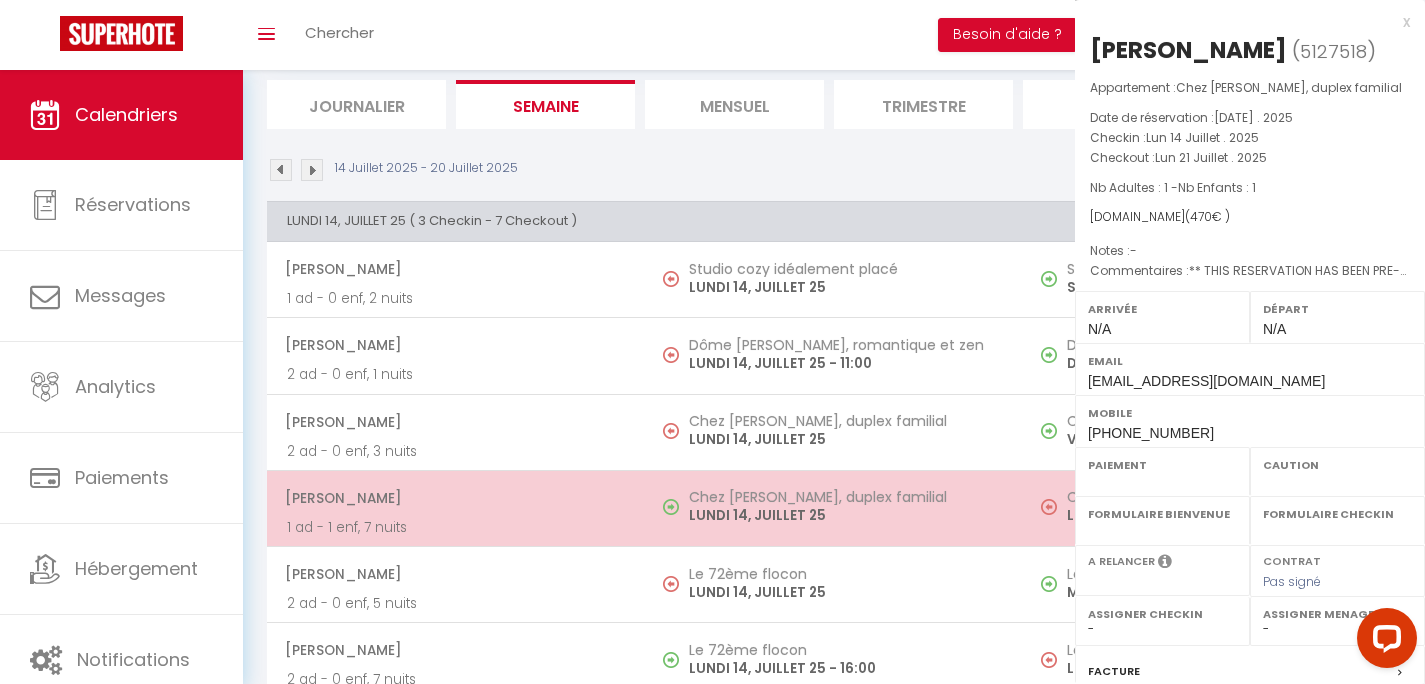 select on "OK" 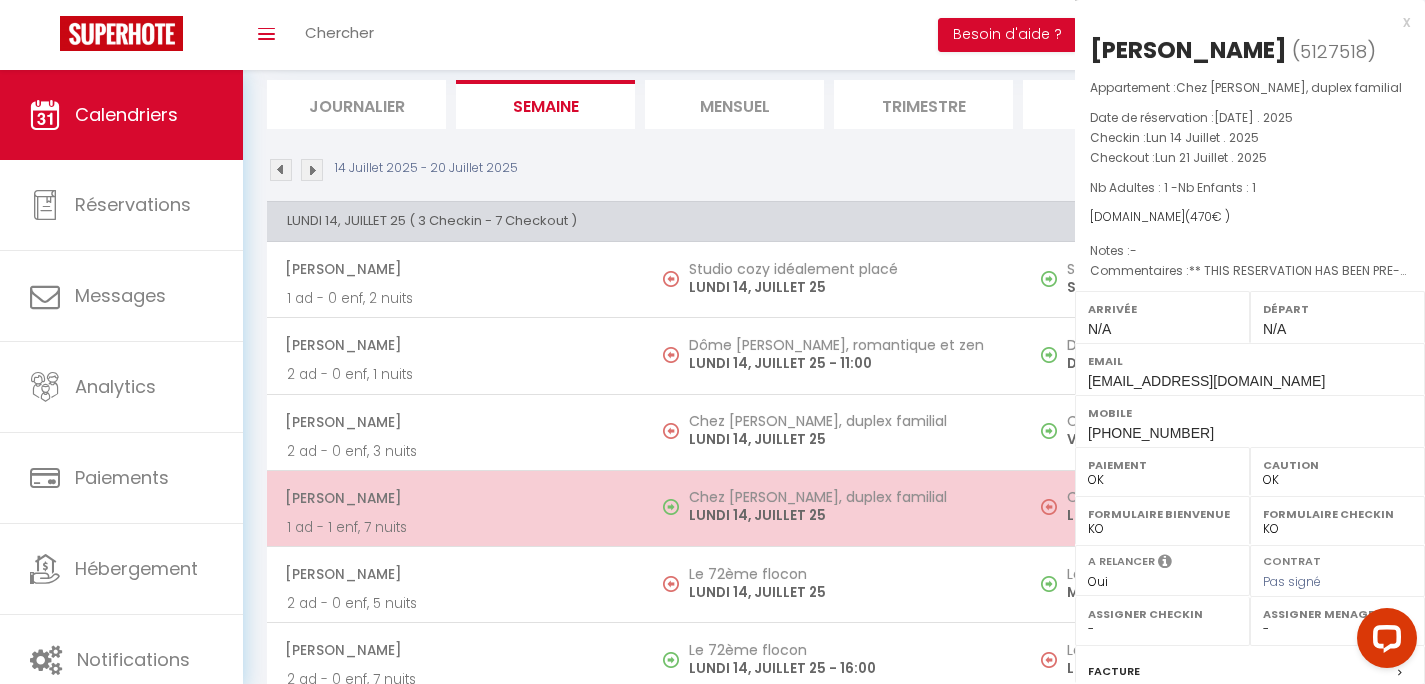 scroll, scrollTop: 247, scrollLeft: 0, axis: vertical 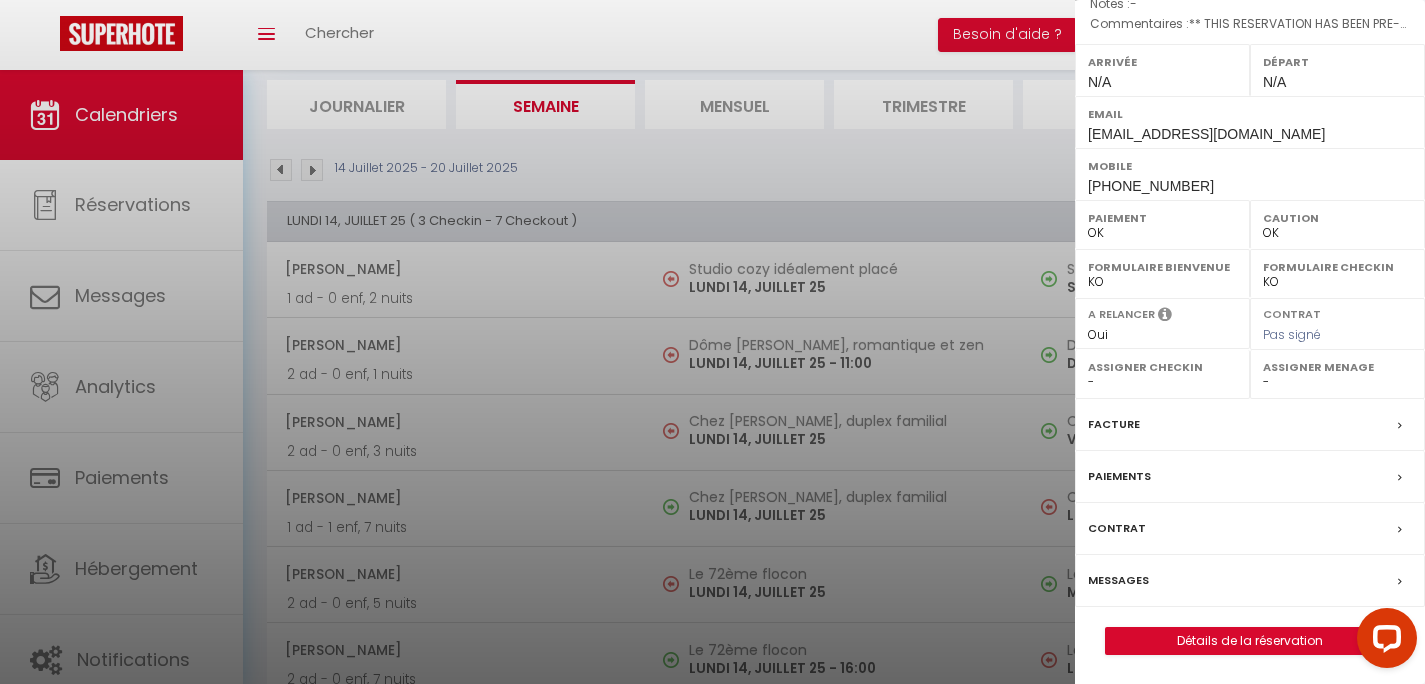 click on "Messages" at bounding box center (1118, 580) 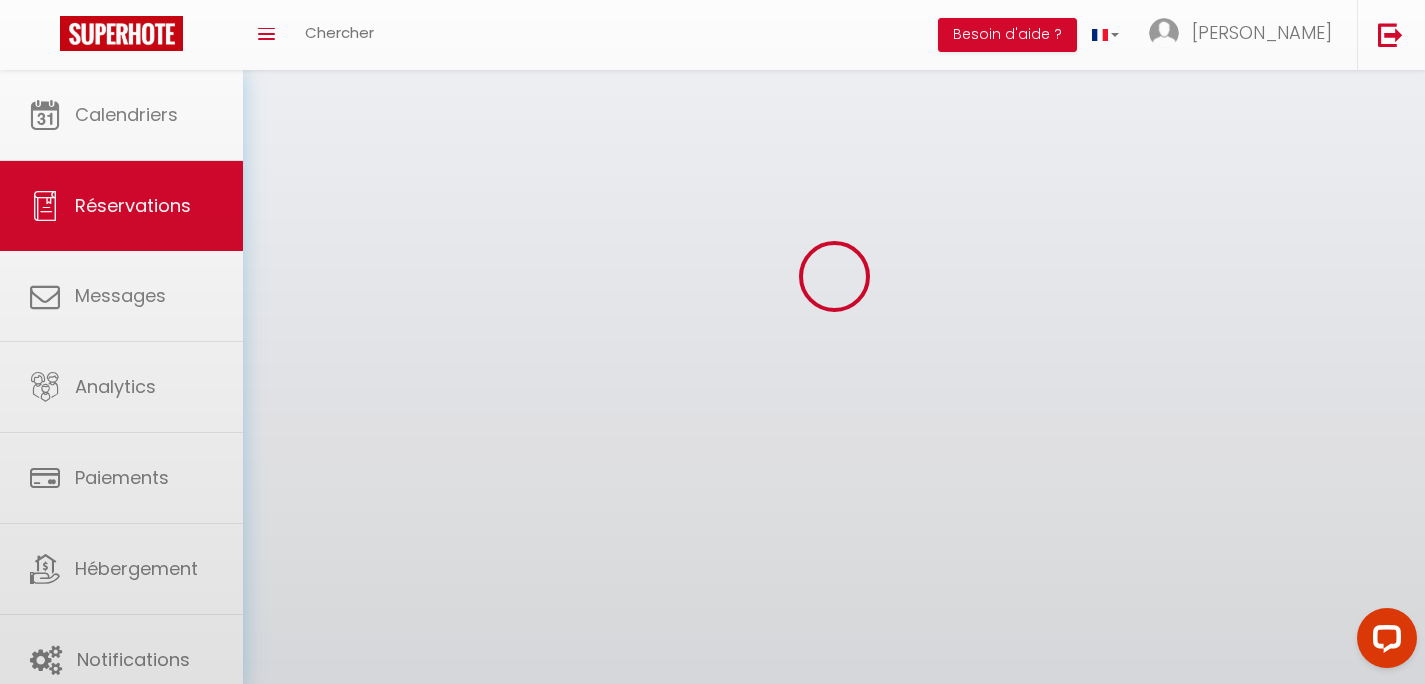 scroll, scrollTop: 0, scrollLeft: 0, axis: both 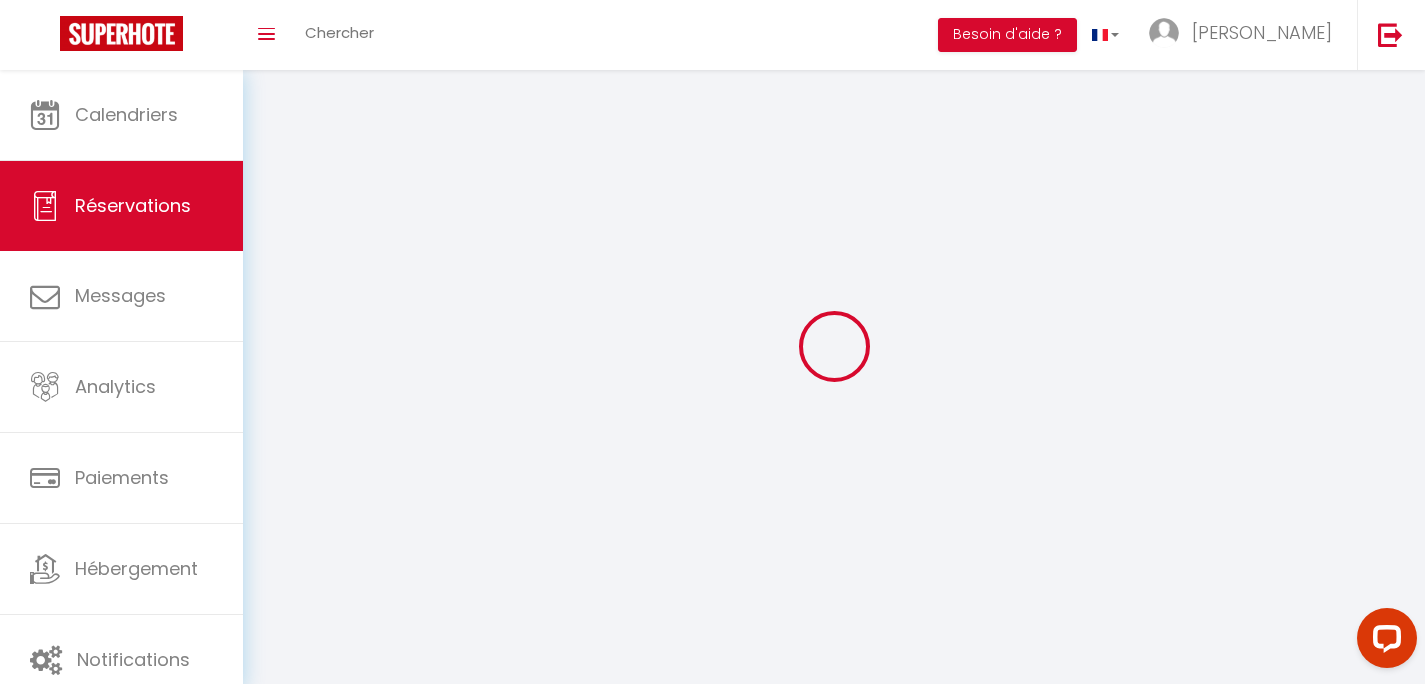 select 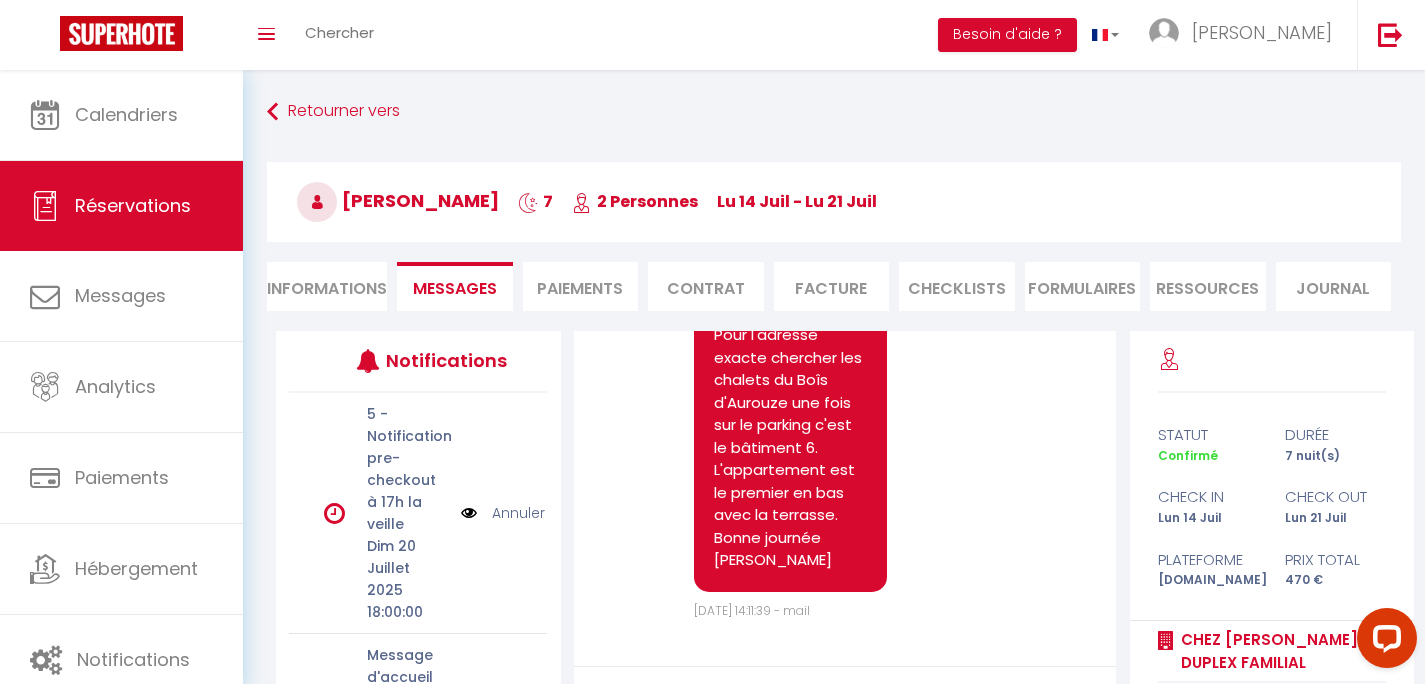 scroll, scrollTop: 11848, scrollLeft: 0, axis: vertical 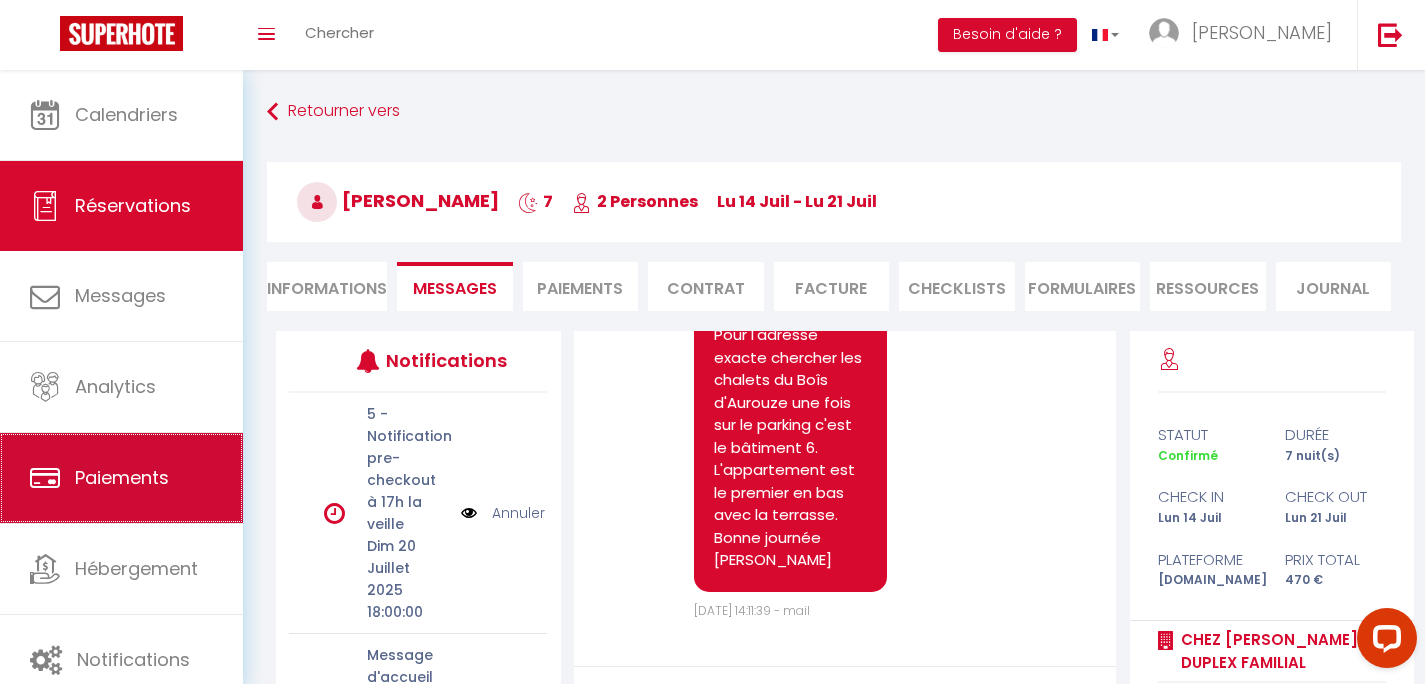 click on "Paiements" at bounding box center (122, 477) 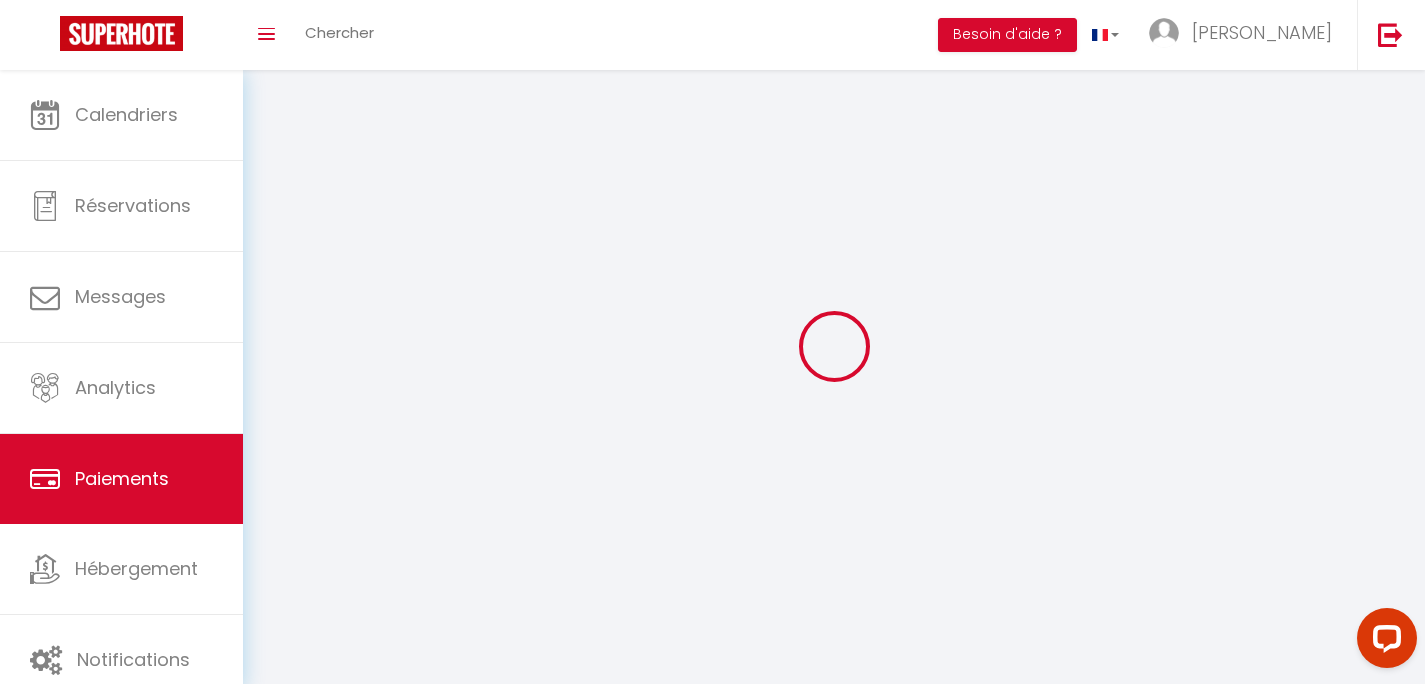 select on "2" 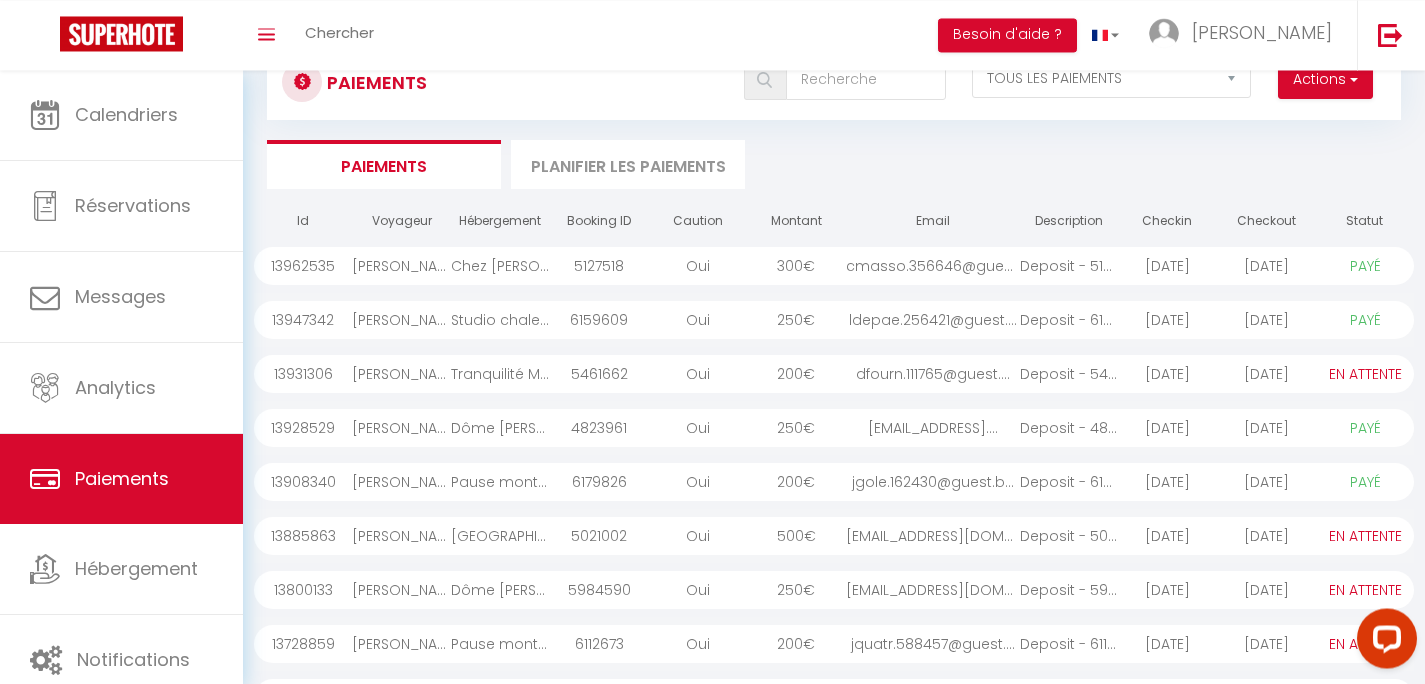 scroll, scrollTop: 96, scrollLeft: 0, axis: vertical 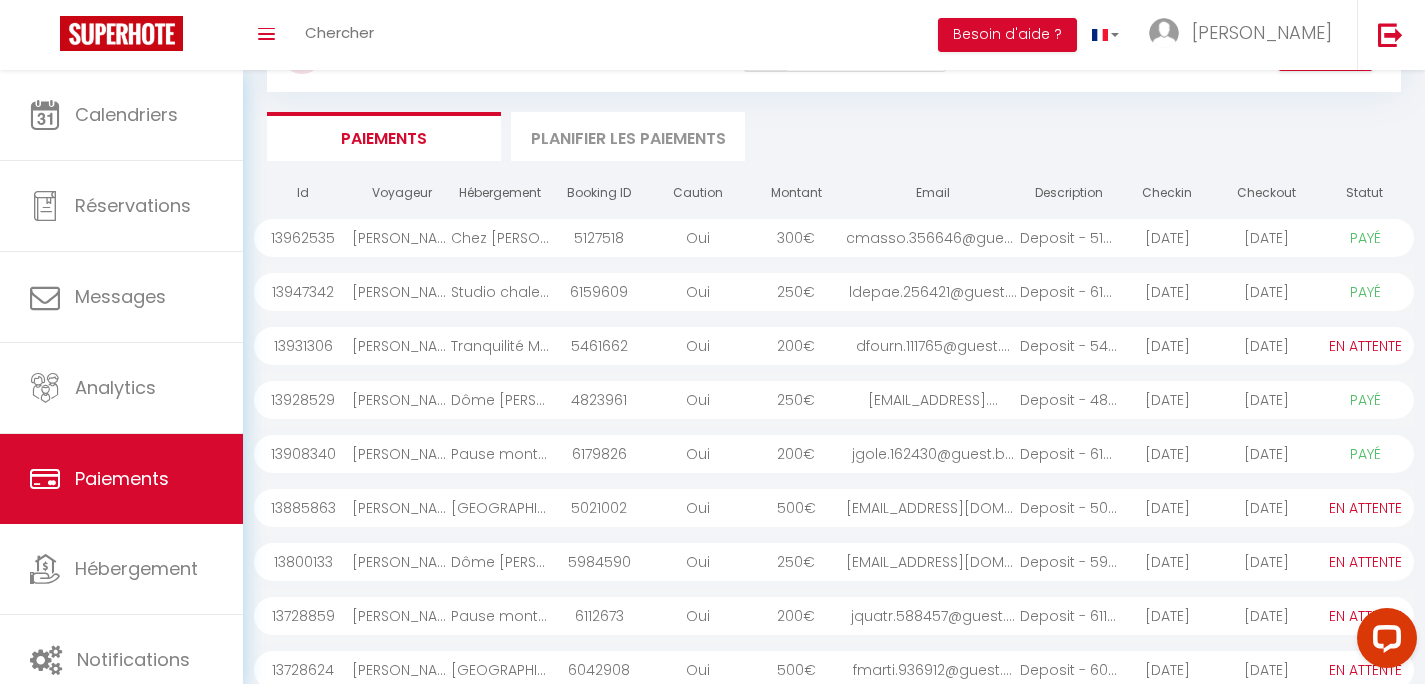 click on "Oui" at bounding box center (697, 346) 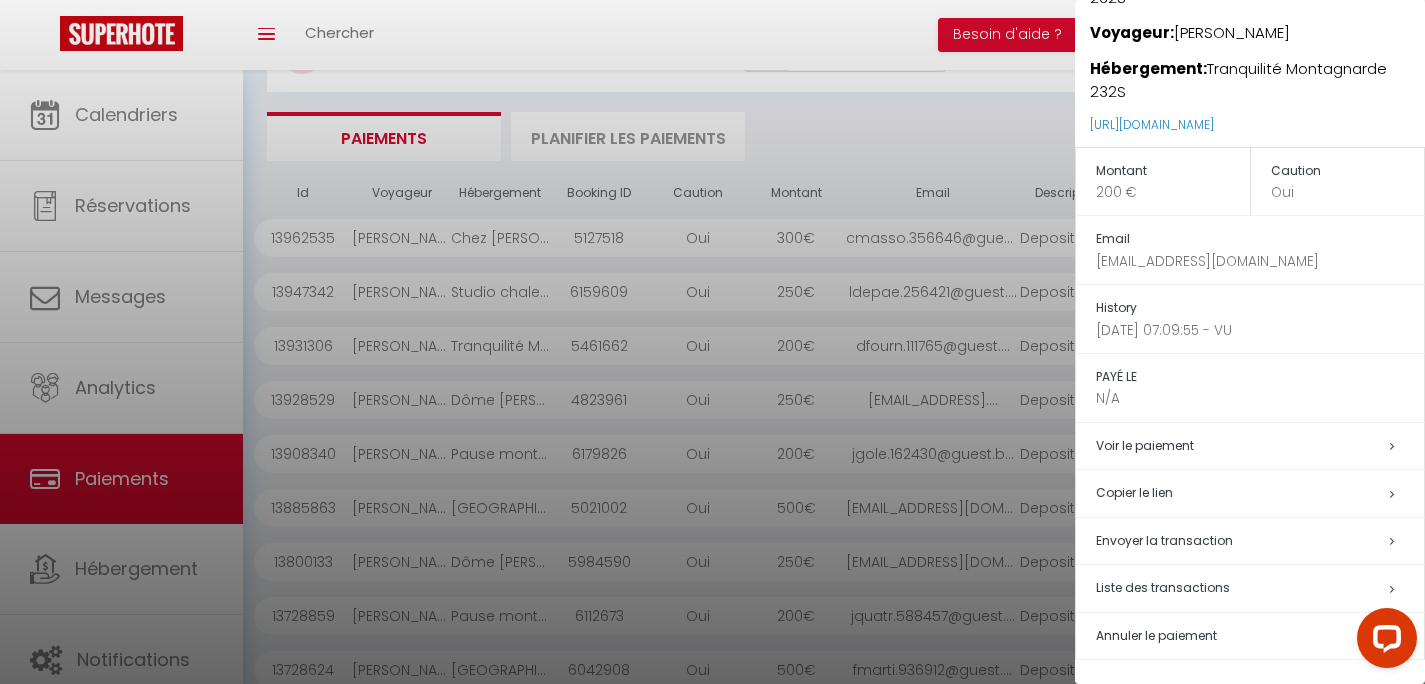 scroll, scrollTop: 207, scrollLeft: 0, axis: vertical 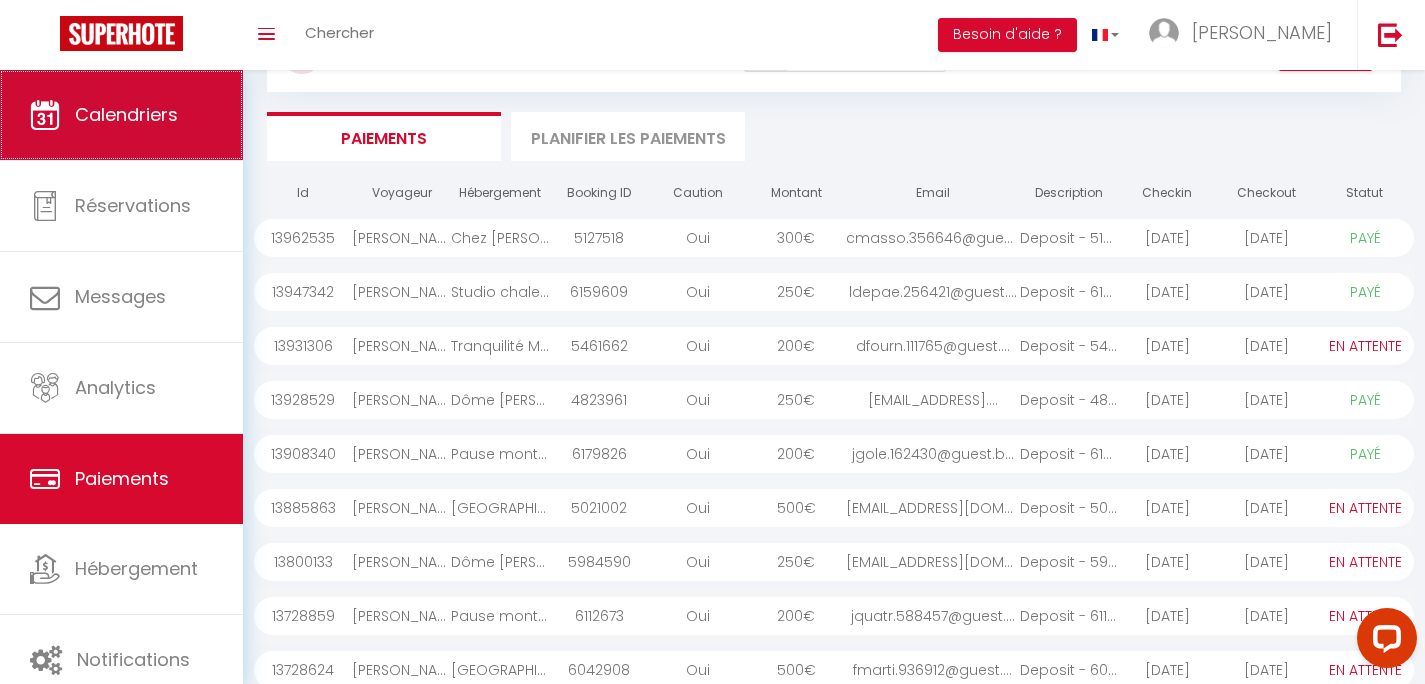 click on "Calendriers" at bounding box center (126, 114) 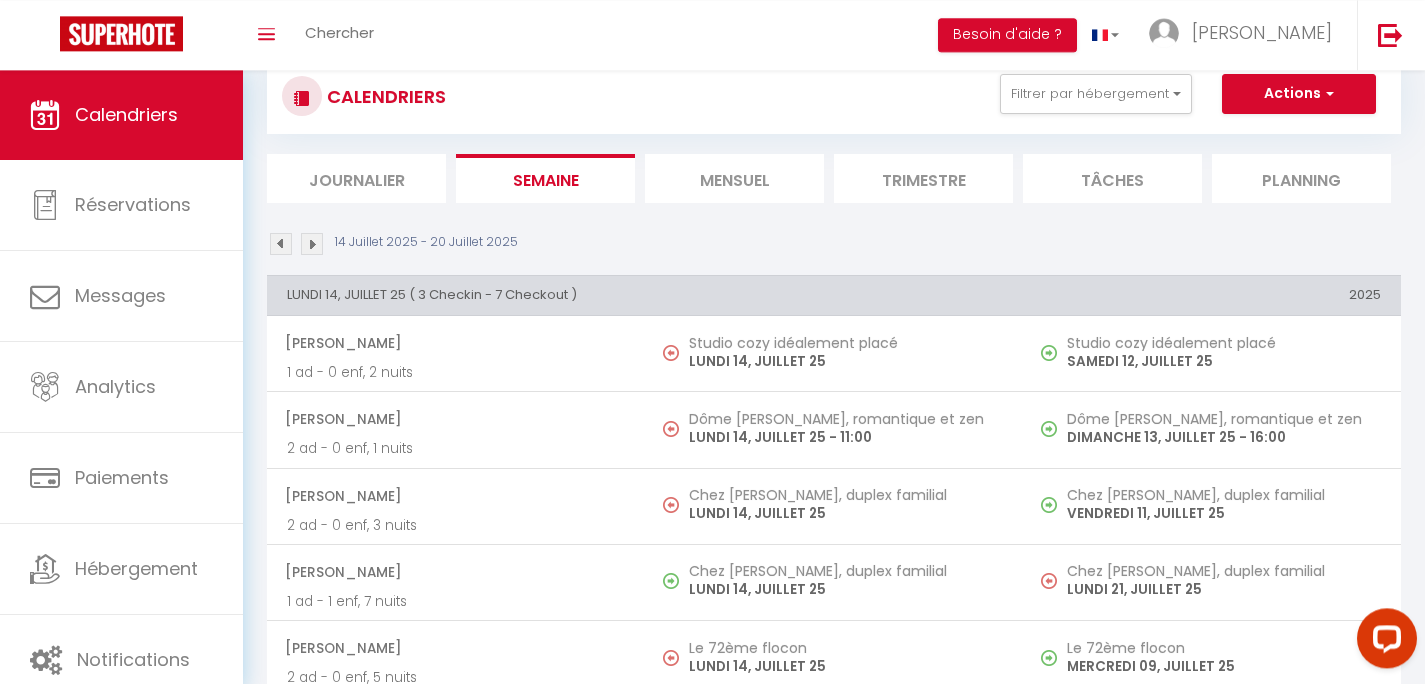 scroll, scrollTop: 64, scrollLeft: 0, axis: vertical 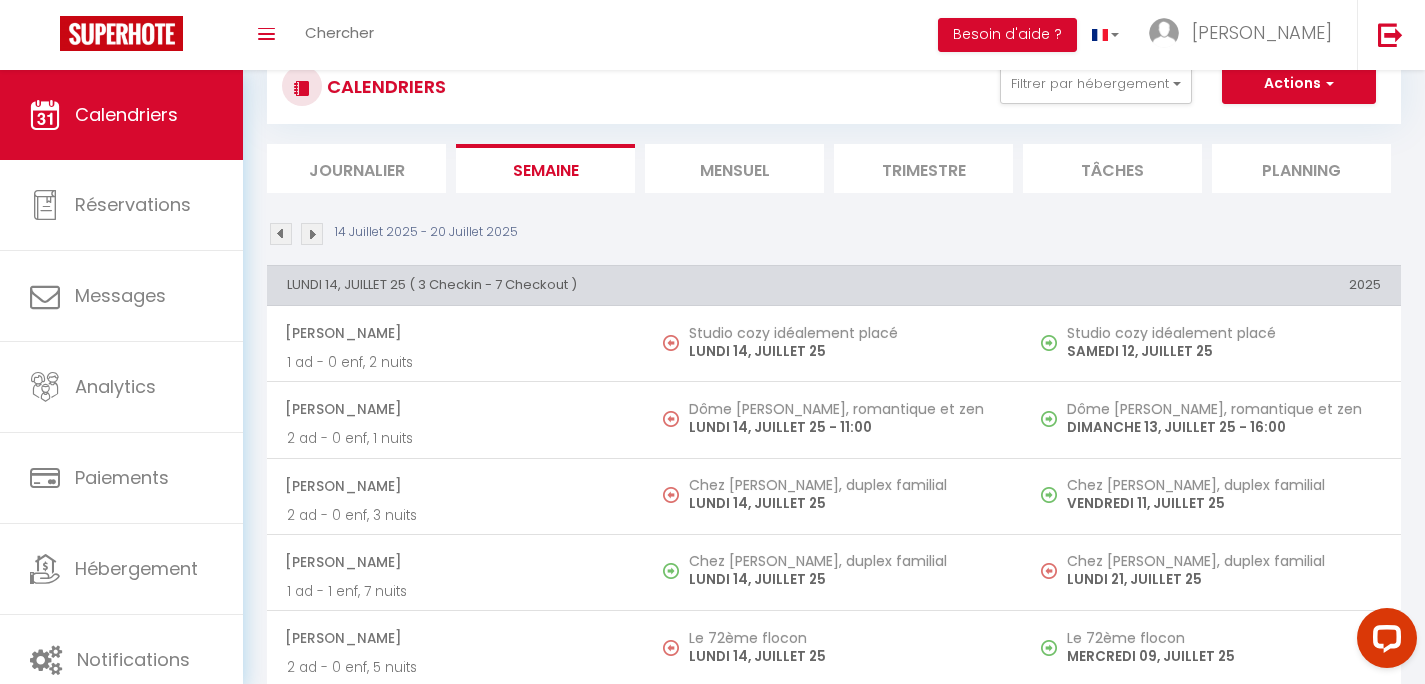 click on "Journalier" at bounding box center (356, 168) 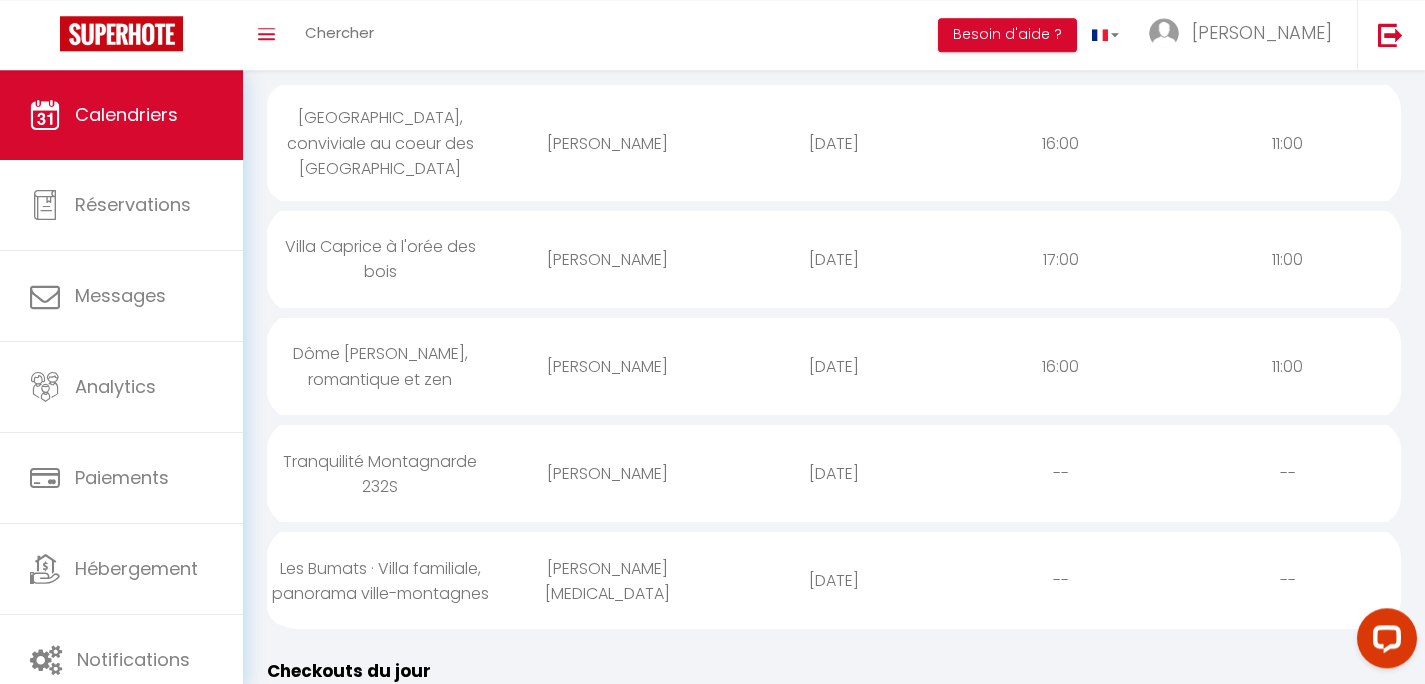 scroll, scrollTop: 320, scrollLeft: 0, axis: vertical 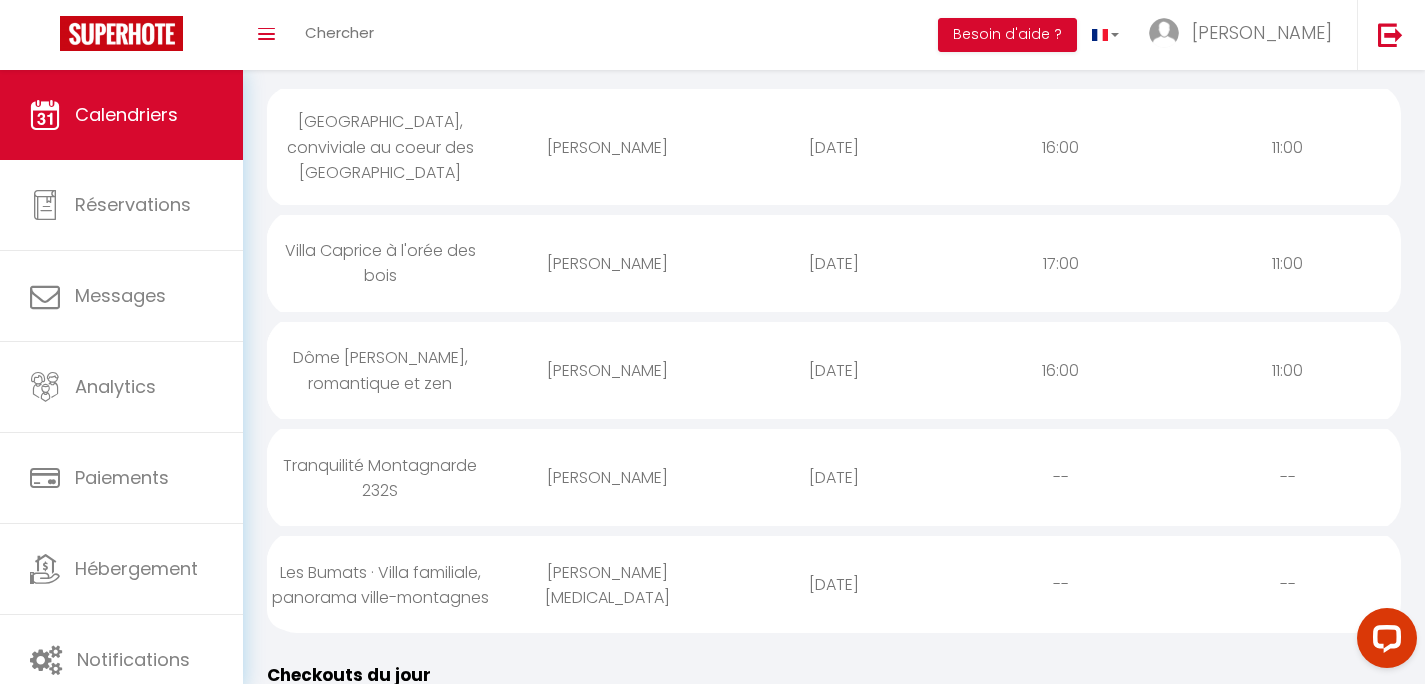 click on "Tranquilité Montagnarde 232S" at bounding box center [380, 478] 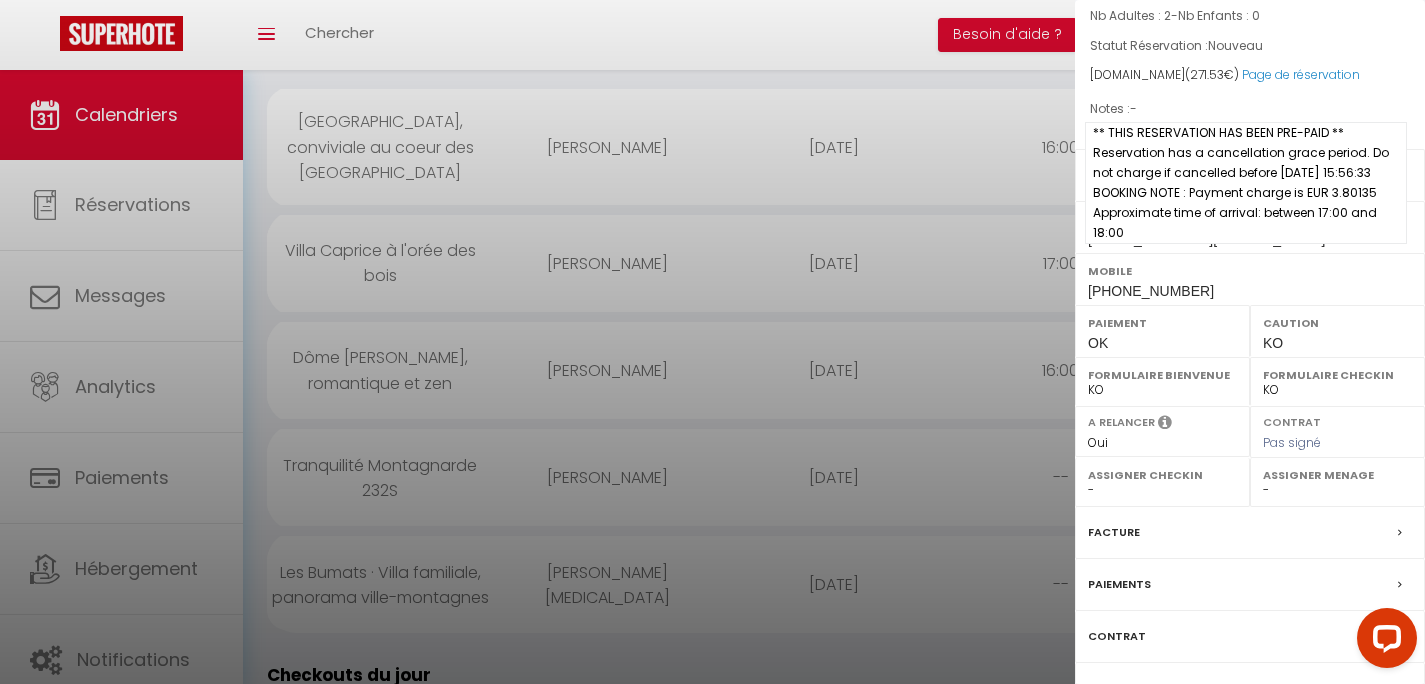 scroll, scrollTop: 280, scrollLeft: 0, axis: vertical 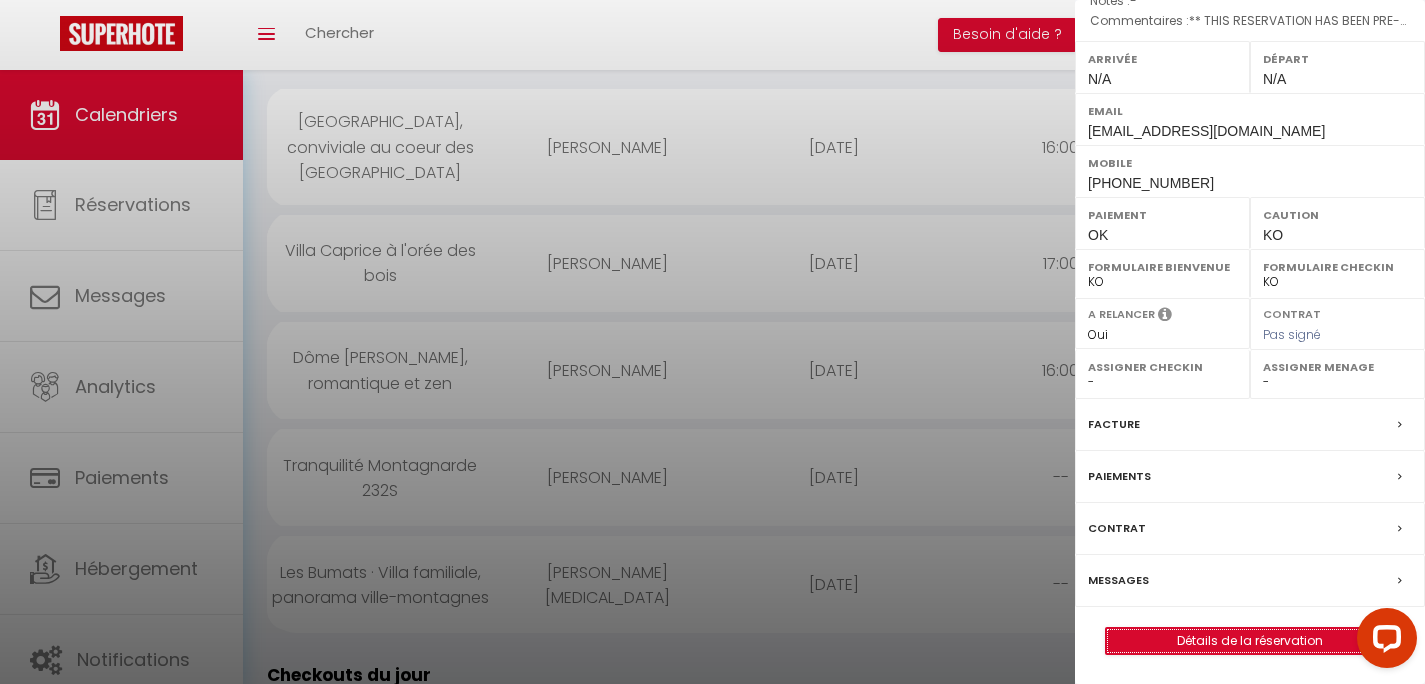 click on "Détails de la réservation" at bounding box center (1250, 641) 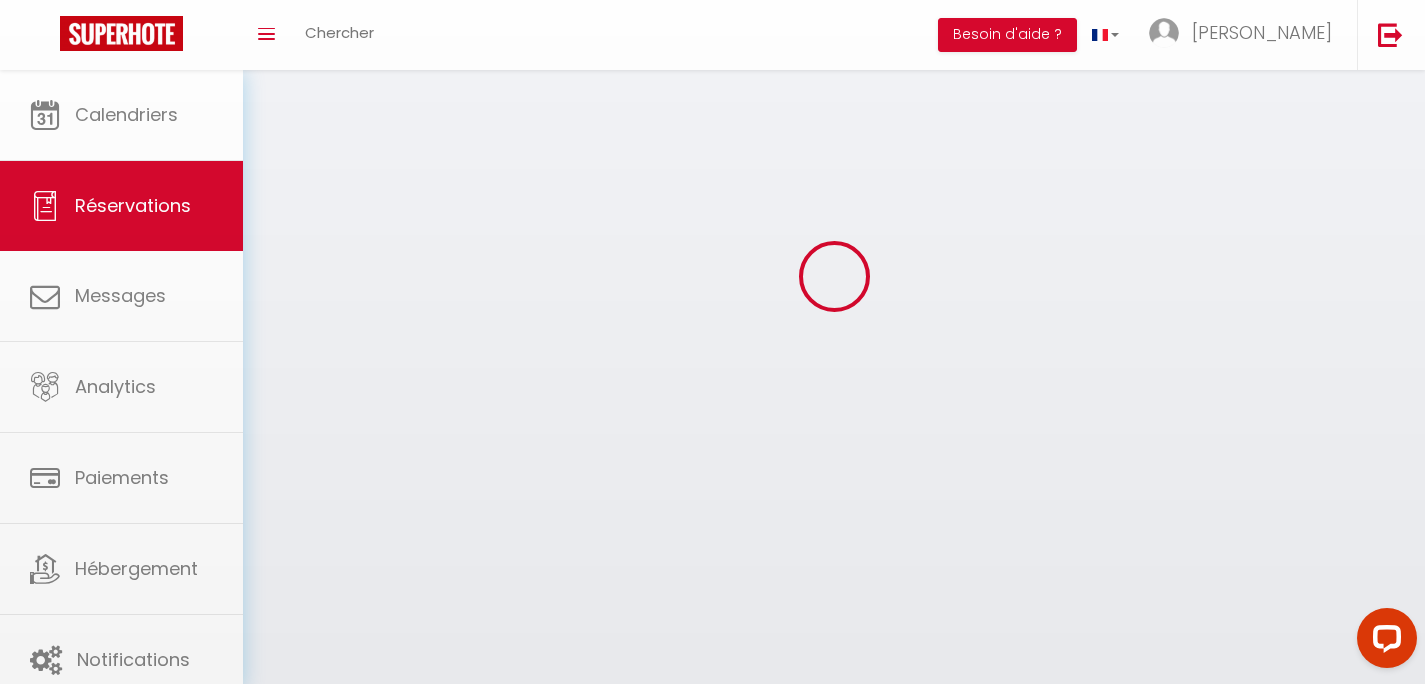 scroll, scrollTop: 0, scrollLeft: 0, axis: both 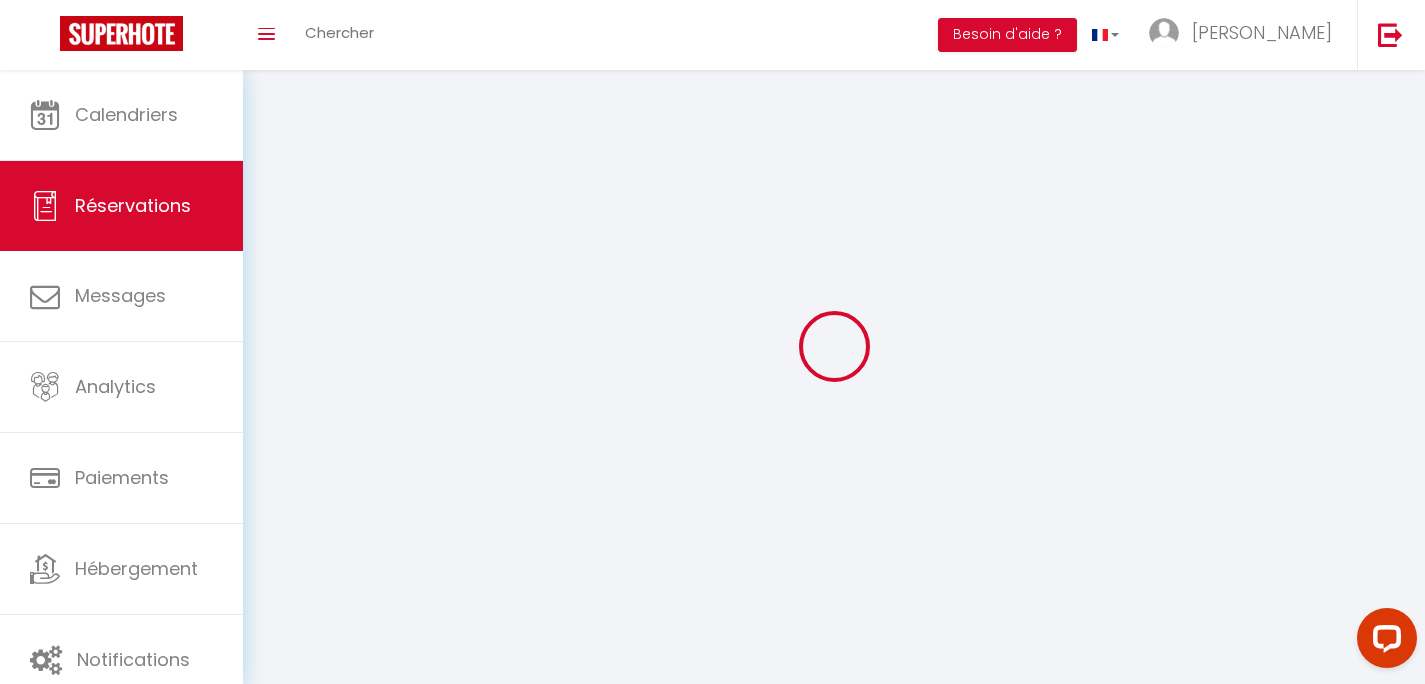 select 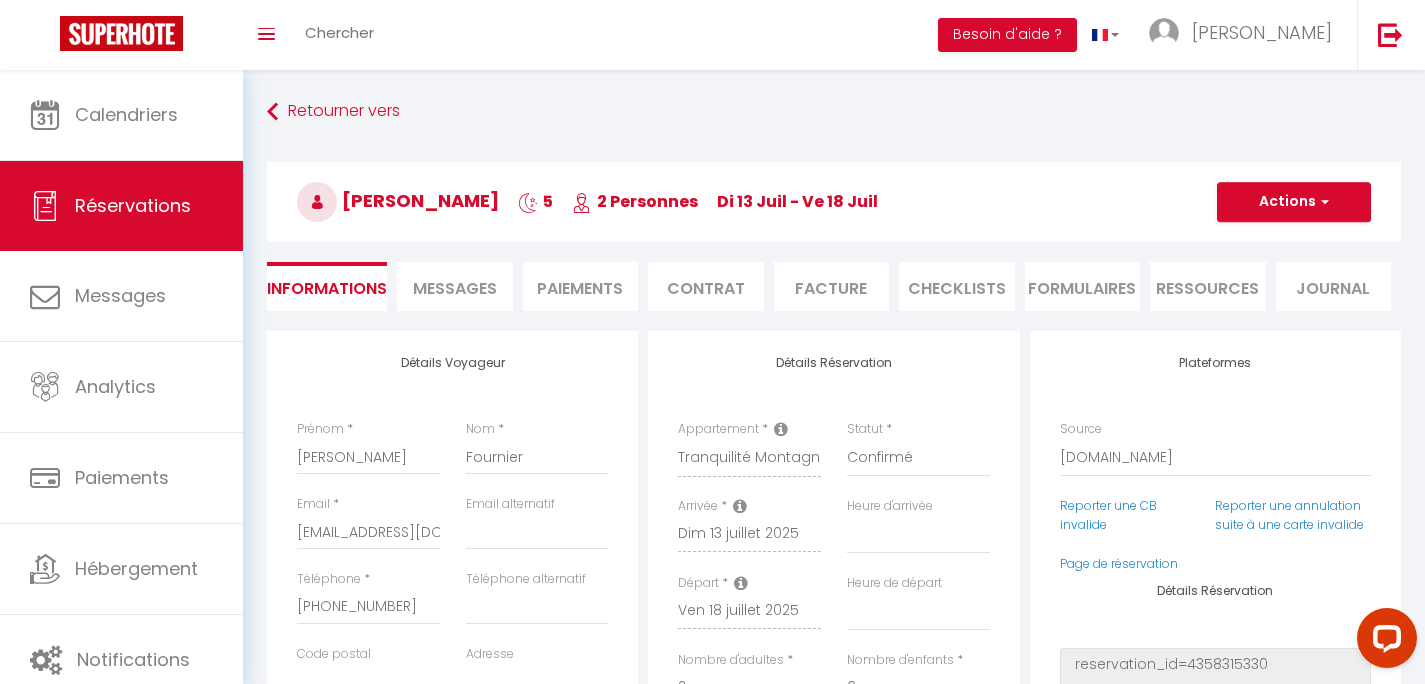 type on "40" 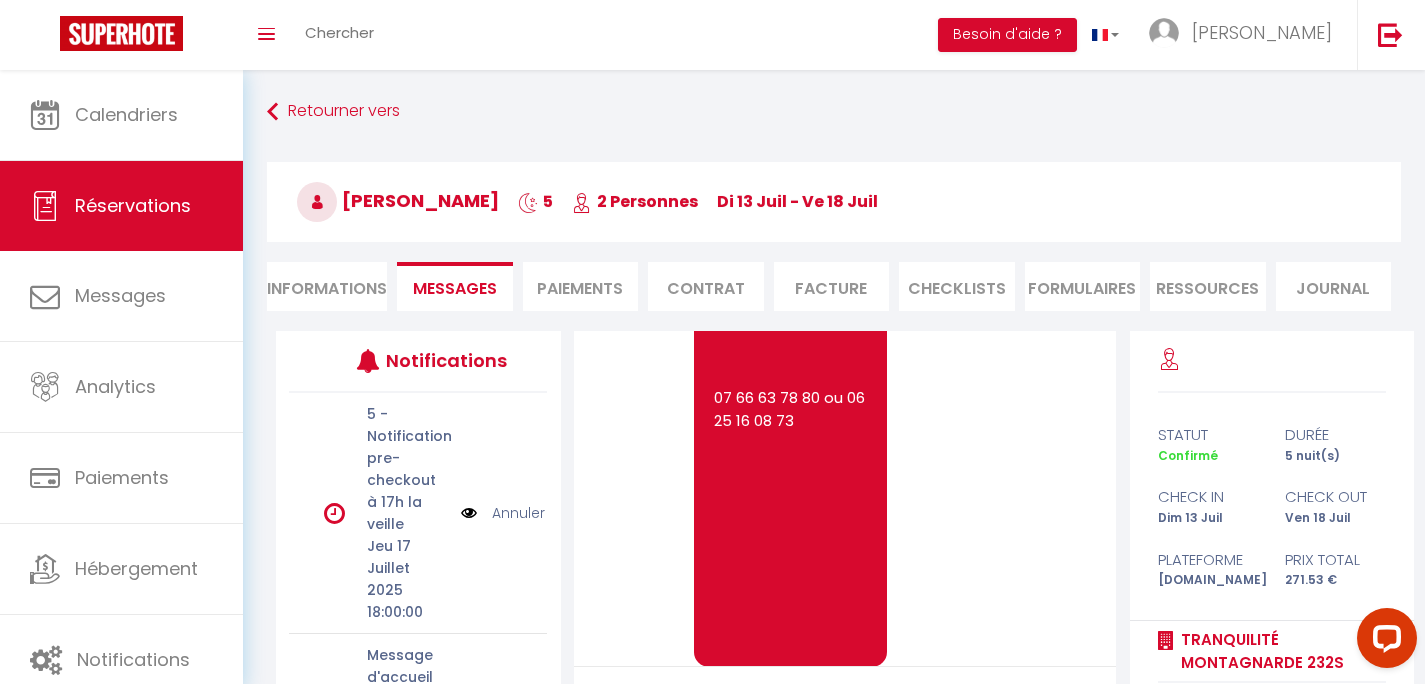 scroll, scrollTop: 4356, scrollLeft: 0, axis: vertical 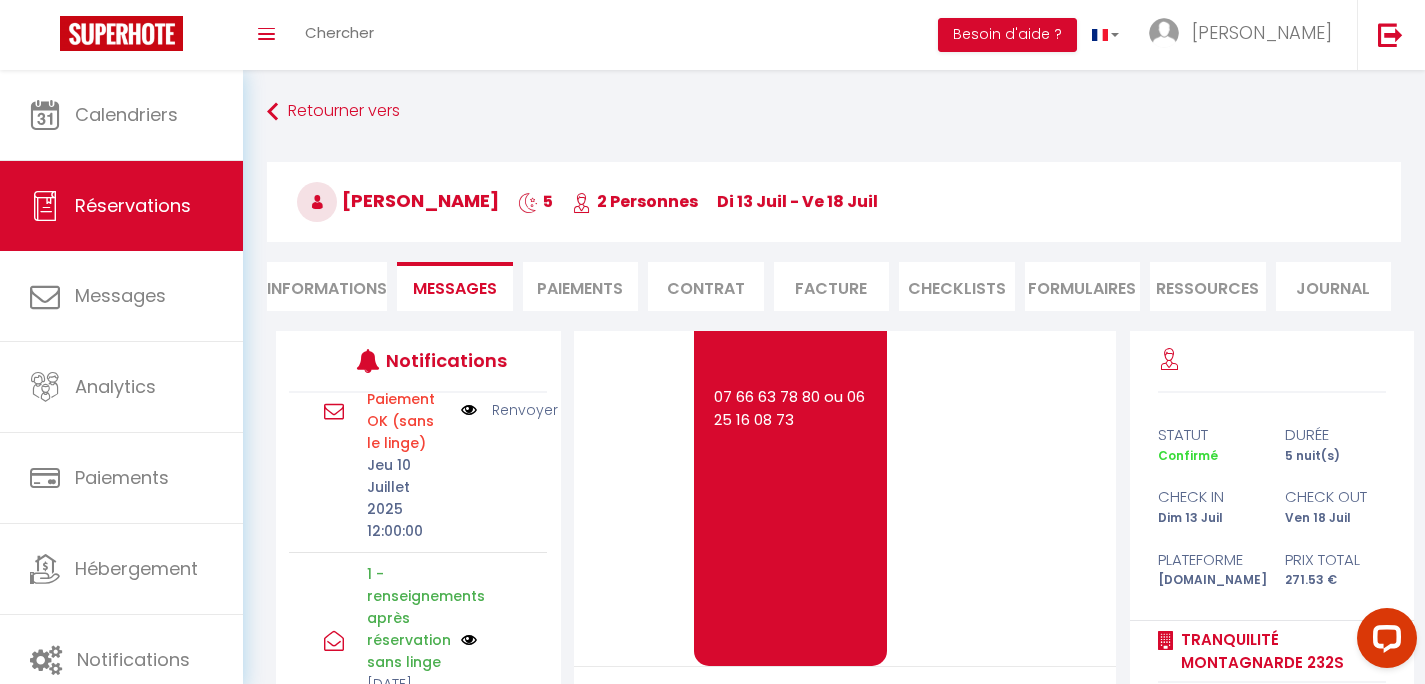 click on "Paiements" at bounding box center (581, 286) 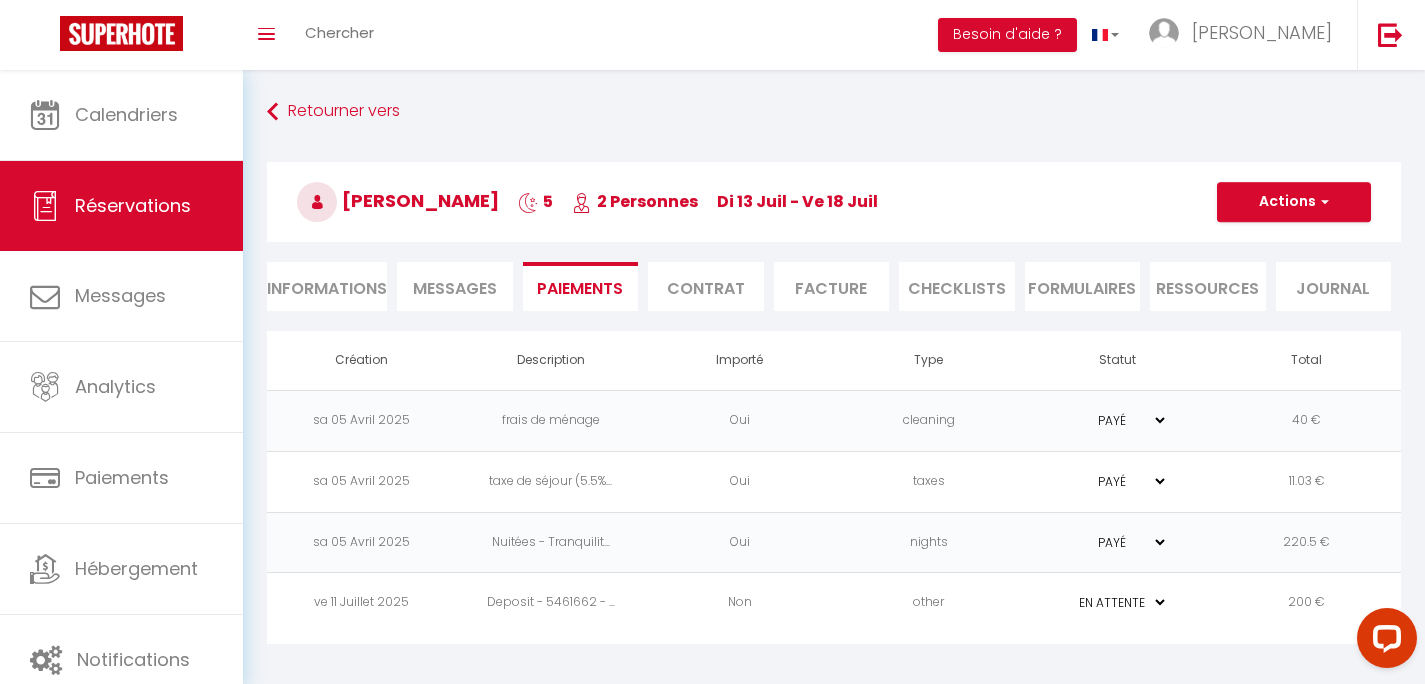 select on "1" 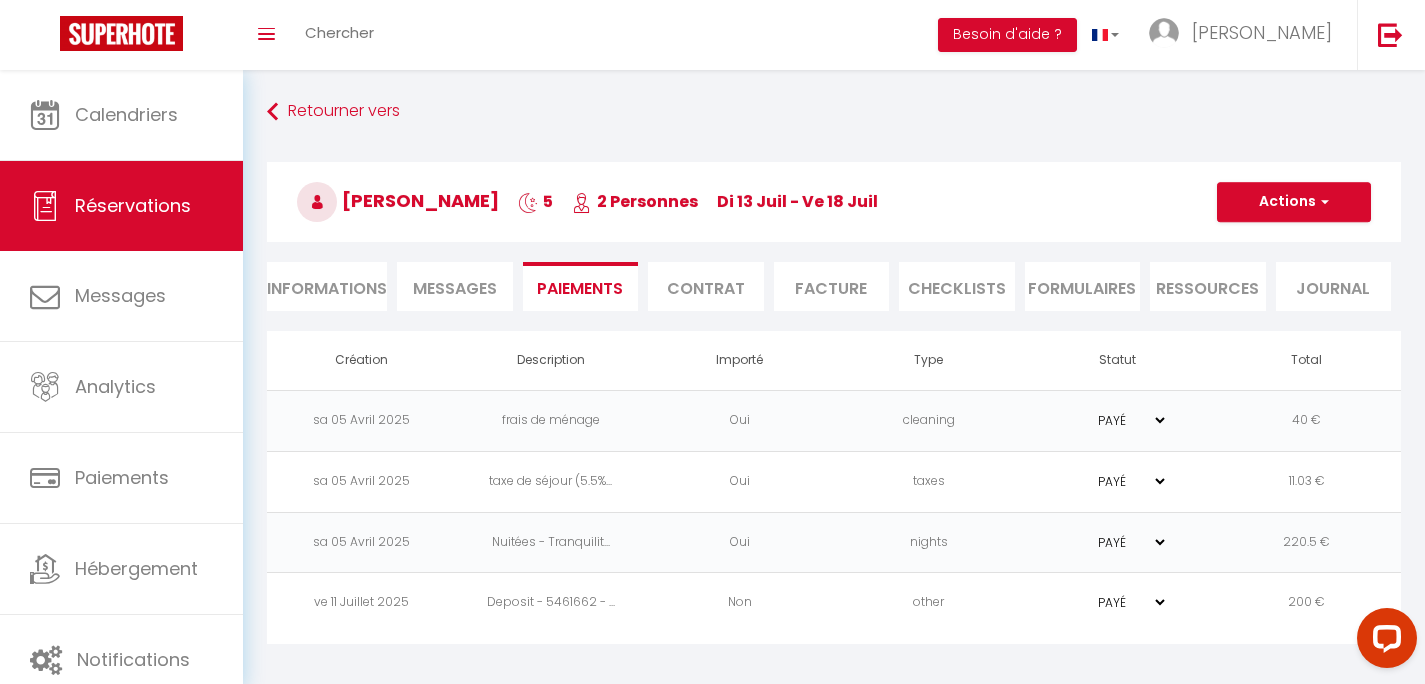 click on "PAYÉ" at bounding box center [0, 0] 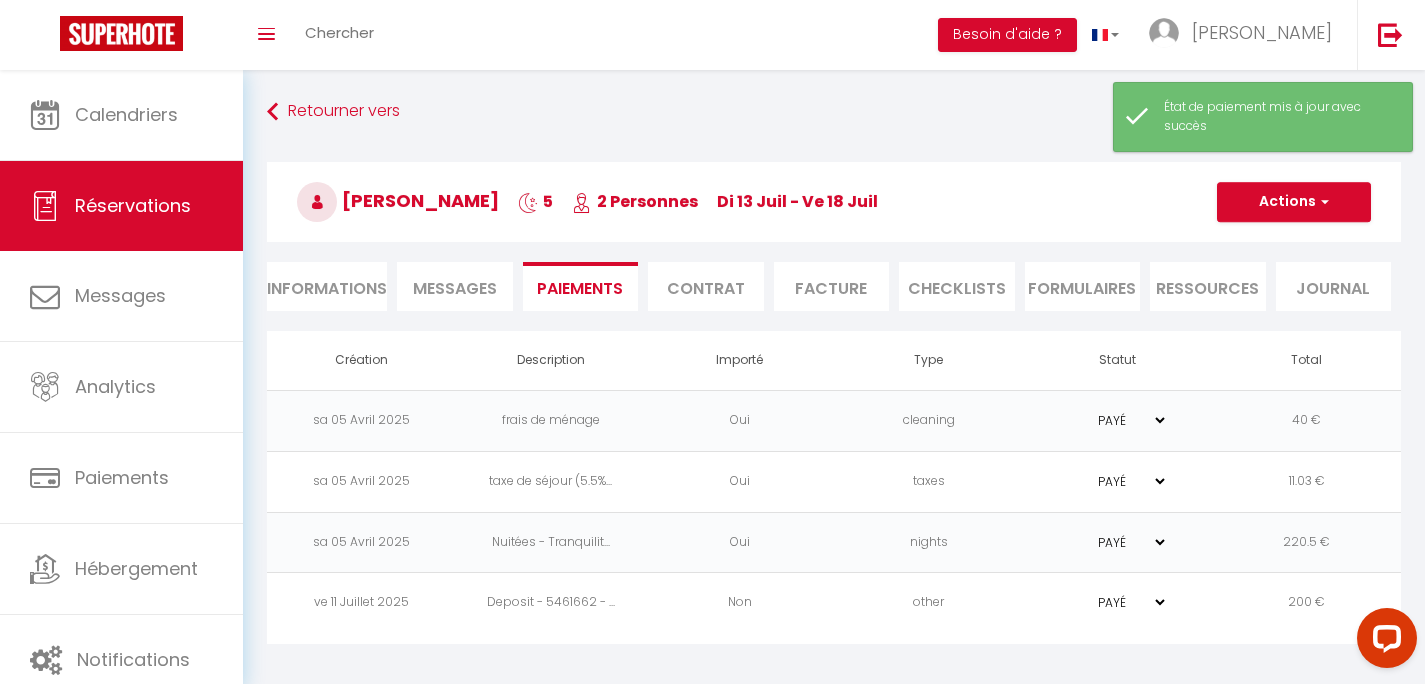 click on "Messages" at bounding box center [455, 288] 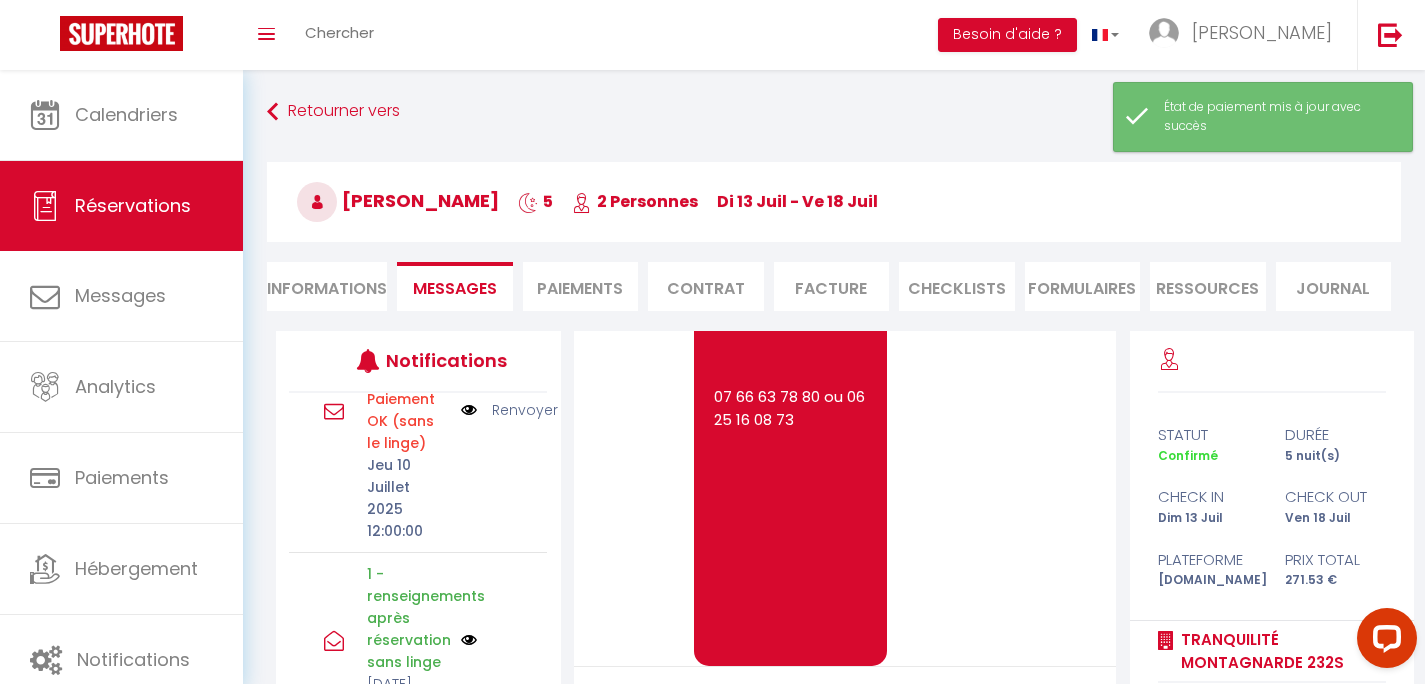 scroll, scrollTop: 935, scrollLeft: 0, axis: vertical 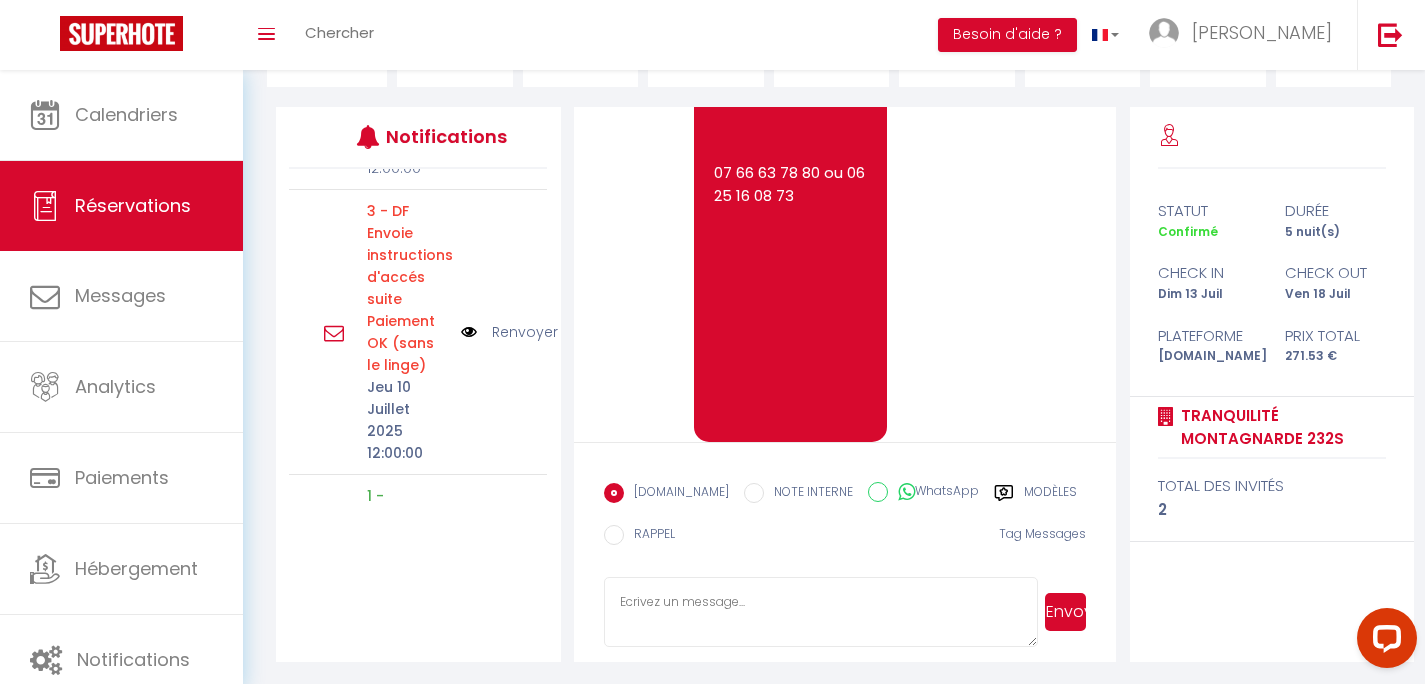 click on "Renvoyer" at bounding box center [525, 332] 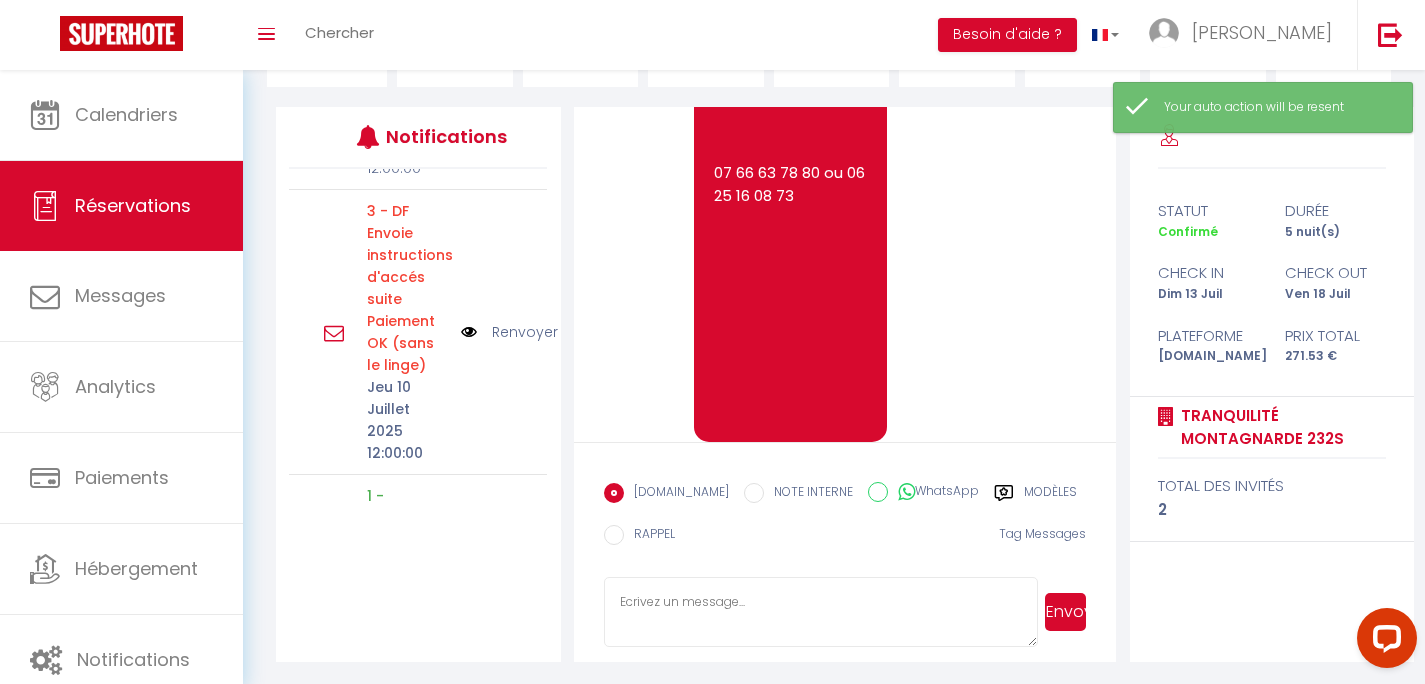 scroll, scrollTop: 4589, scrollLeft: 0, axis: vertical 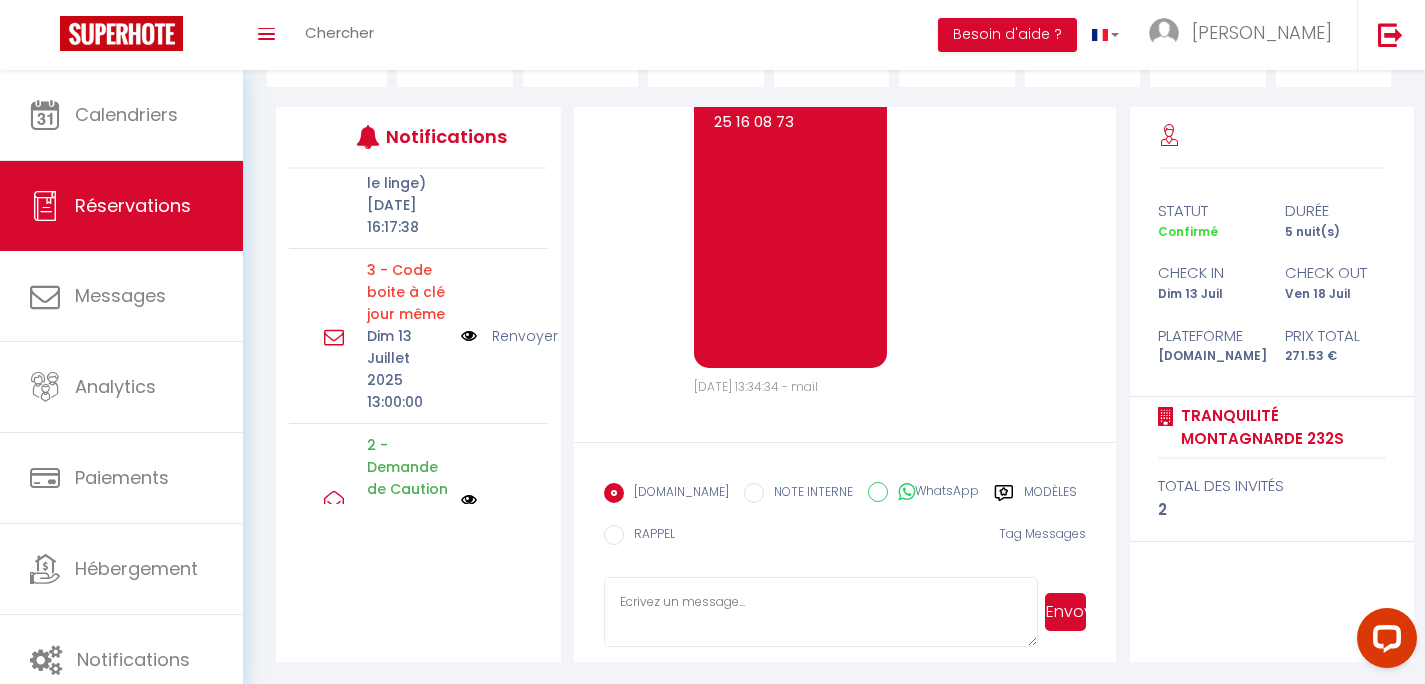 click at bounding box center [469, 336] 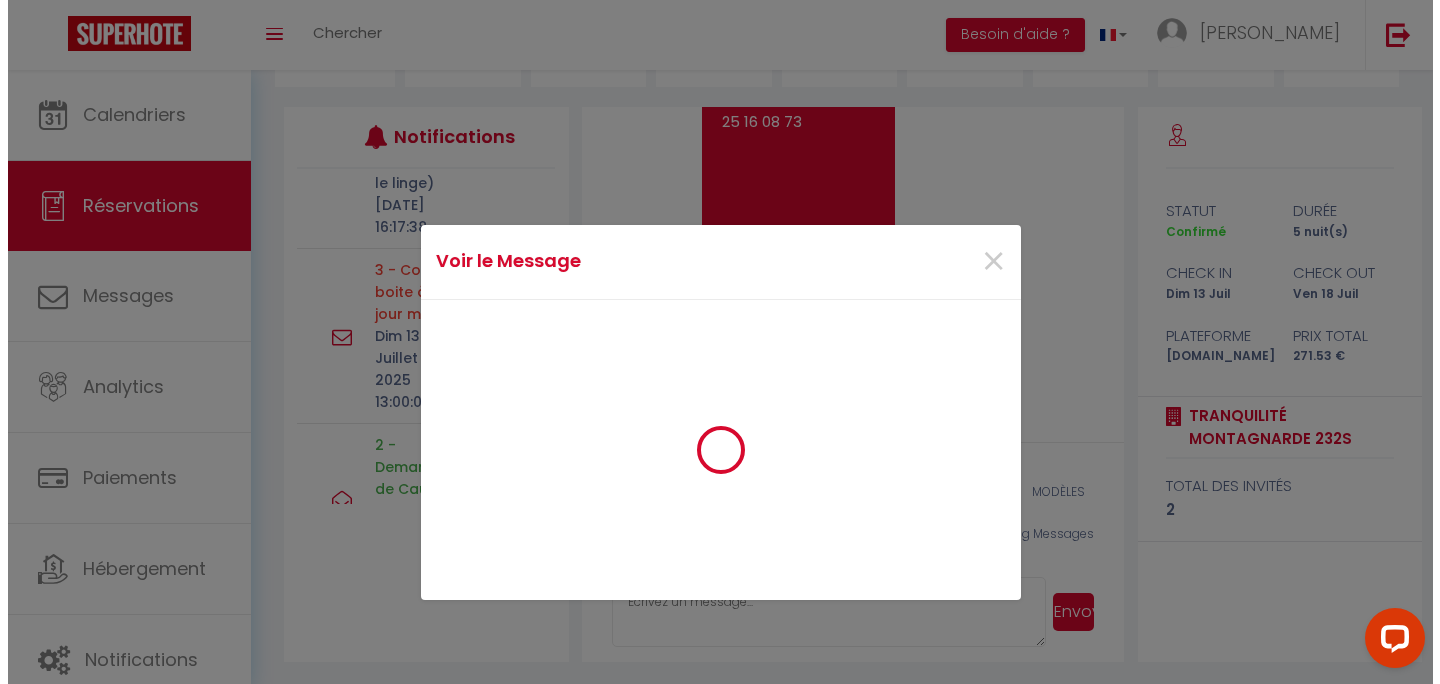scroll, scrollTop: 4610, scrollLeft: 0, axis: vertical 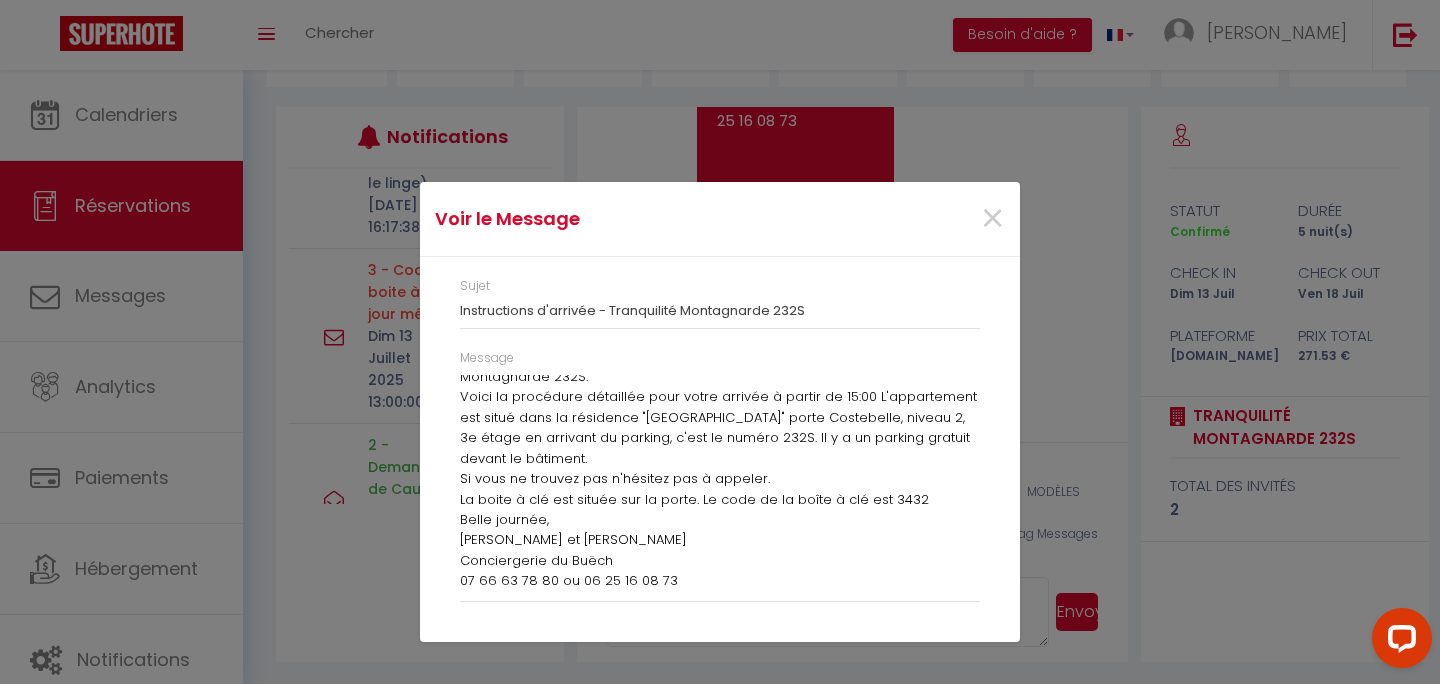 click on "Voir le Message
×
Sujet
Instructions d'arrivée - Tranquilité Montagnarde 232S
Message
Bonjour [PERSON_NAME],
On se réjouit à l'idée de vous accueillir dans l'hébergement Tranquilité Montagnarde 232S.  Voici la procédure détaillée pour votre arrivée à partir de 15:00 L'appartement est situé dans la résidence "[GEOGRAPHIC_DATA]" porte Costebelle, niveau 2, 3e étage en arrivant du parking, c'est le numéro 232S. Il y a un parking gratuit devant le bâtiment. Si vous ne trouvez pas n'hésitez pas à appeler. La boite à clé est située sur la porte. Le code de la boîte à clé est 3432 Belle journée, [PERSON_NAME] et [PERSON_NAME]  Conciergerie du Buëch 07 66 63 78 80 ou 06 25 16 08 73" at bounding box center [720, 342] 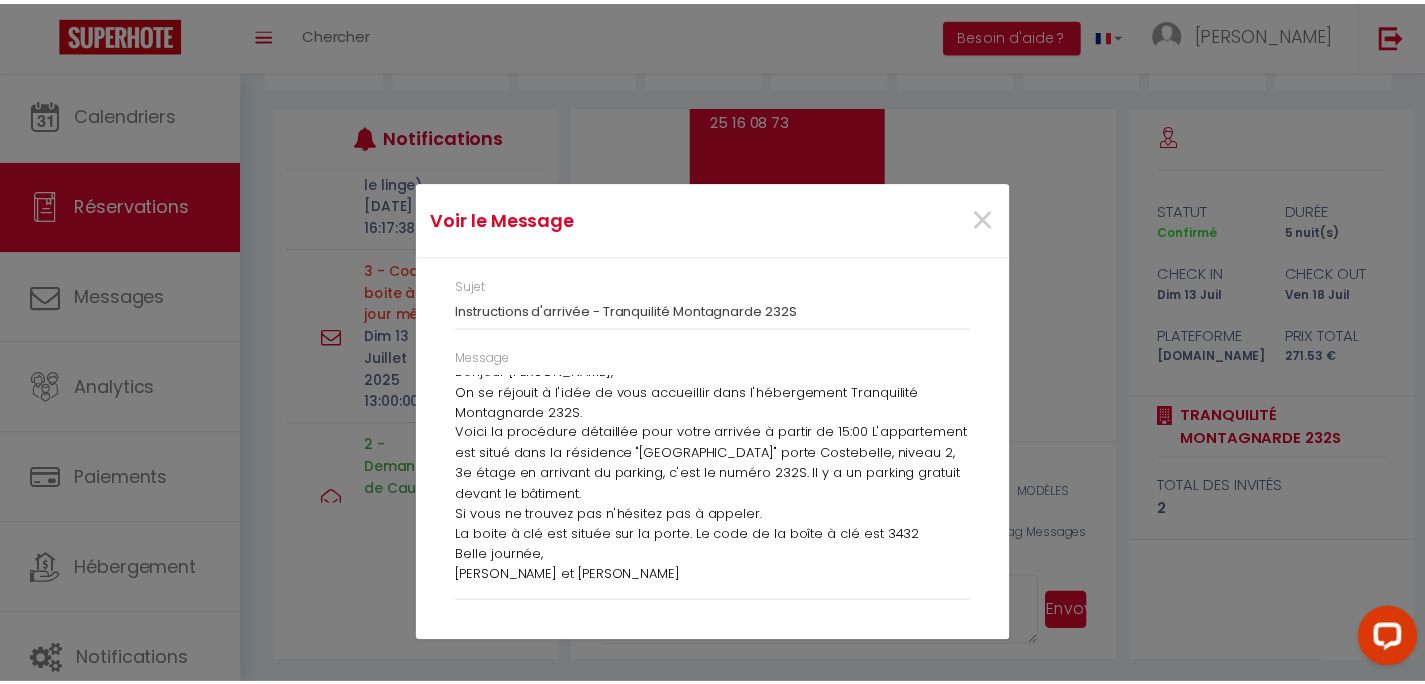 scroll, scrollTop: 0, scrollLeft: 0, axis: both 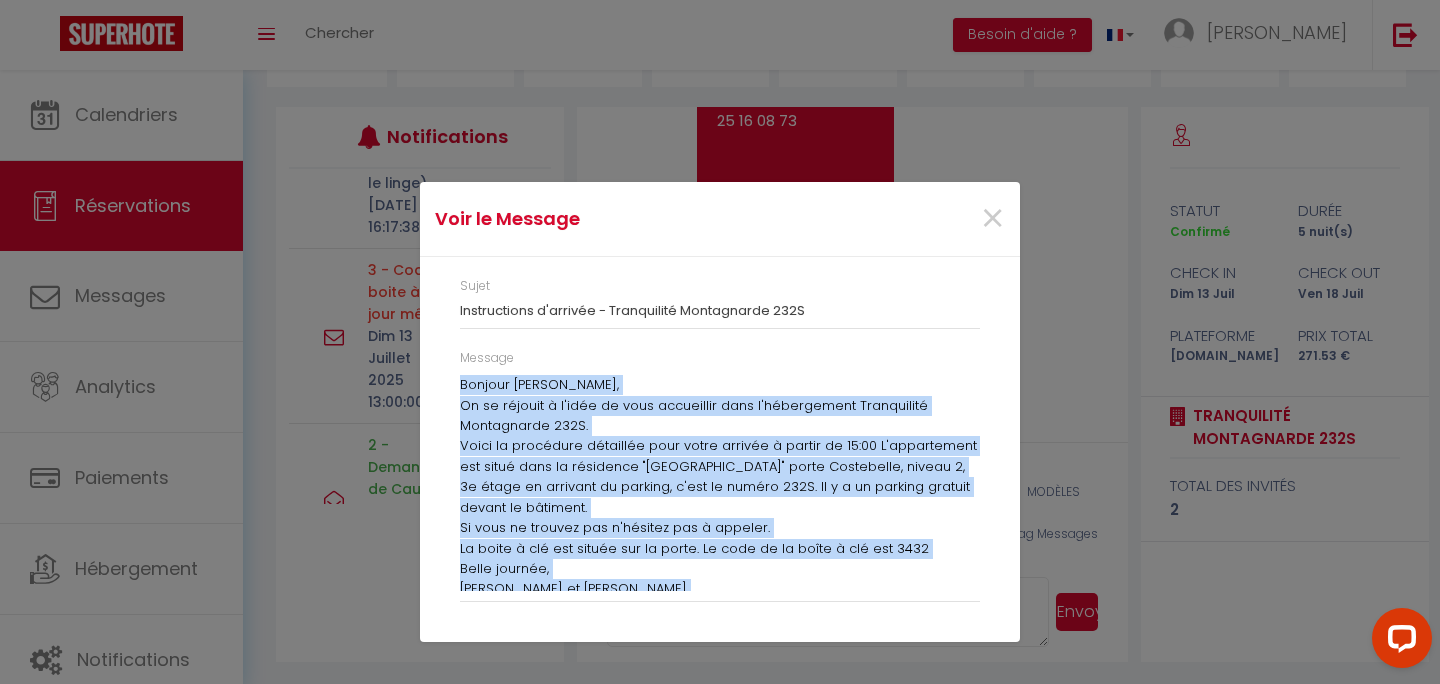 drag, startPoint x: 690, startPoint y: 575, endPoint x: 438, endPoint y: 378, distance: 319.86404 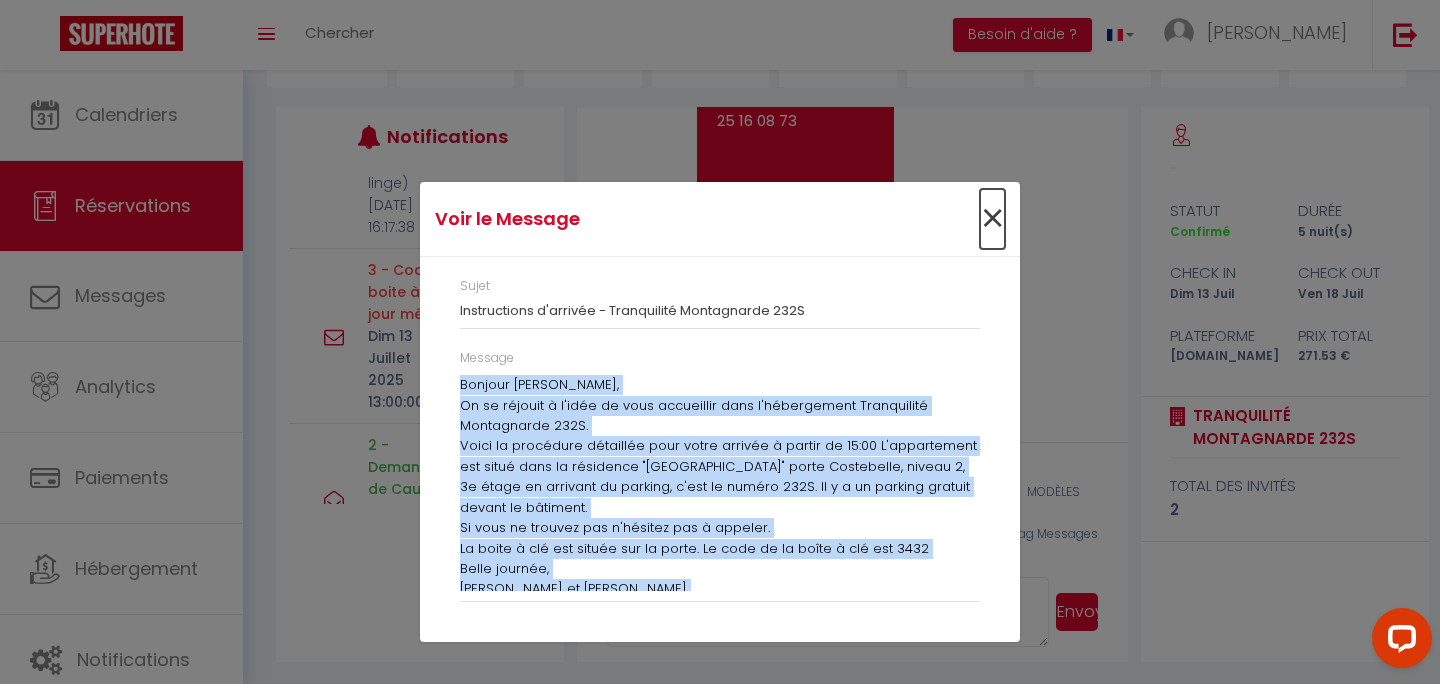 click on "×" at bounding box center (992, 219) 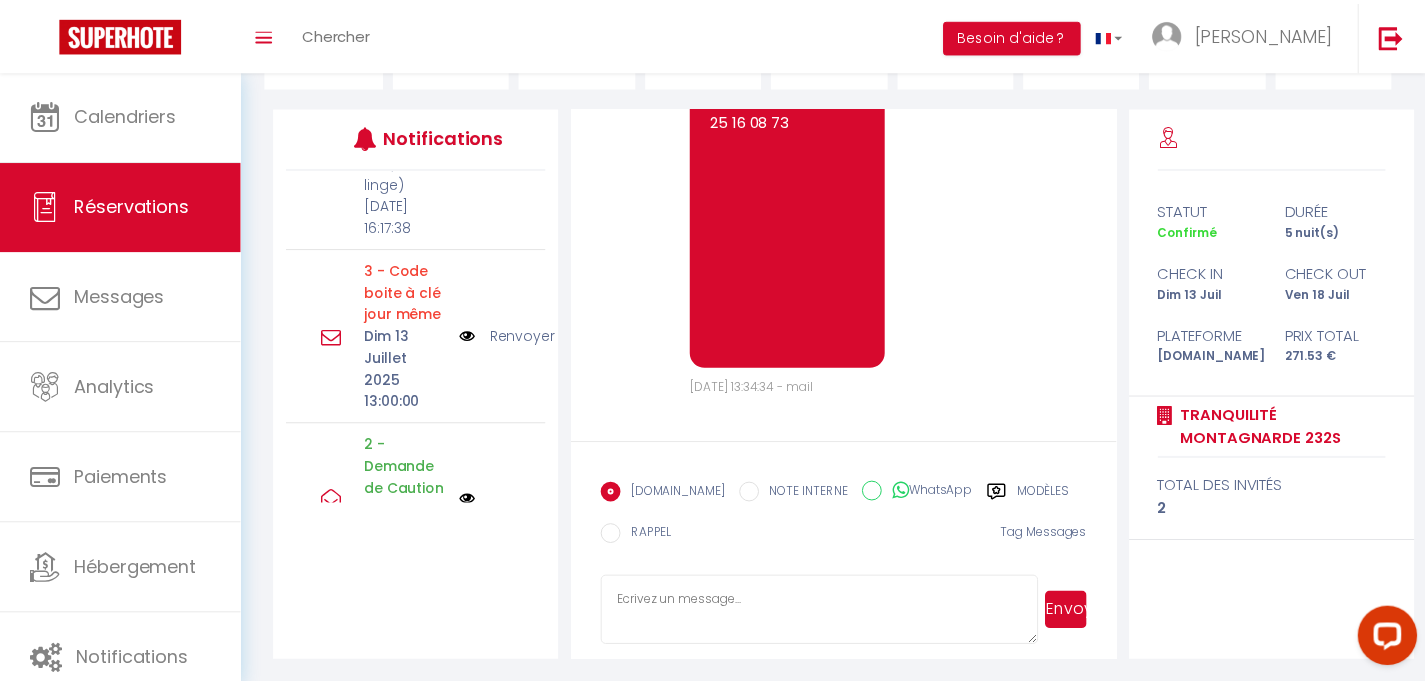 scroll, scrollTop: 4678, scrollLeft: 0, axis: vertical 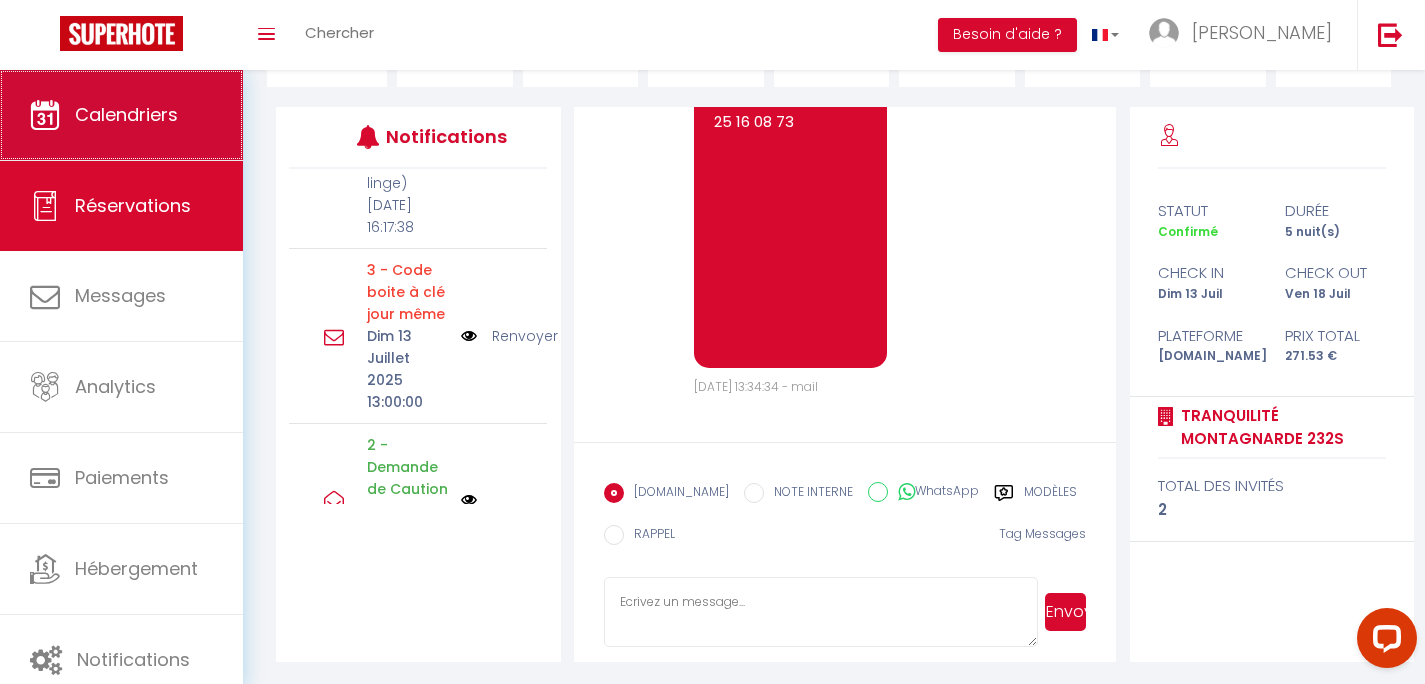 click on "Calendriers" at bounding box center [126, 114] 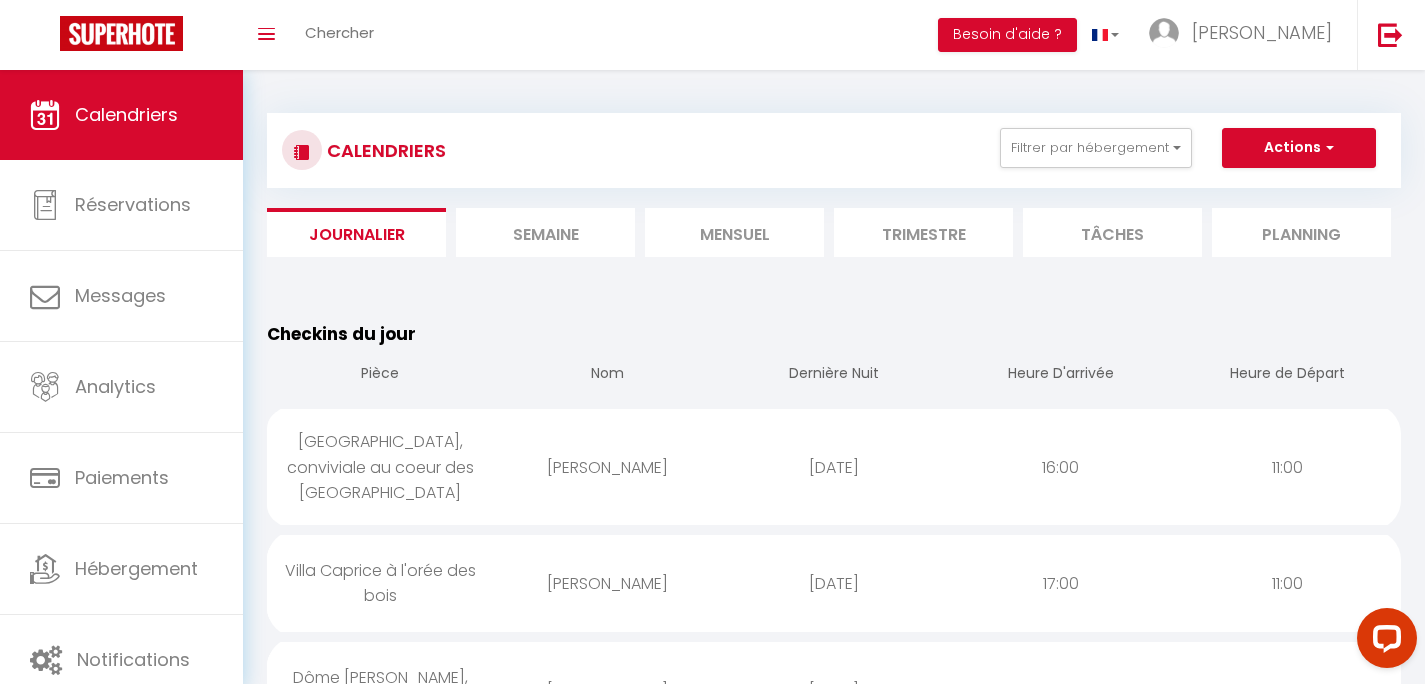 scroll, scrollTop: 80, scrollLeft: 0, axis: vertical 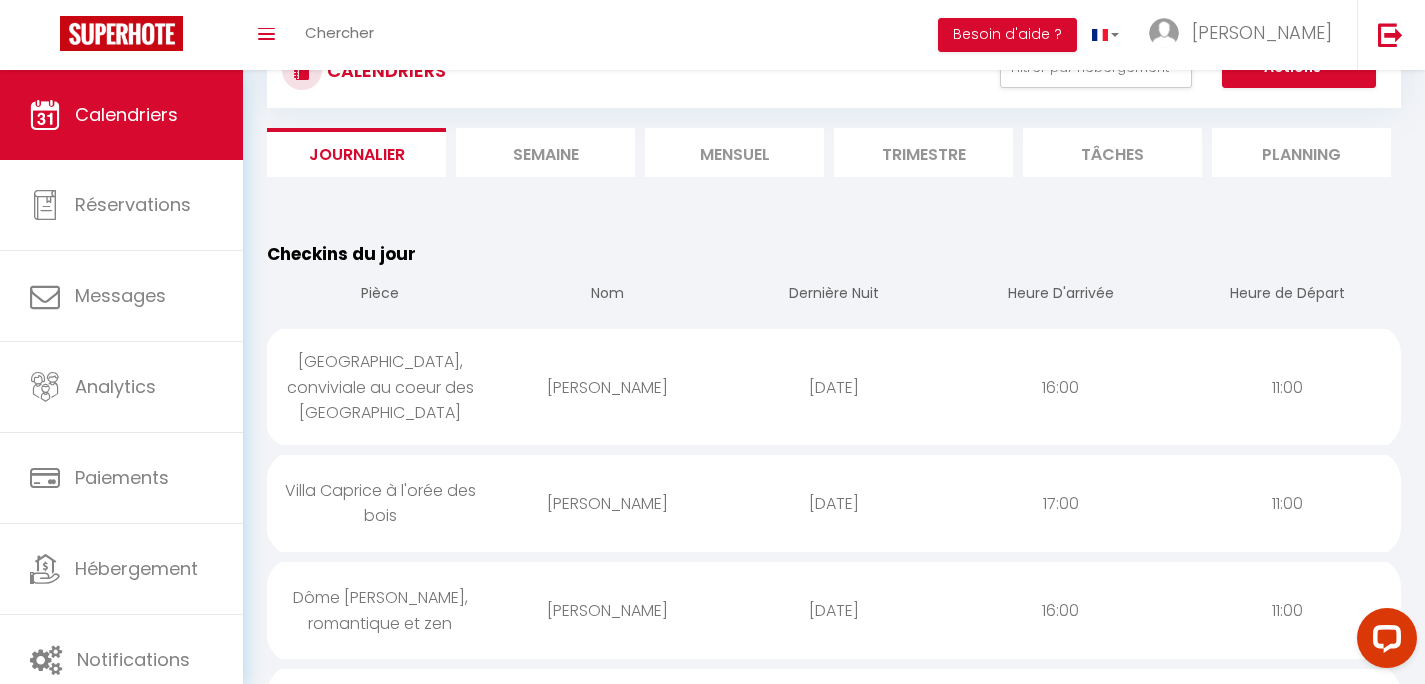 click on "Villa Caprice à l'orée des bois" at bounding box center (380, 503) 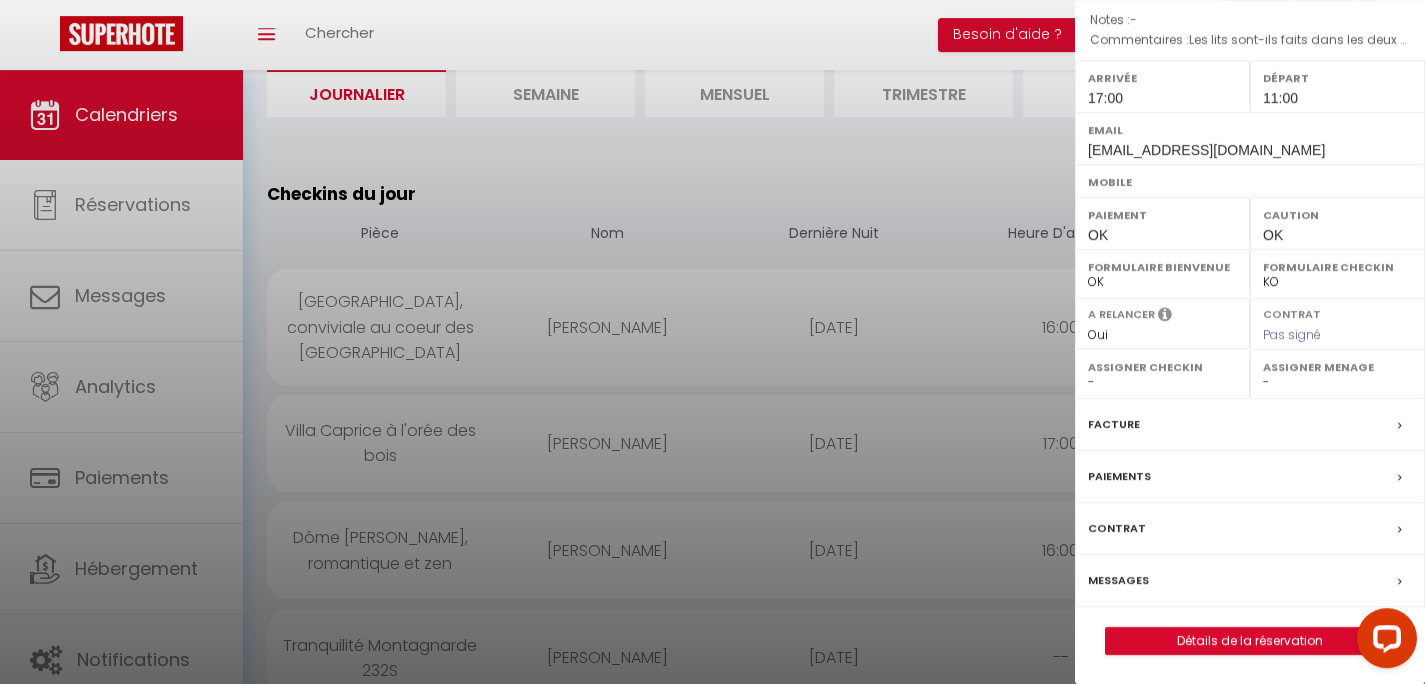 scroll, scrollTop: 144, scrollLeft: 0, axis: vertical 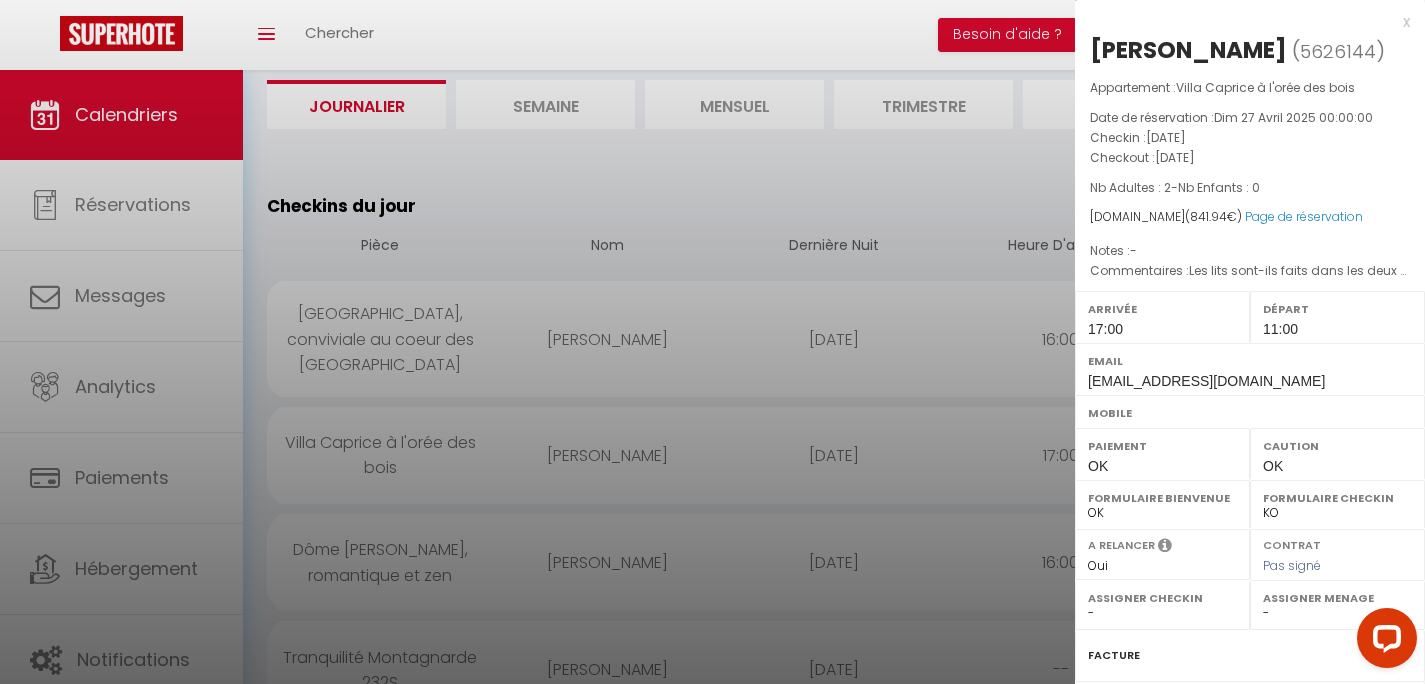 click on "x" at bounding box center [1242, 22] 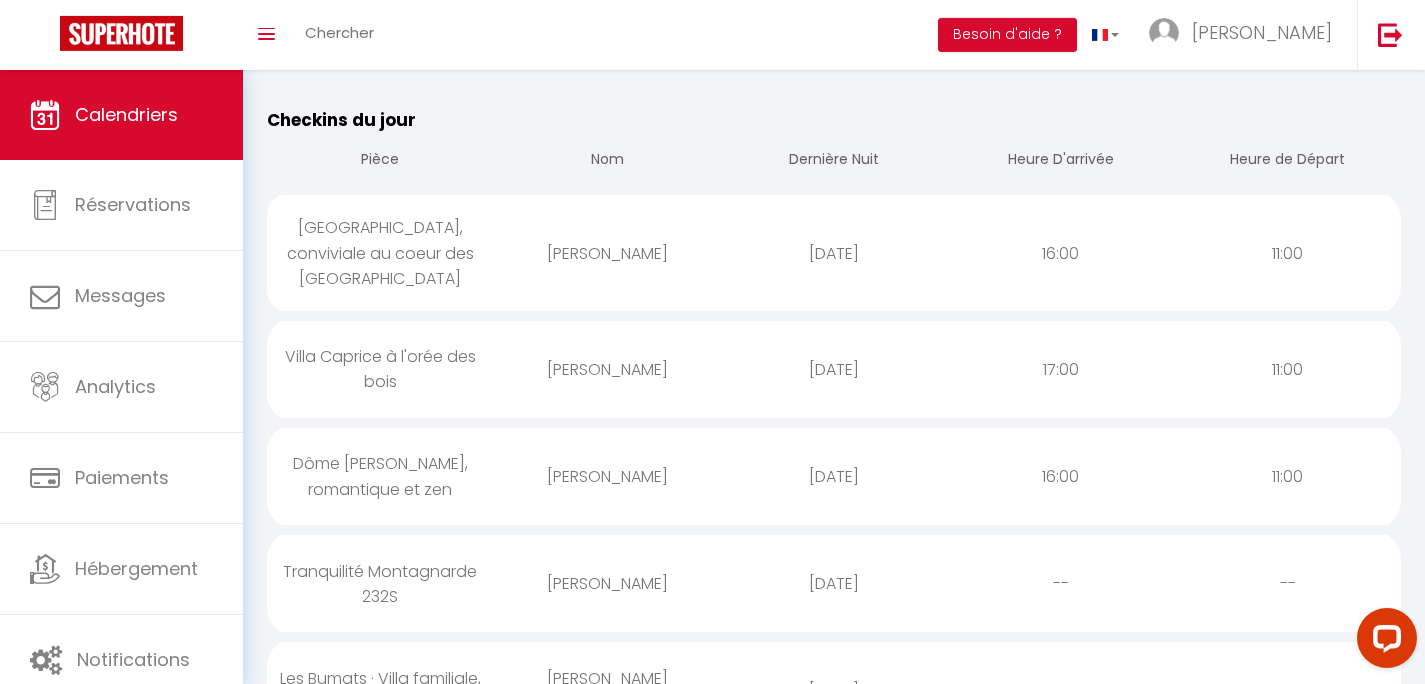scroll, scrollTop: 272, scrollLeft: 0, axis: vertical 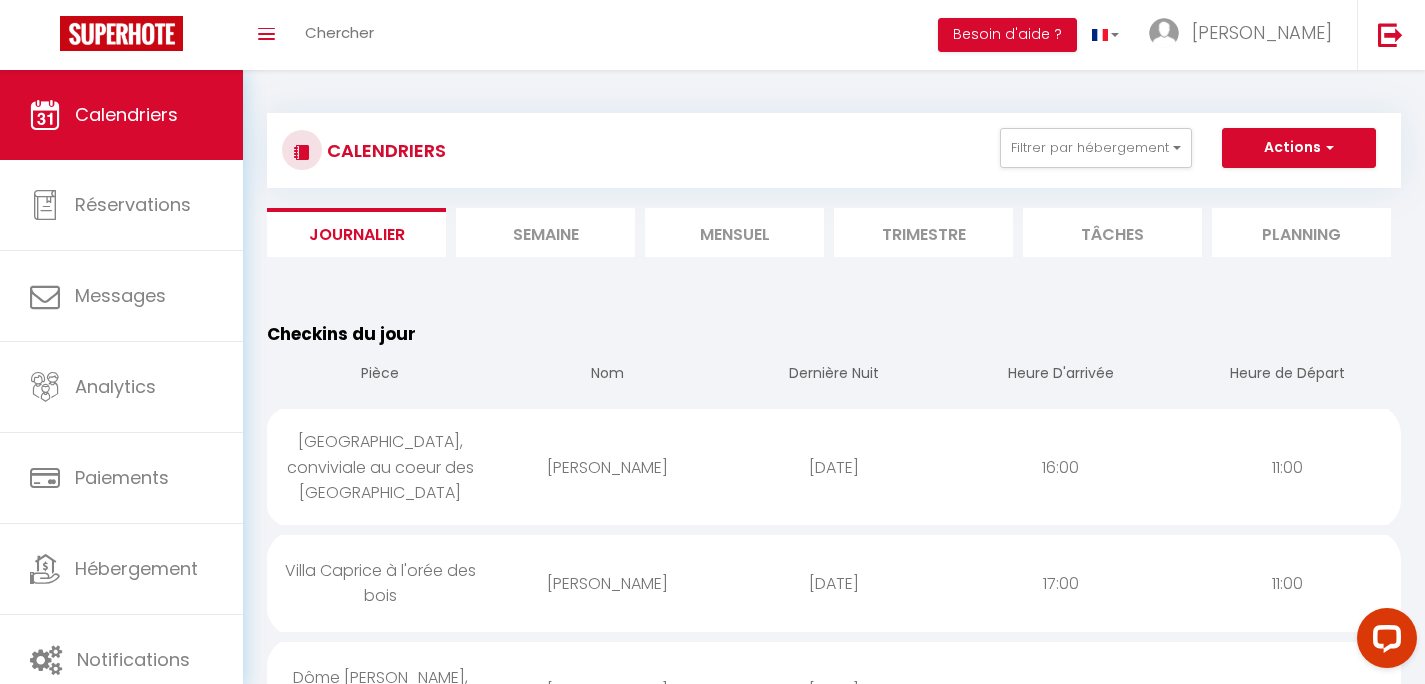click on "Semaine" at bounding box center [545, 232] 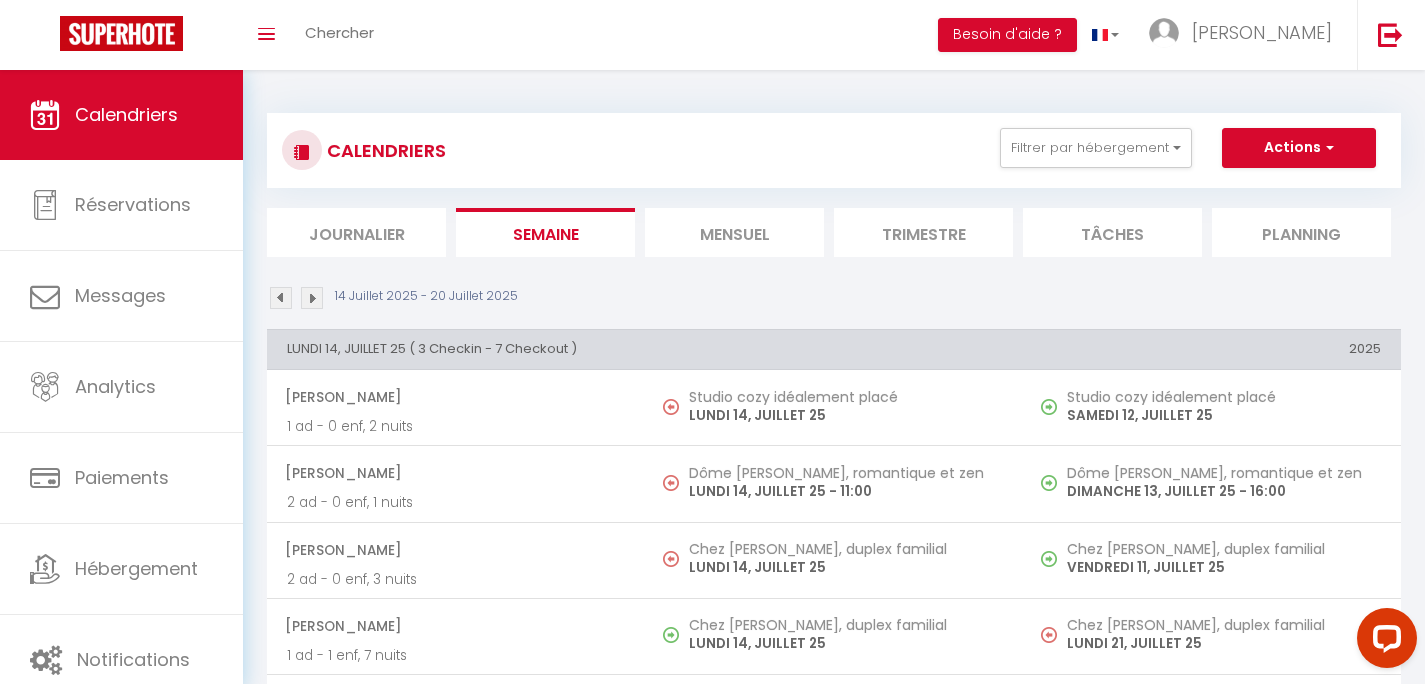 click on "Mensuel" at bounding box center [734, 232] 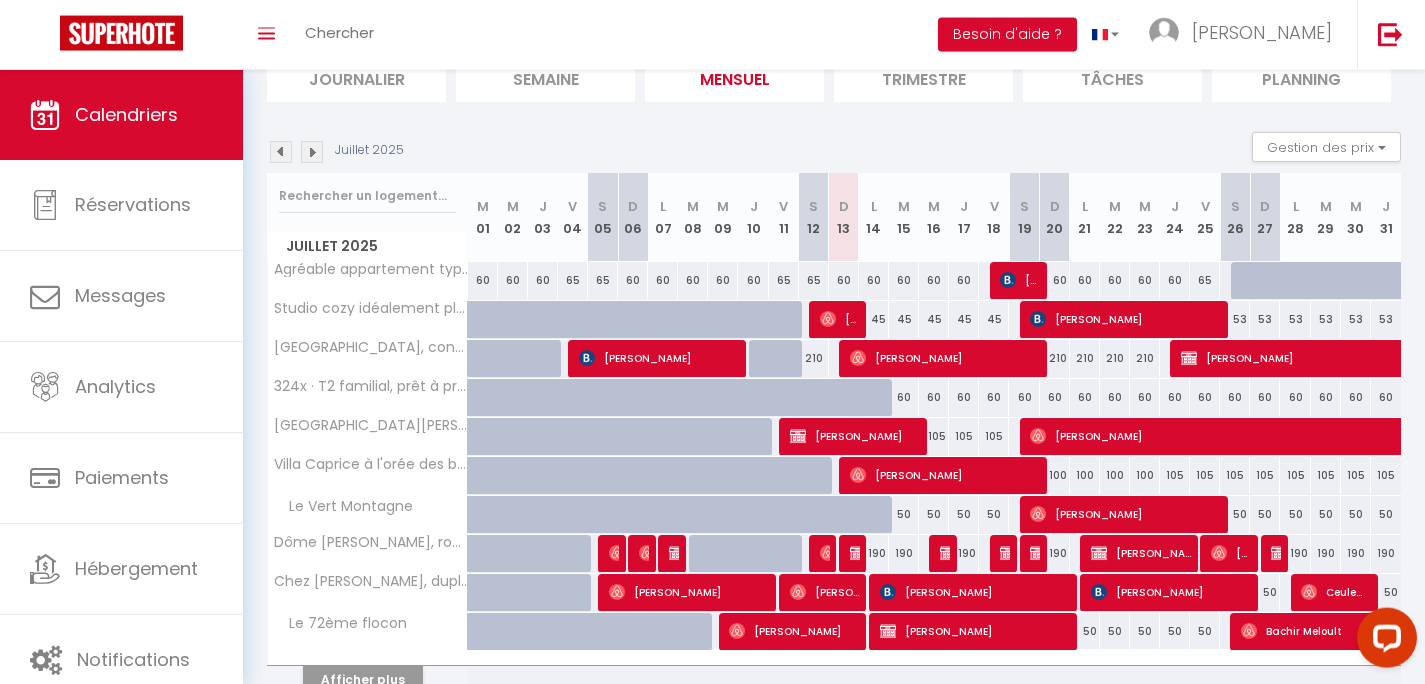 scroll, scrollTop: 208, scrollLeft: 0, axis: vertical 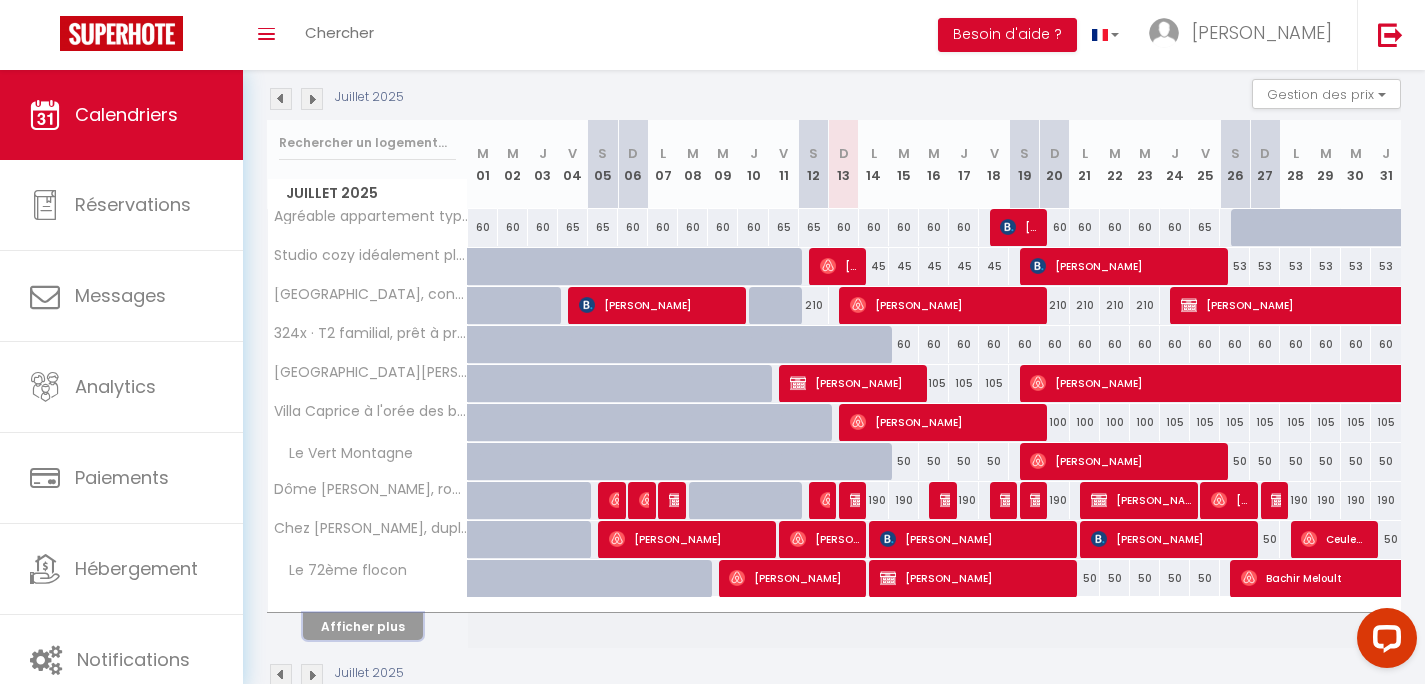 click on "Afficher plus" at bounding box center (363, 626) 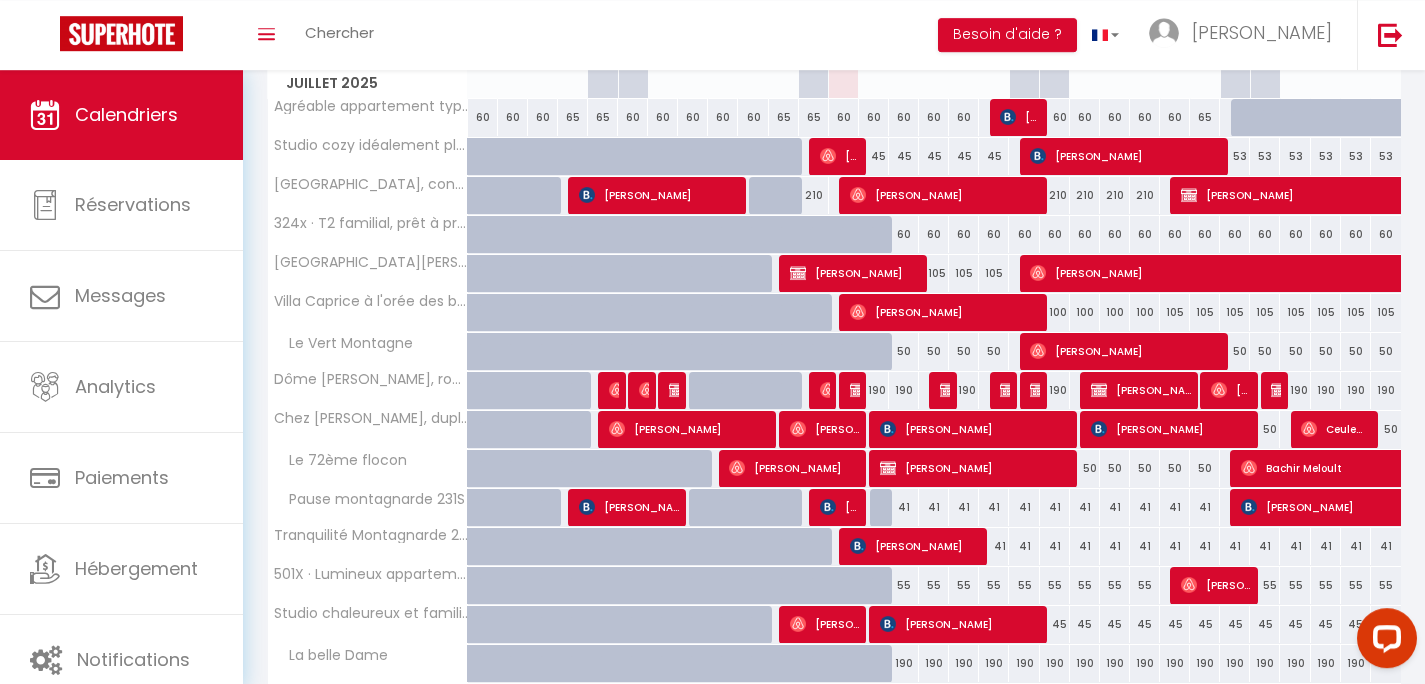 scroll, scrollTop: 320, scrollLeft: 0, axis: vertical 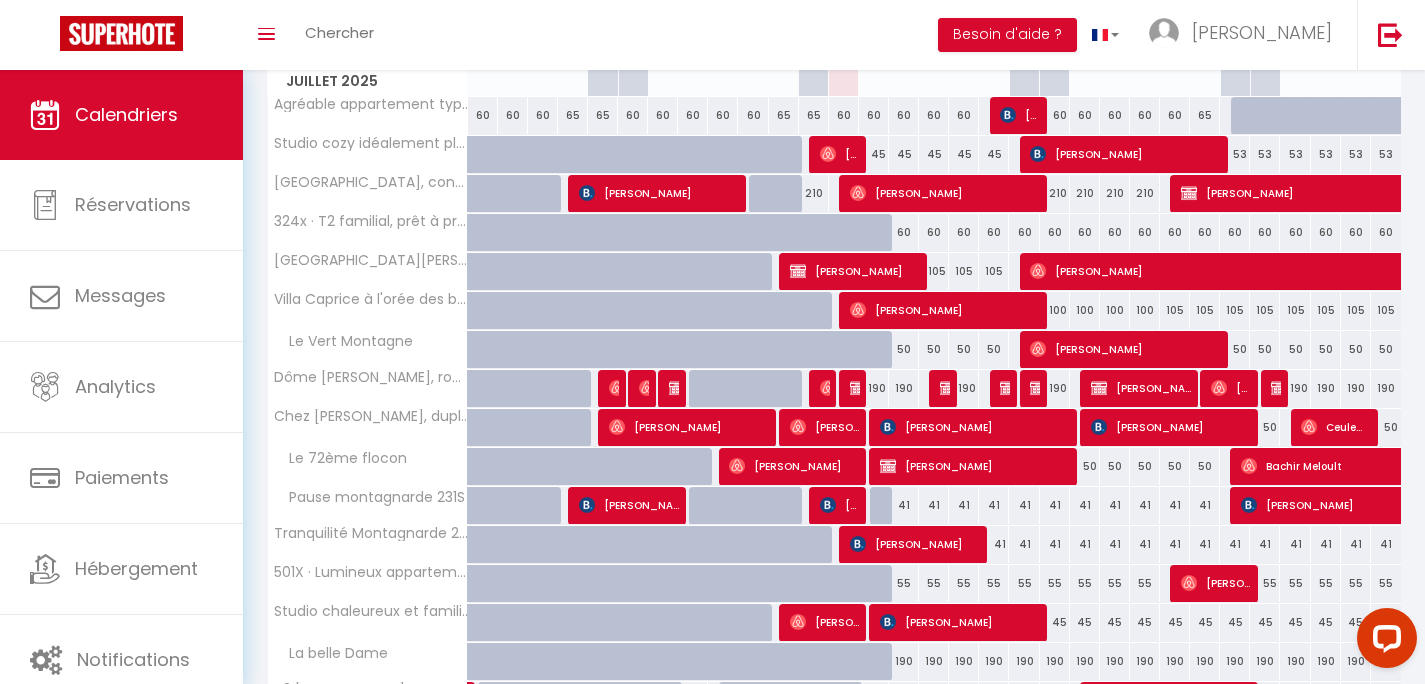 click on "Pause montagnarde 231S" at bounding box center (370, 498) 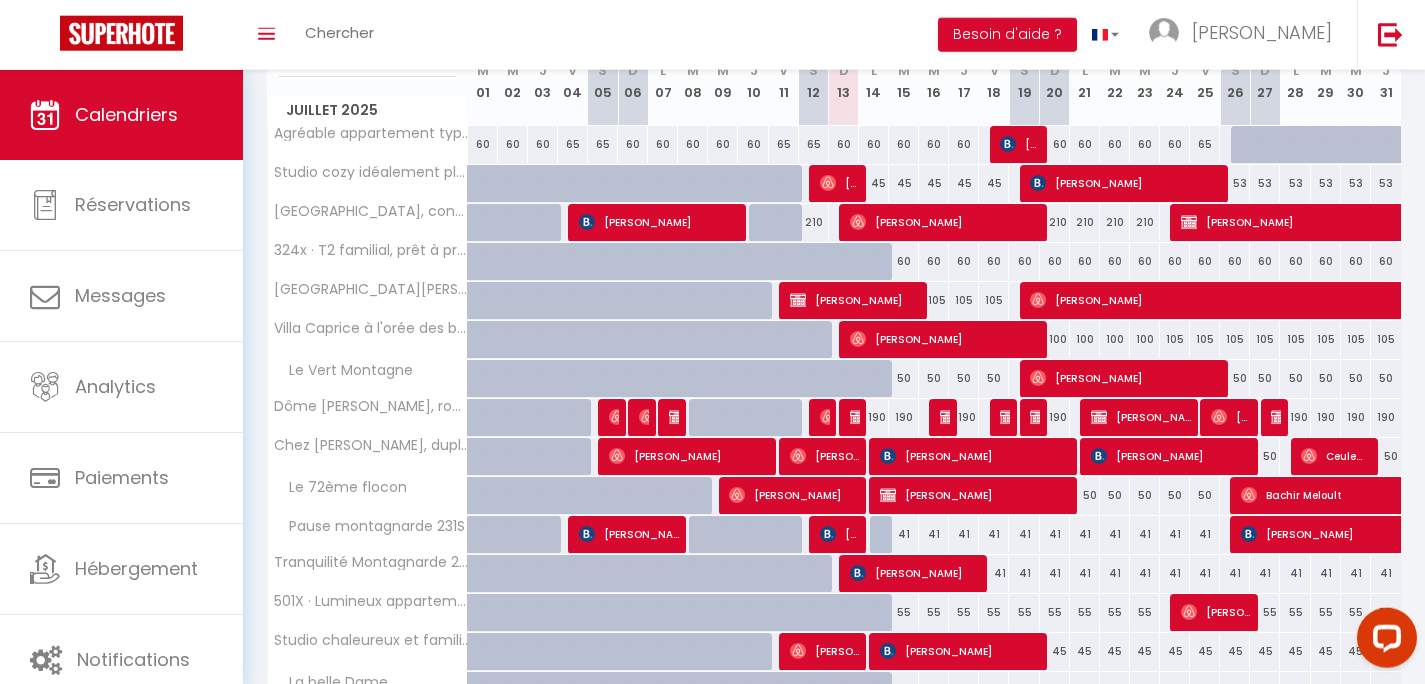 scroll, scrollTop: 288, scrollLeft: 0, axis: vertical 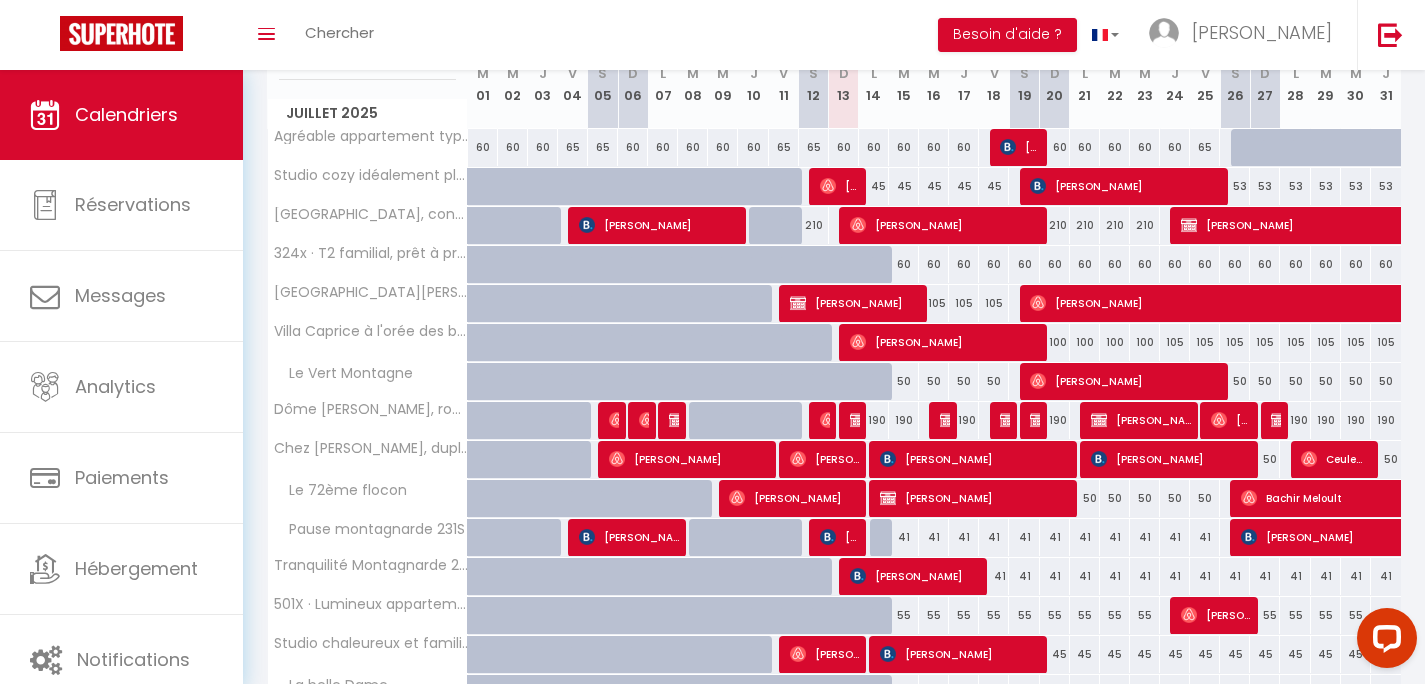 click on "[PERSON_NAME]" at bounding box center (794, 498) 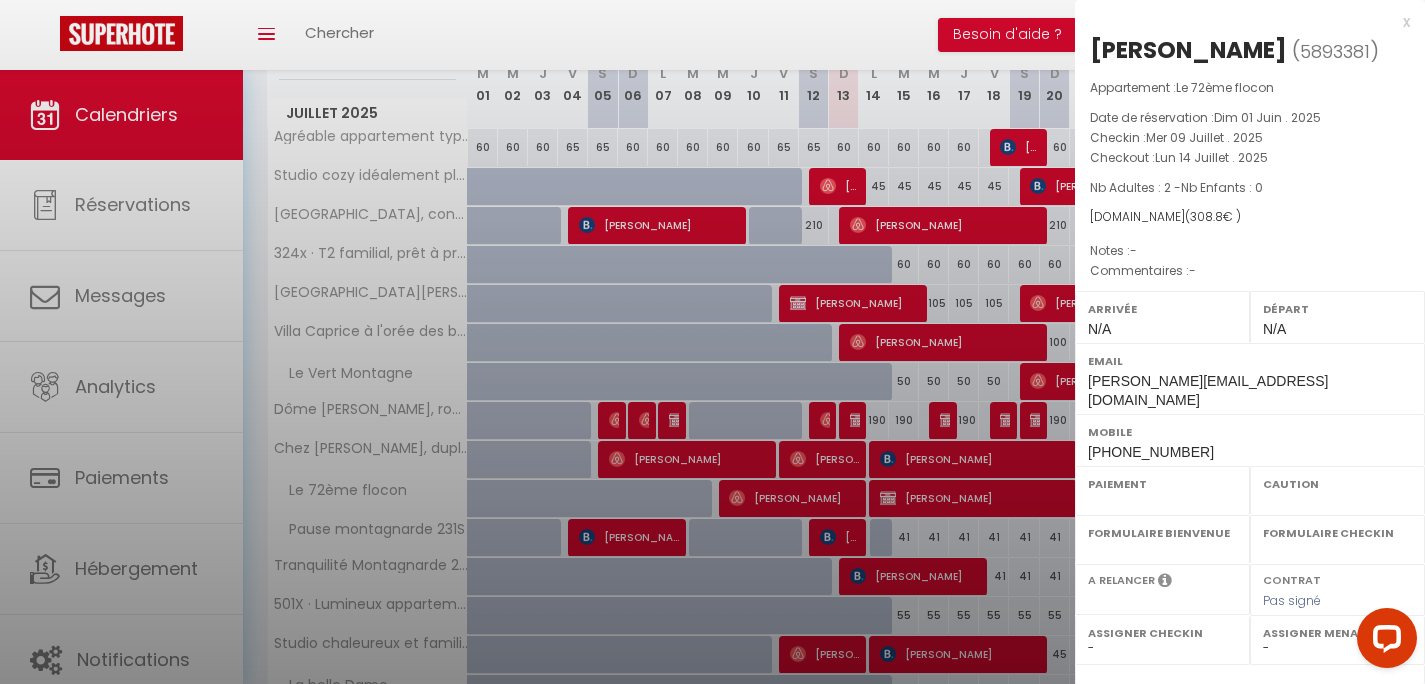 select on "OK" 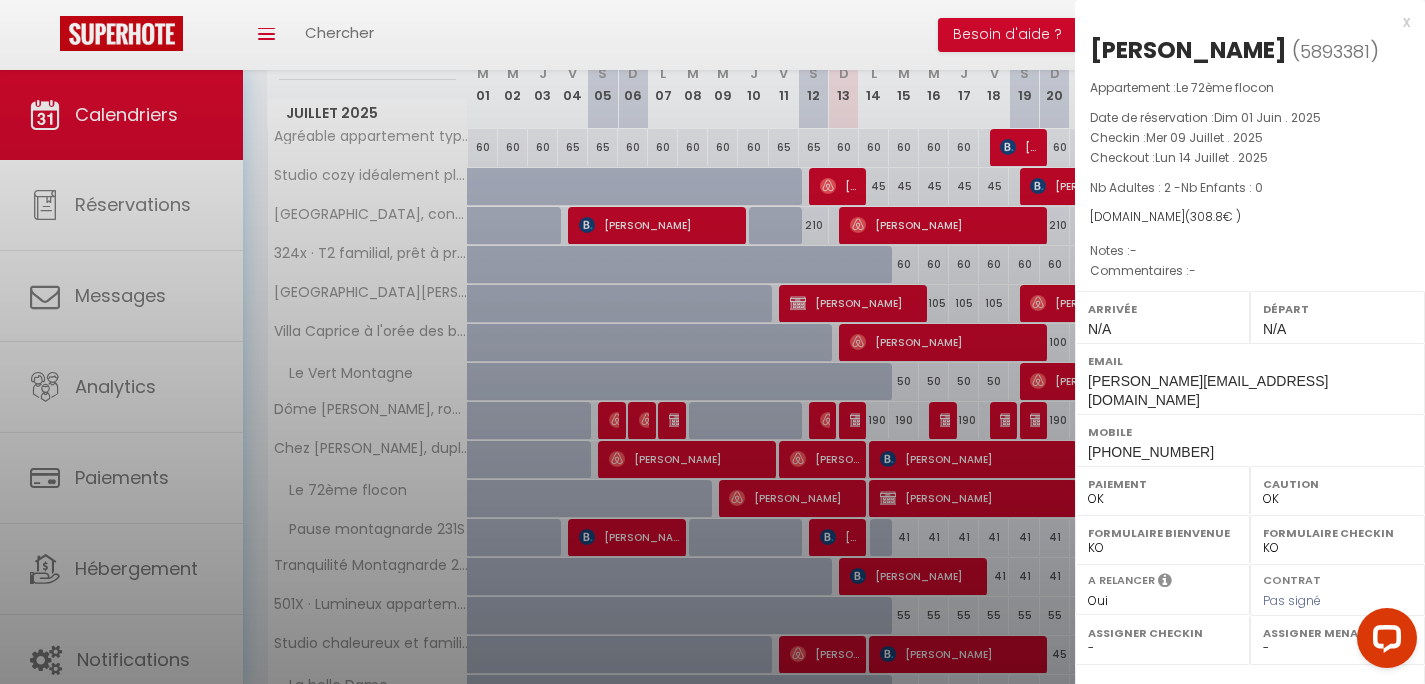scroll, scrollTop: 247, scrollLeft: 0, axis: vertical 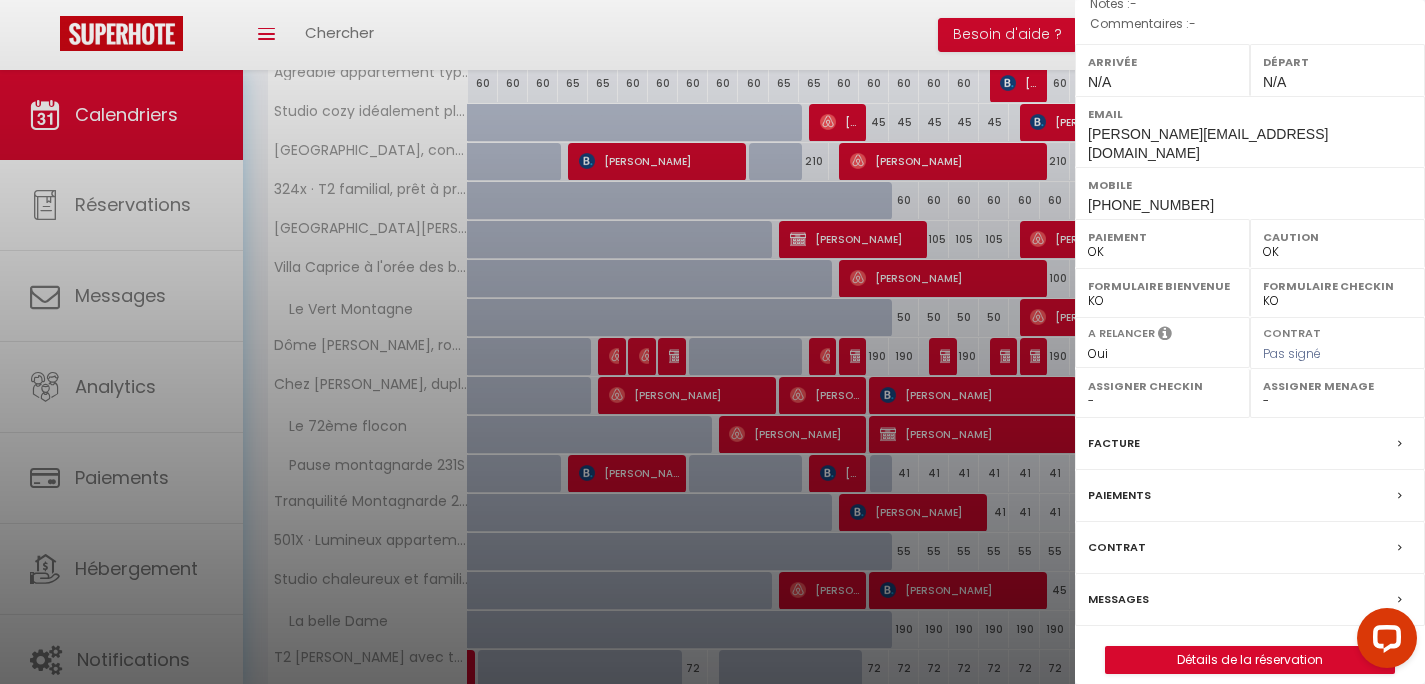click on "Messages" at bounding box center (1118, 599) 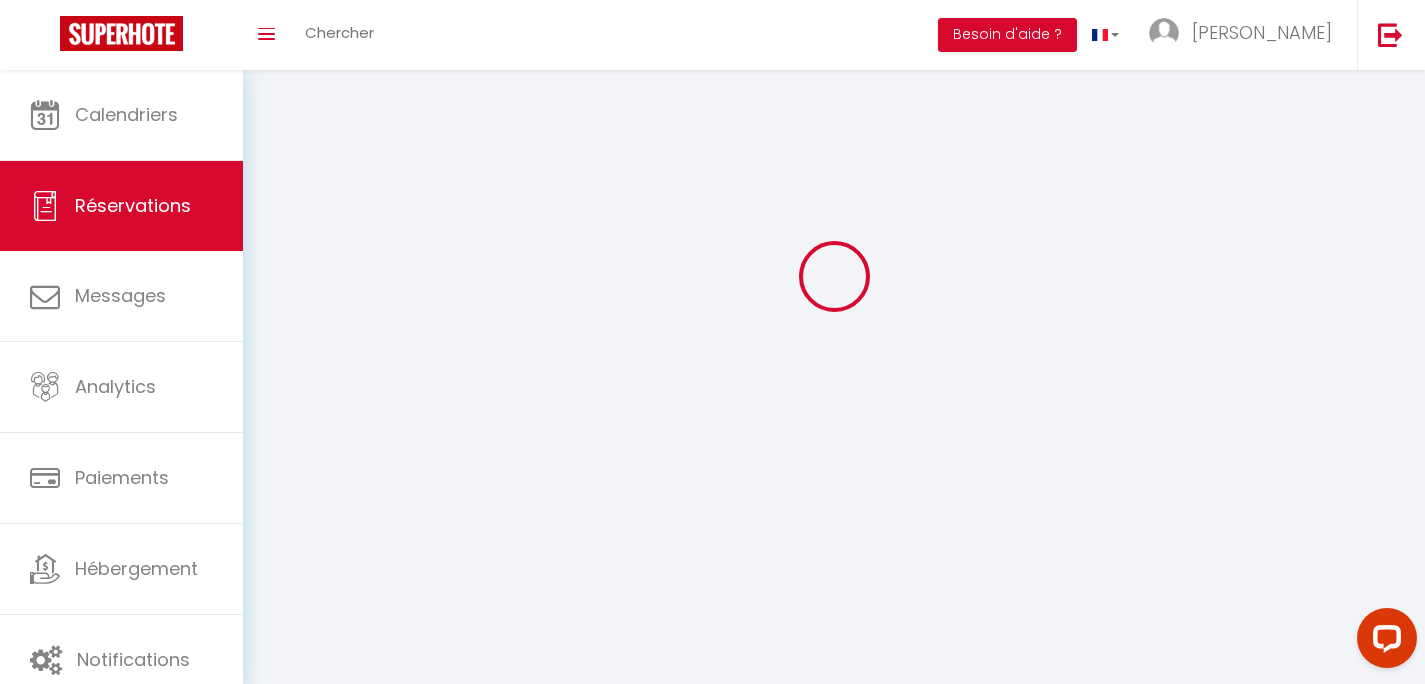 scroll, scrollTop: 0, scrollLeft: 0, axis: both 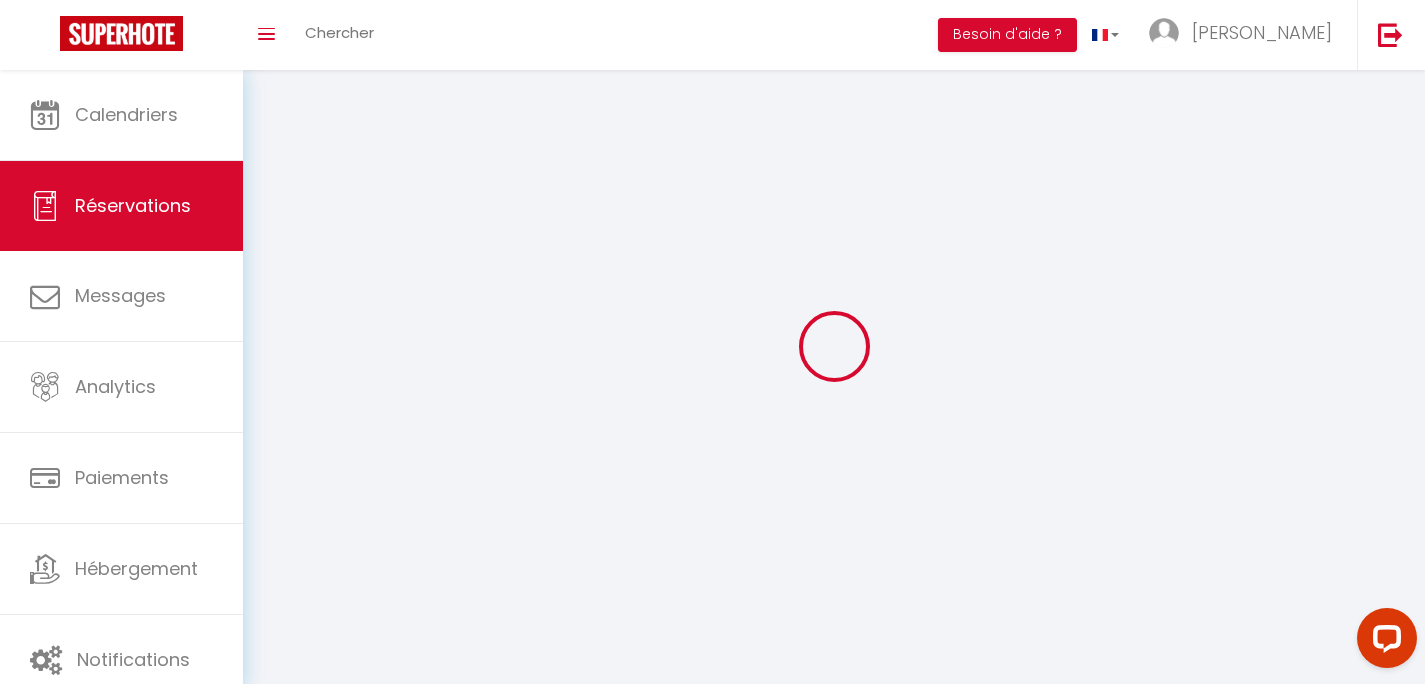 select 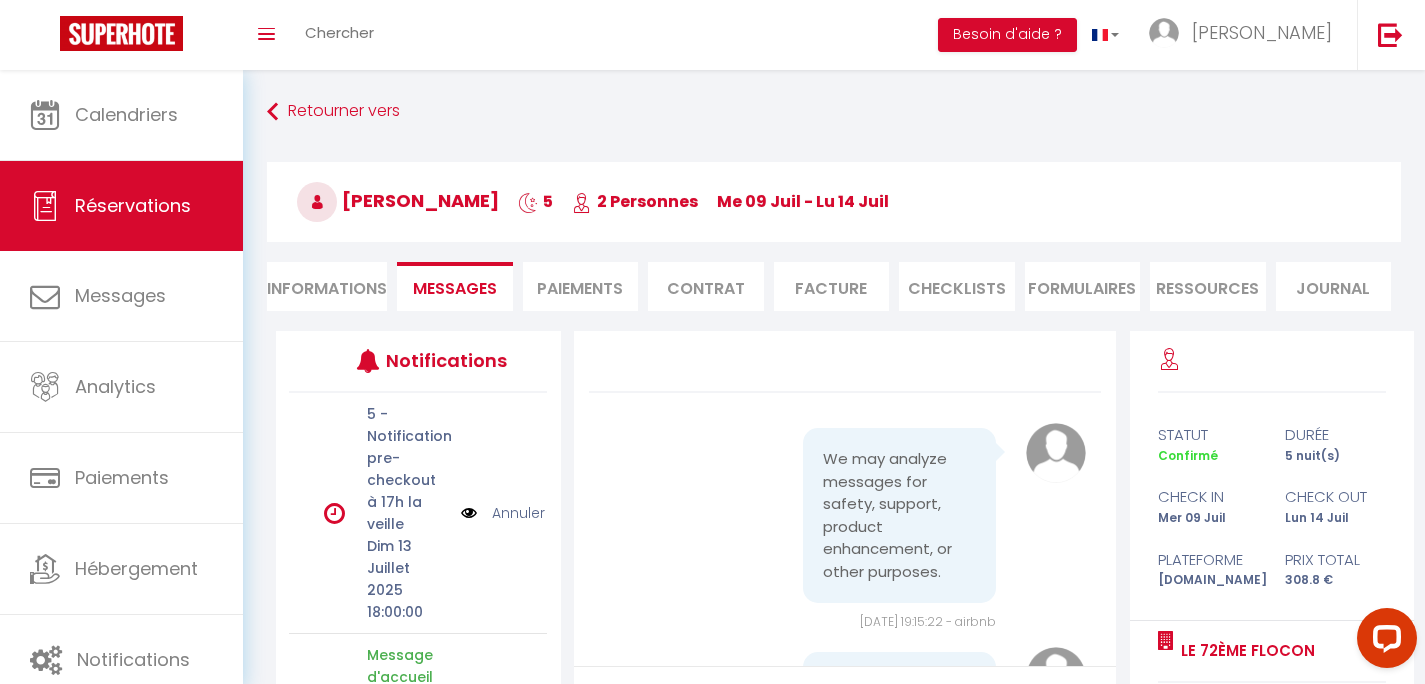 scroll, scrollTop: 8348, scrollLeft: 0, axis: vertical 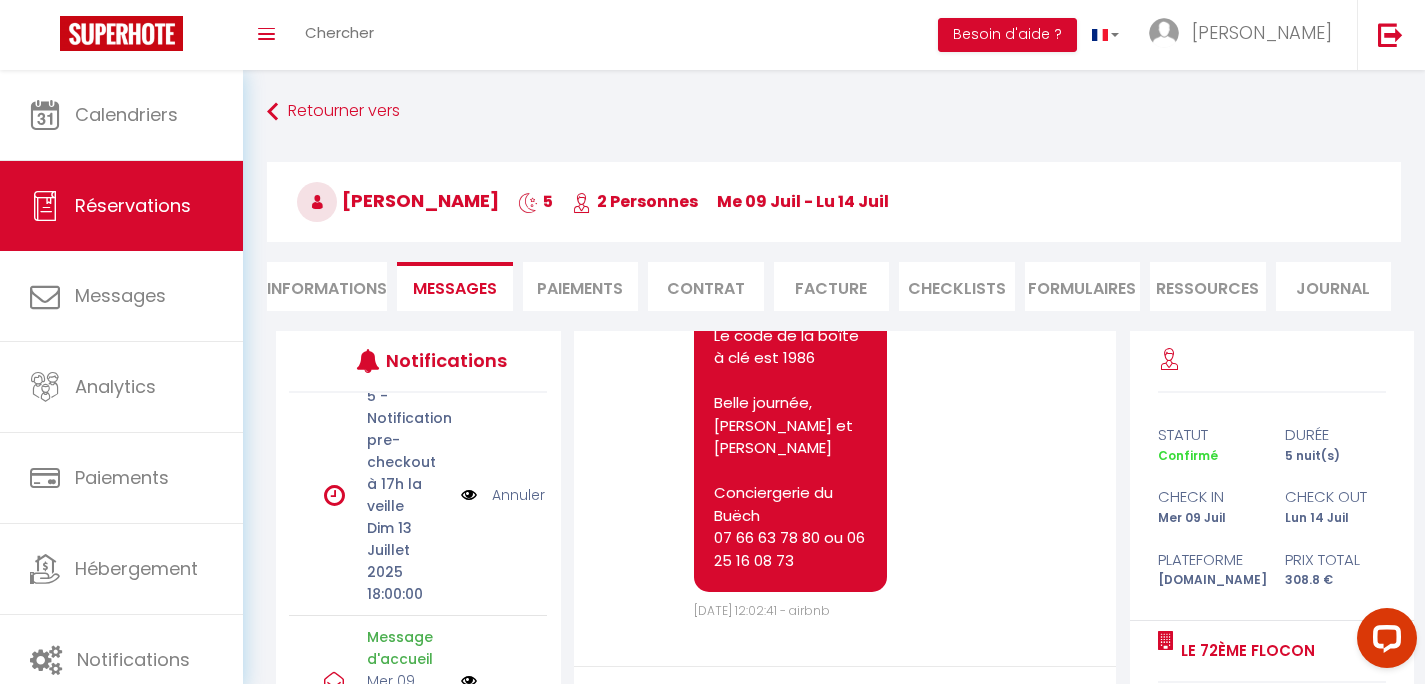 click at bounding box center (469, 495) 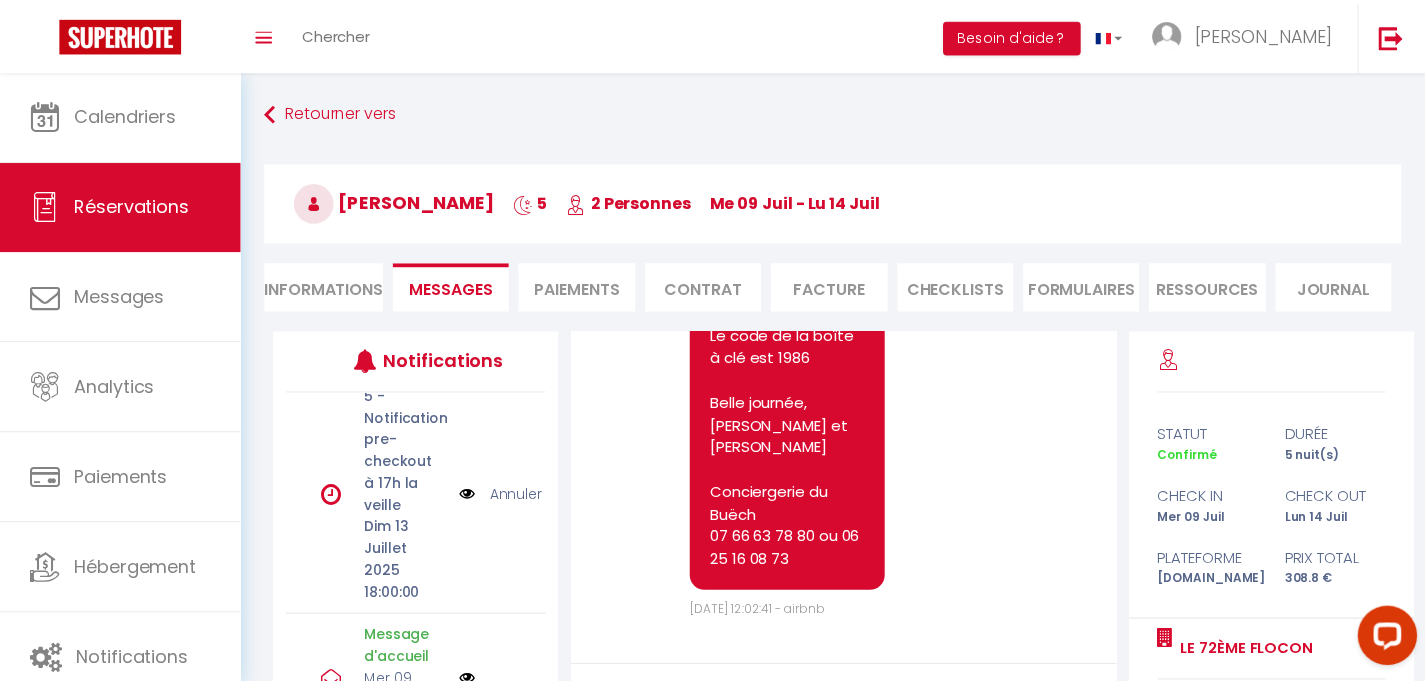 scroll, scrollTop: 8236, scrollLeft: 0, axis: vertical 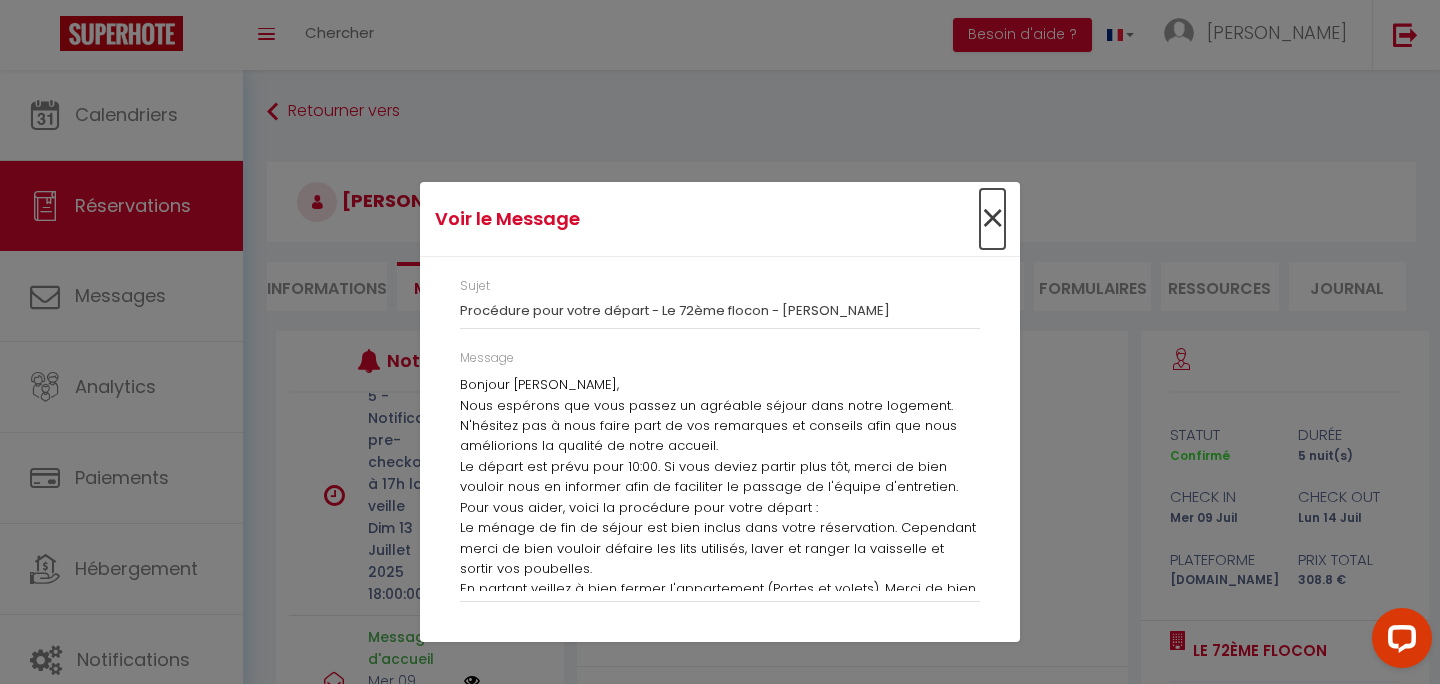 click on "×" at bounding box center (992, 219) 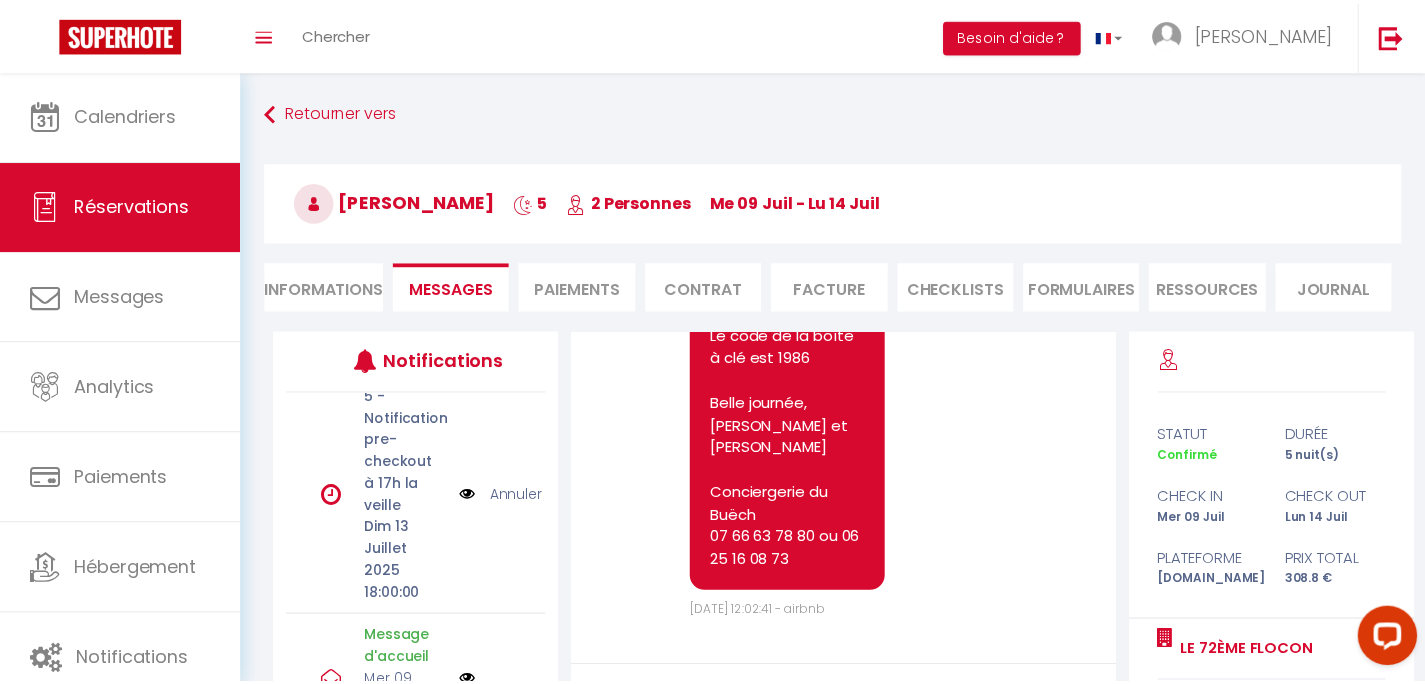 scroll, scrollTop: 8326, scrollLeft: 0, axis: vertical 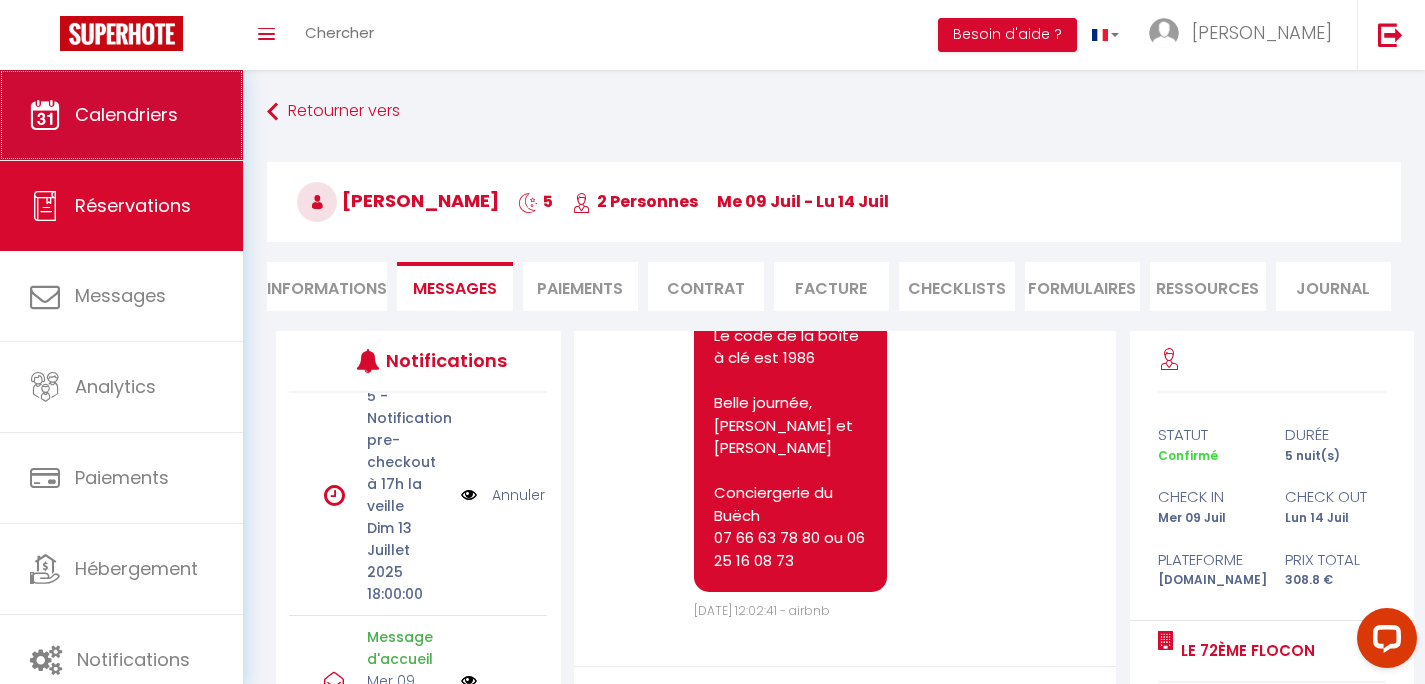 click on "Calendriers" at bounding box center [121, 115] 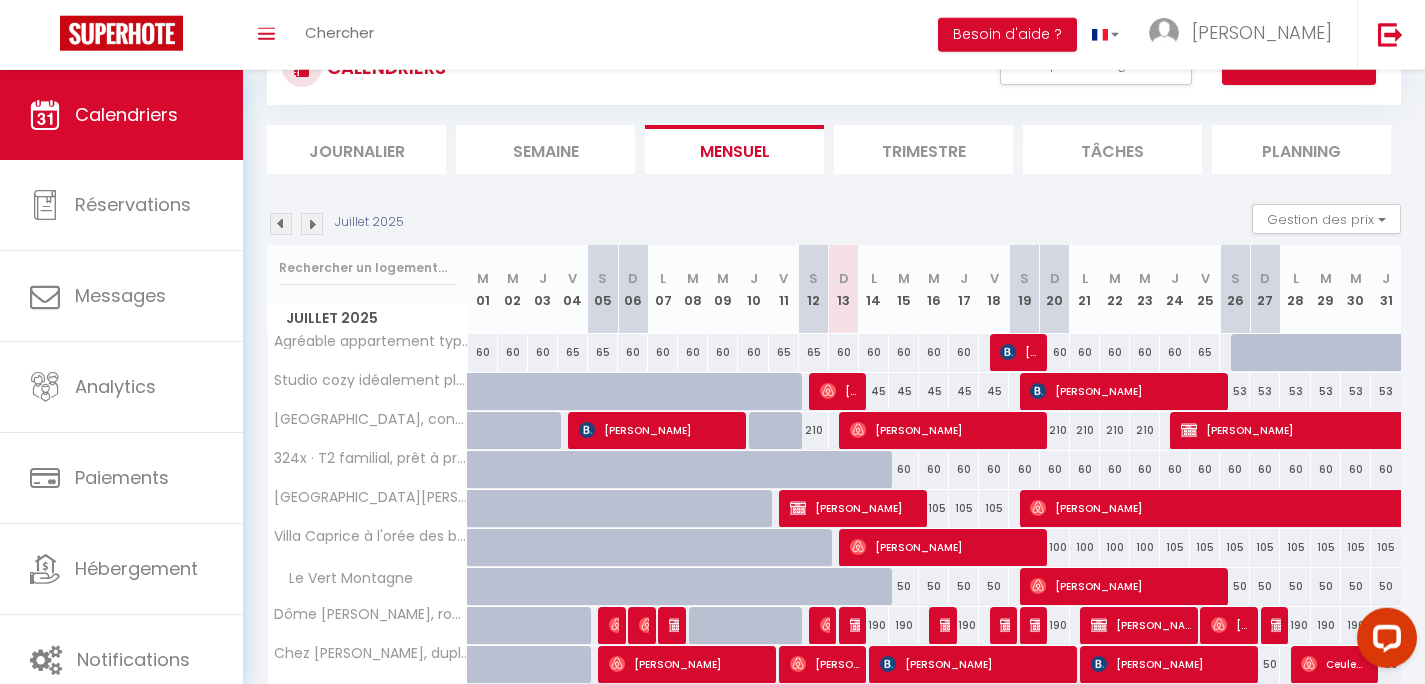 scroll, scrollTop: 96, scrollLeft: 0, axis: vertical 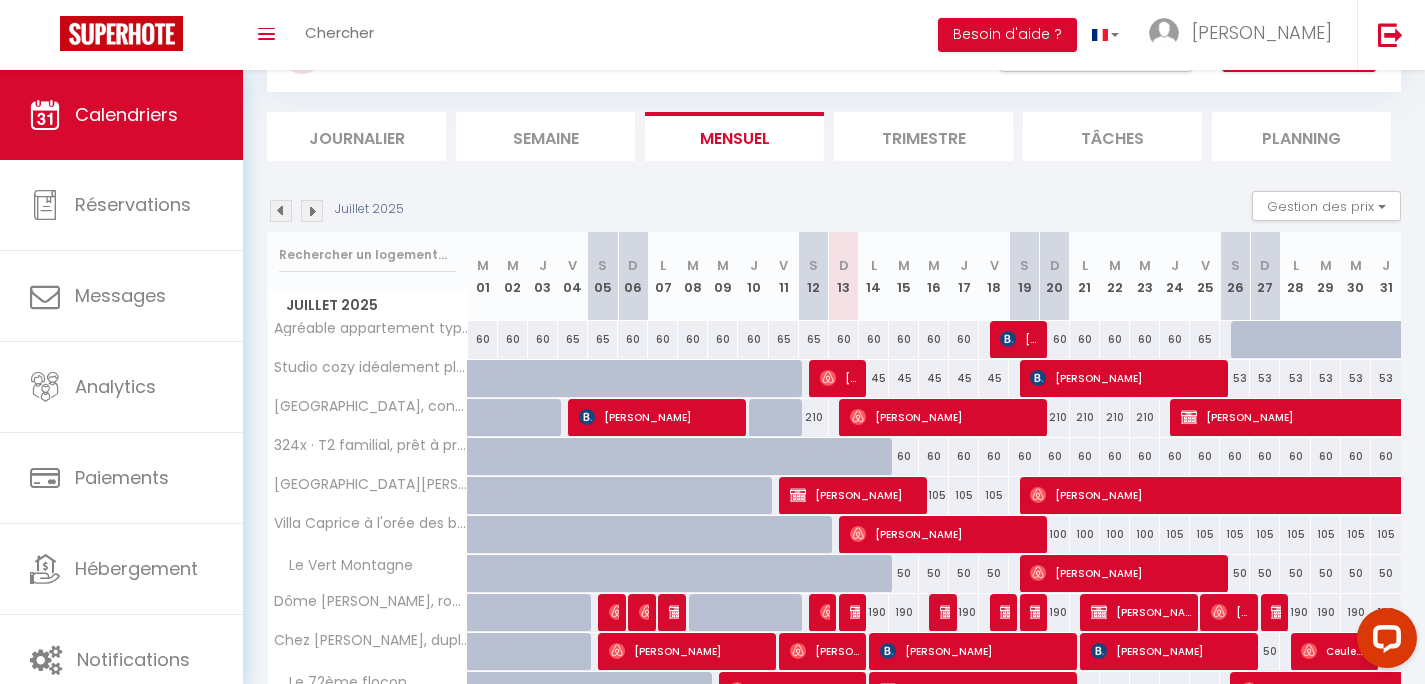 click on "Semaine" at bounding box center [545, 136] 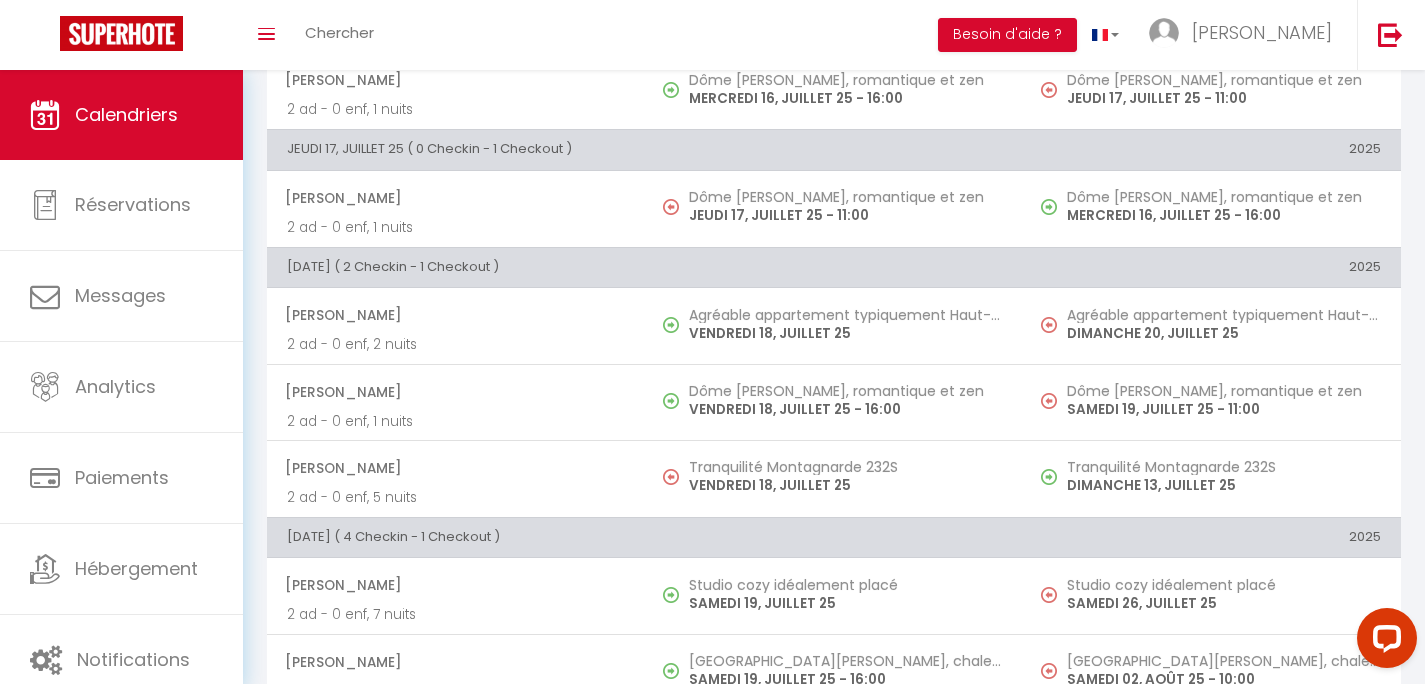 scroll, scrollTop: 1254, scrollLeft: 0, axis: vertical 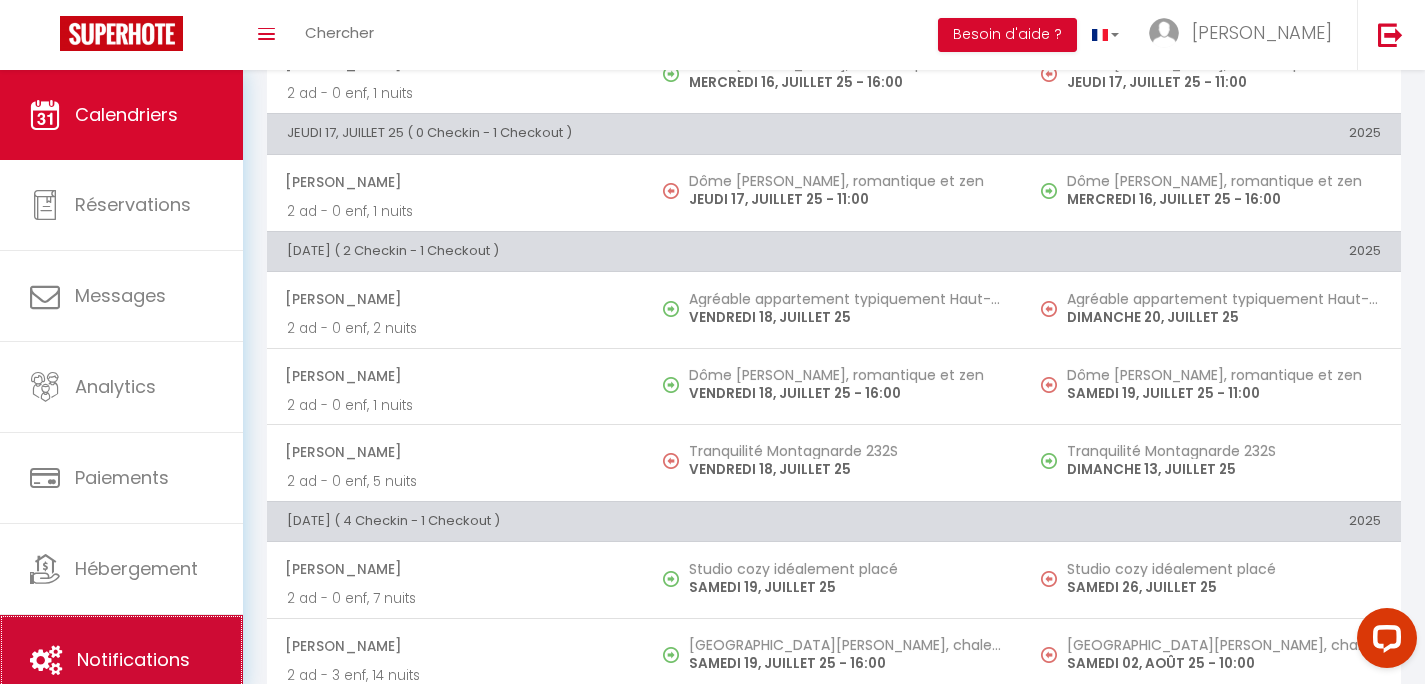 click on "Notifications" at bounding box center (133, 659) 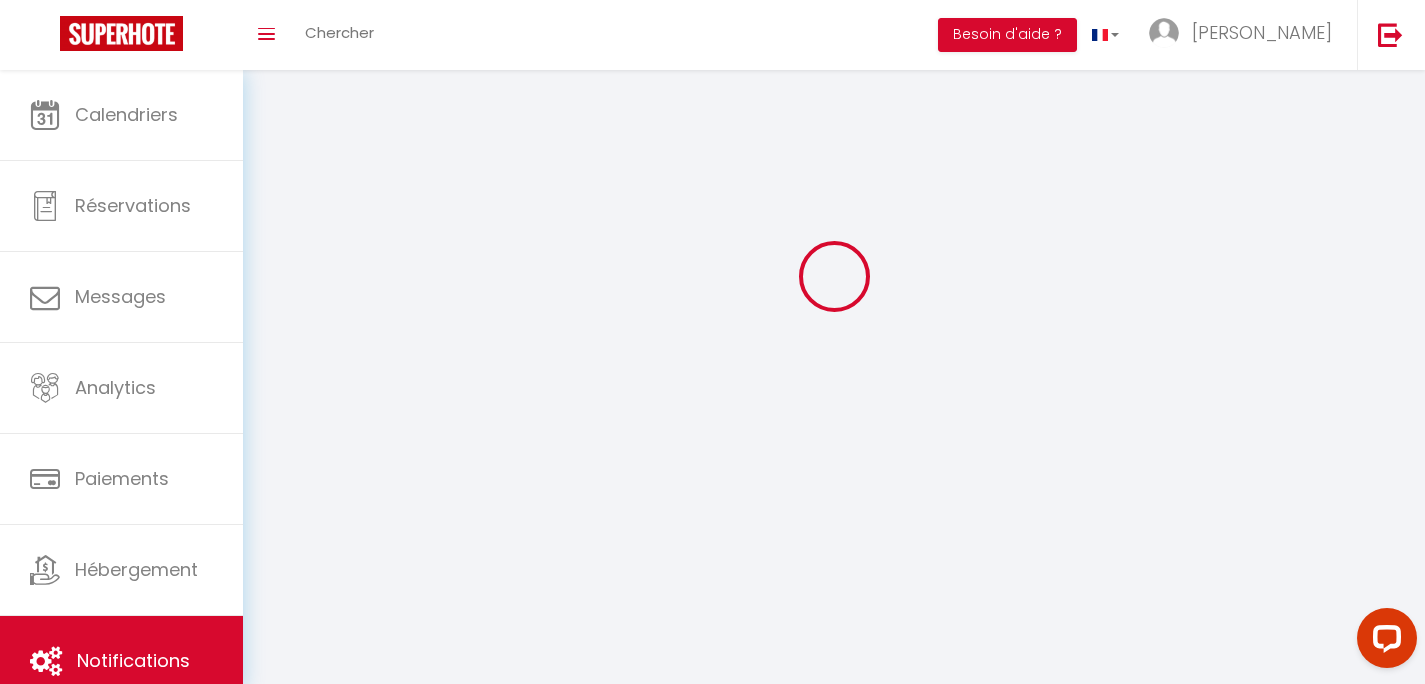 scroll, scrollTop: 0, scrollLeft: 0, axis: both 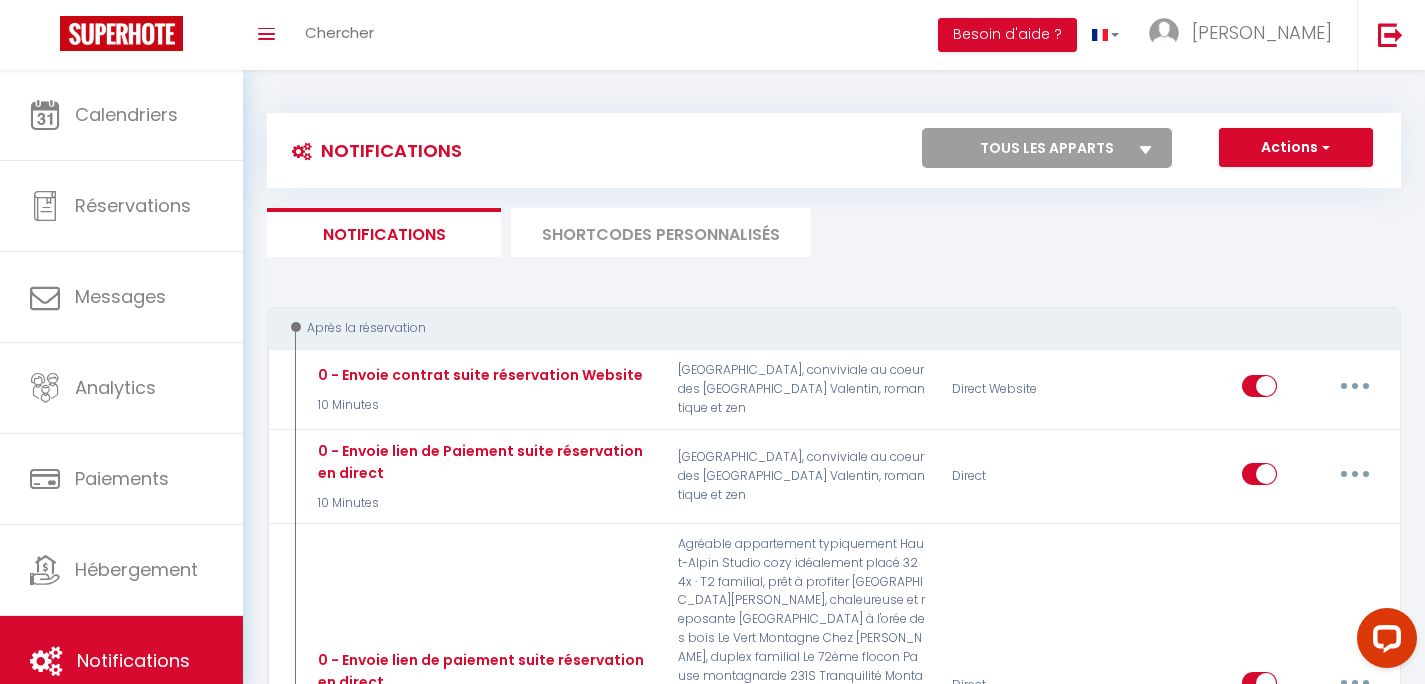 click on "SHORTCODES PERSONNALISÉS" at bounding box center [661, 232] 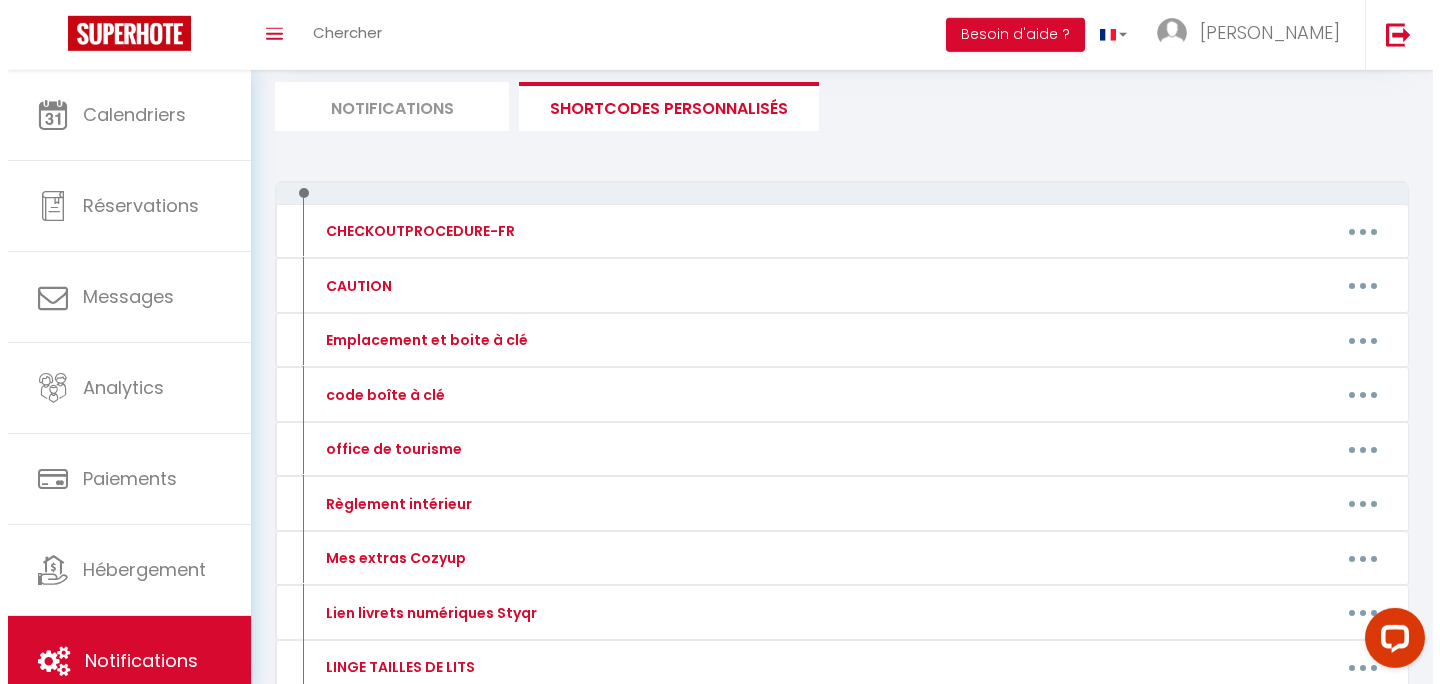scroll, scrollTop: 144, scrollLeft: 0, axis: vertical 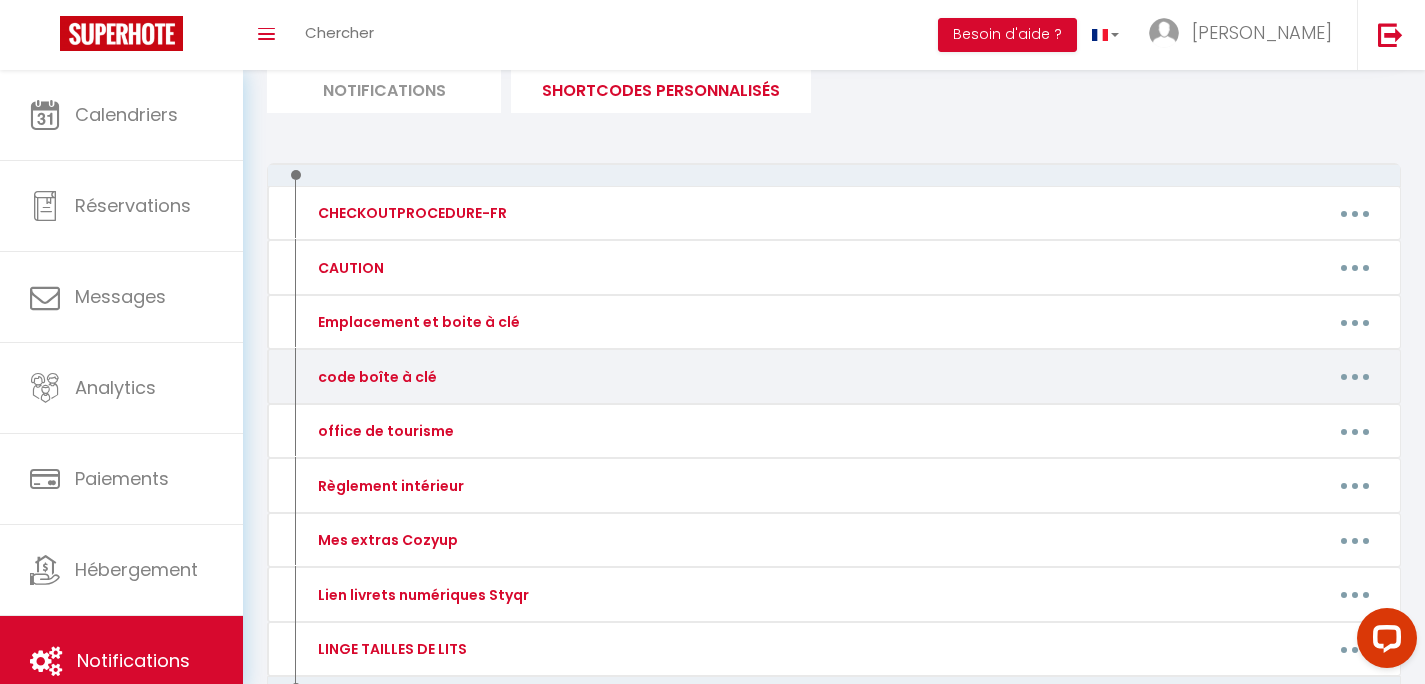 click at bounding box center (1355, 377) 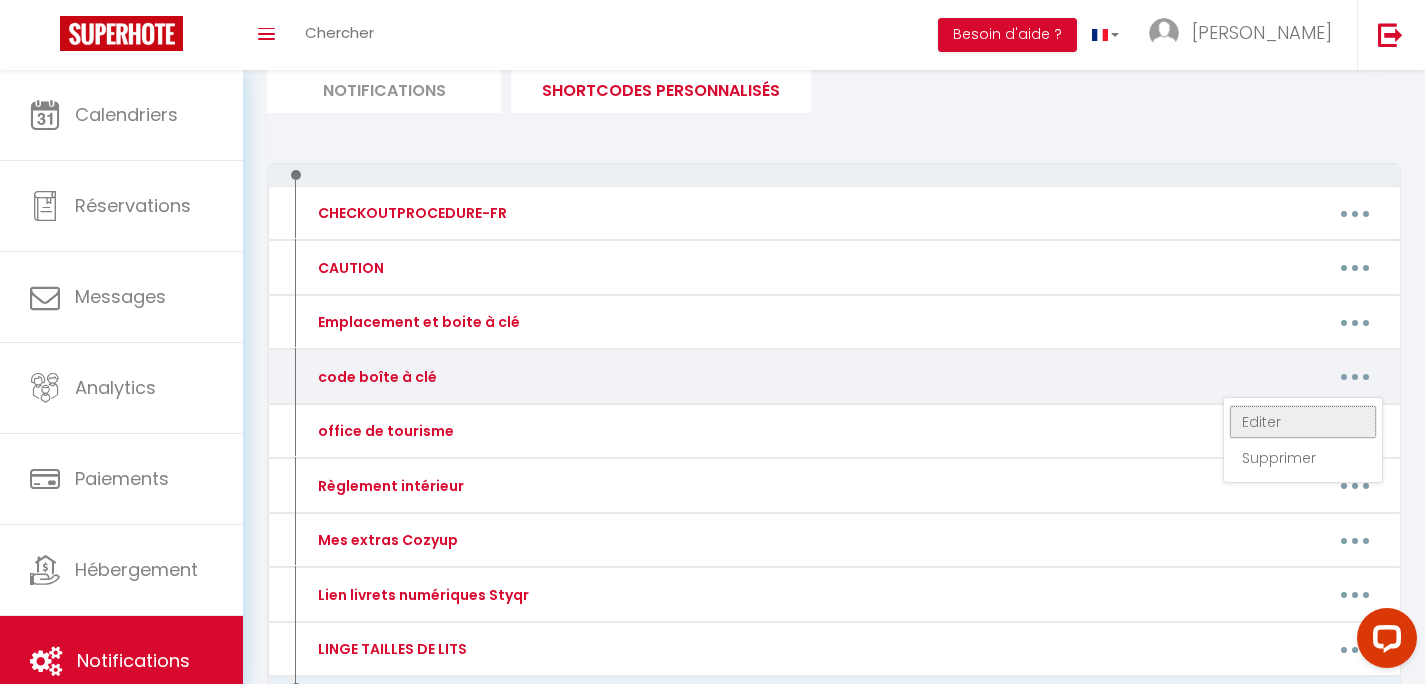 click on "Editer" at bounding box center (1303, 422) 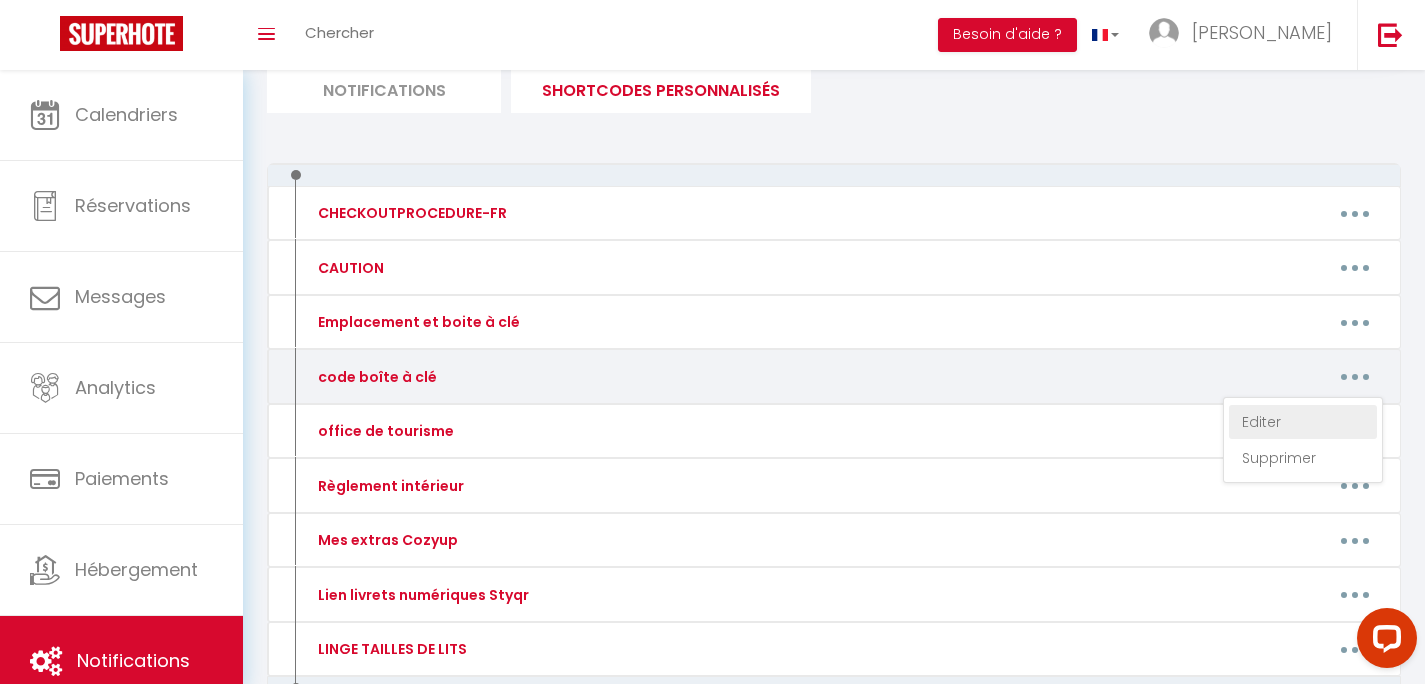 type on "code boîte à clé" 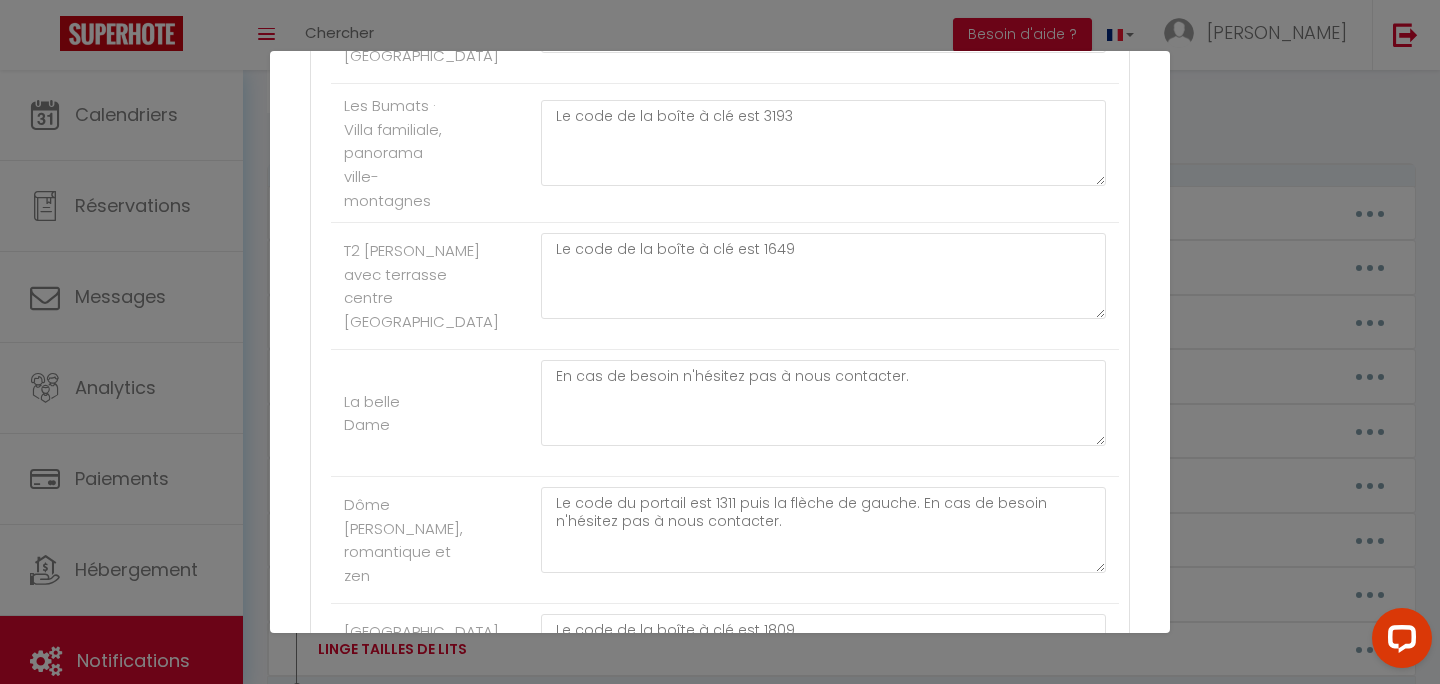 scroll, scrollTop: 2106, scrollLeft: 0, axis: vertical 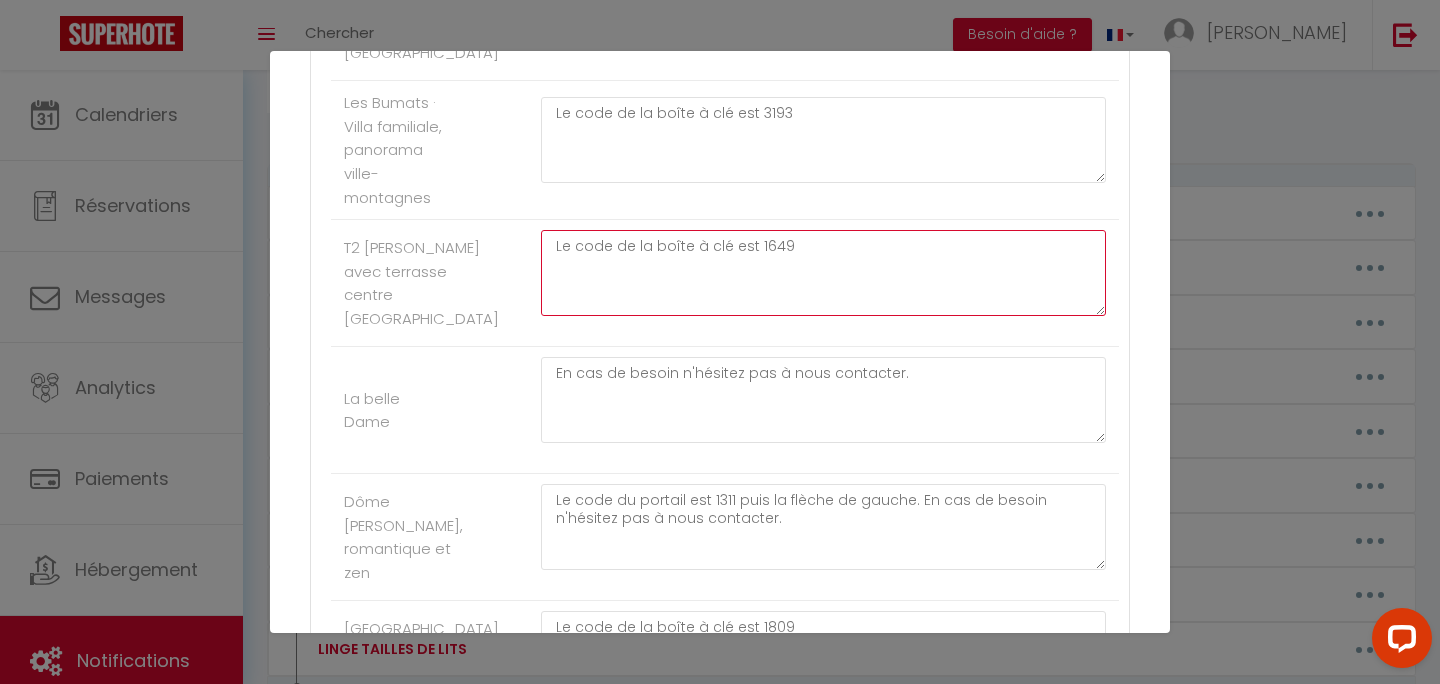 click on "Le code de la boîte à clé est 1649" at bounding box center (823, -914) 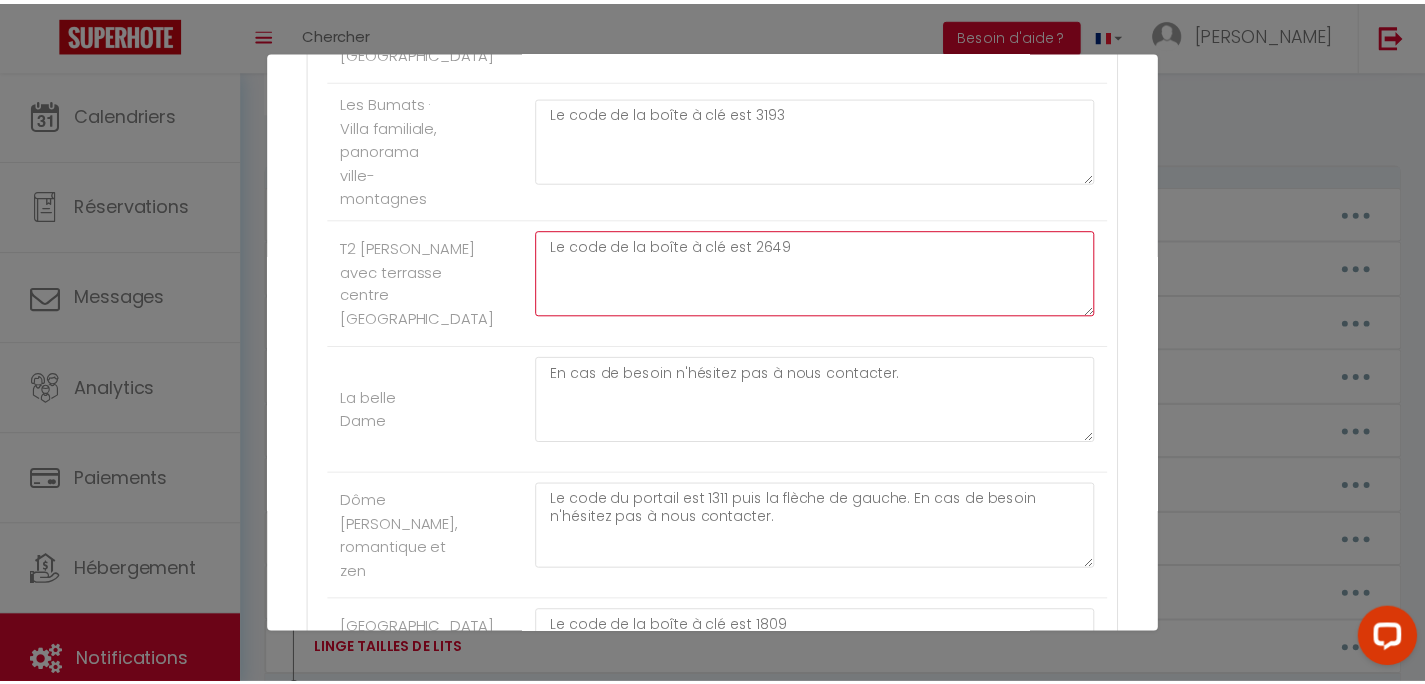 scroll, scrollTop: 2504, scrollLeft: 0, axis: vertical 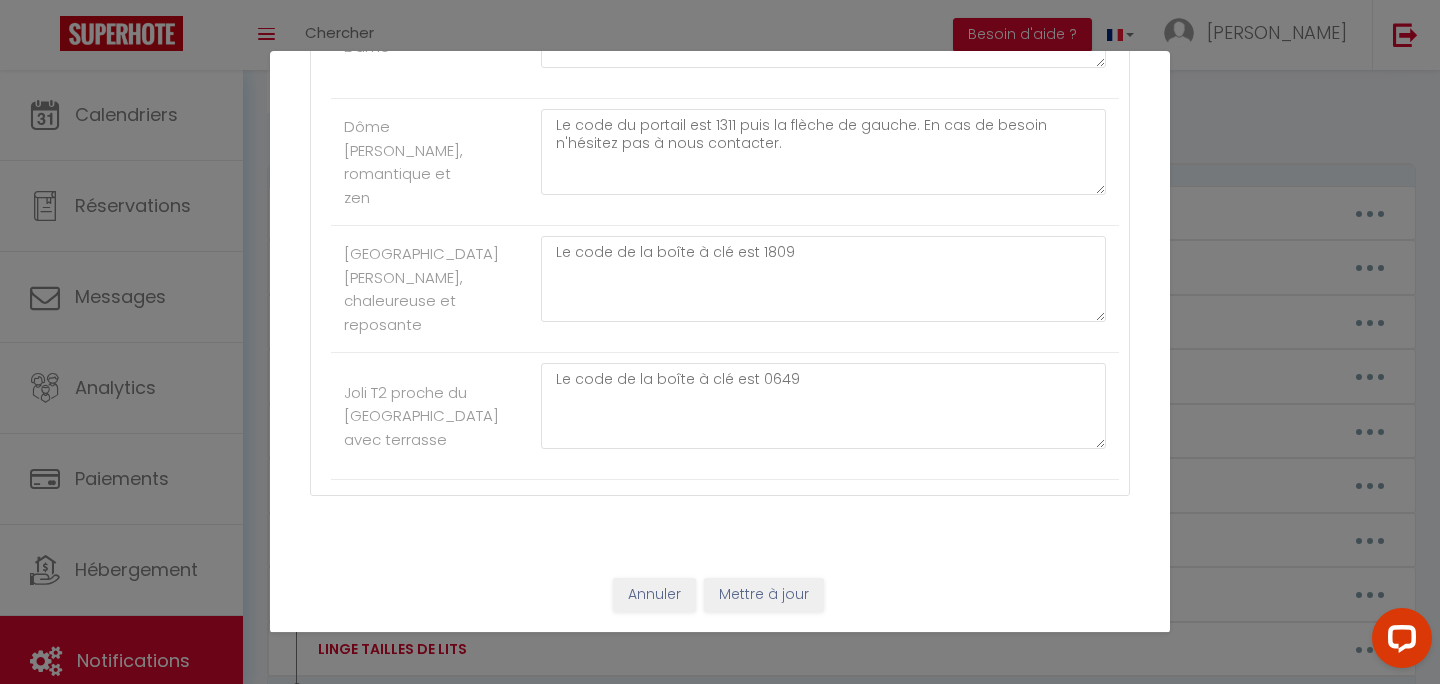 type on "Le code de la boîte à clé est 2649" 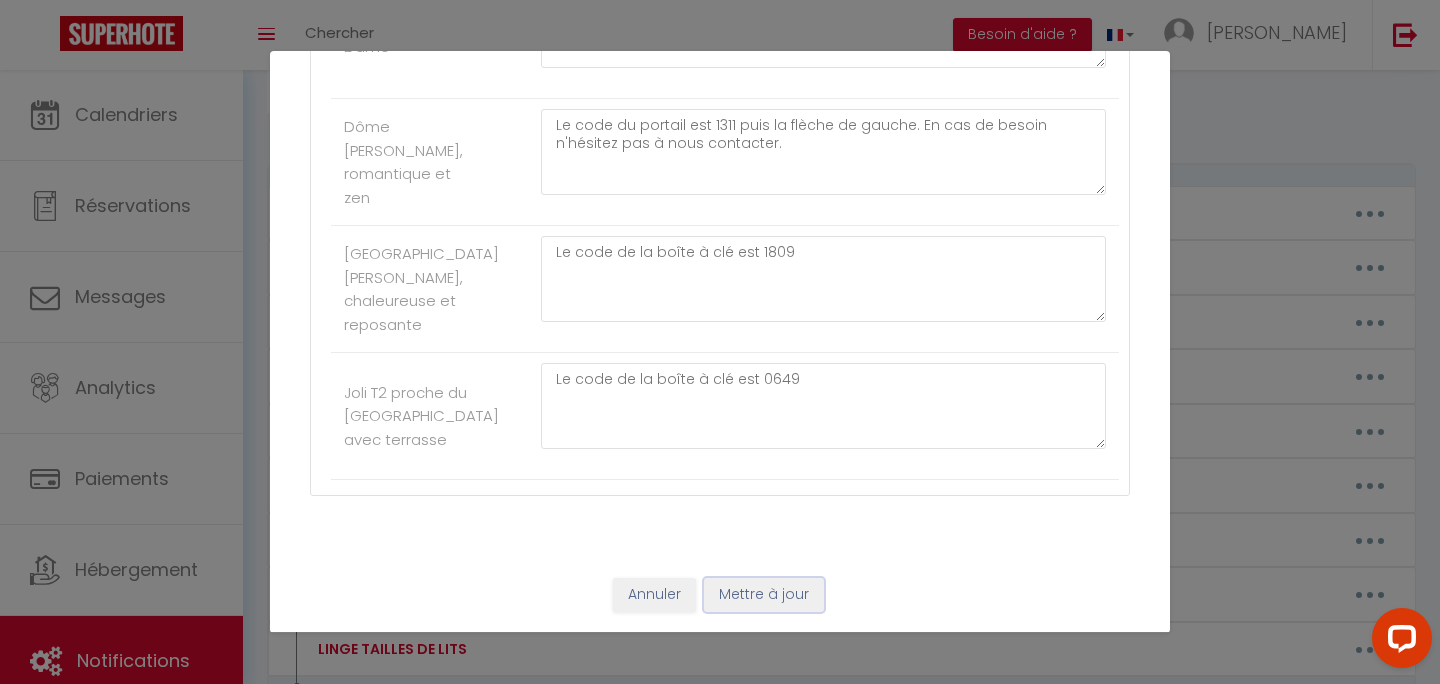 click on "Mettre à jour" at bounding box center (764, 595) 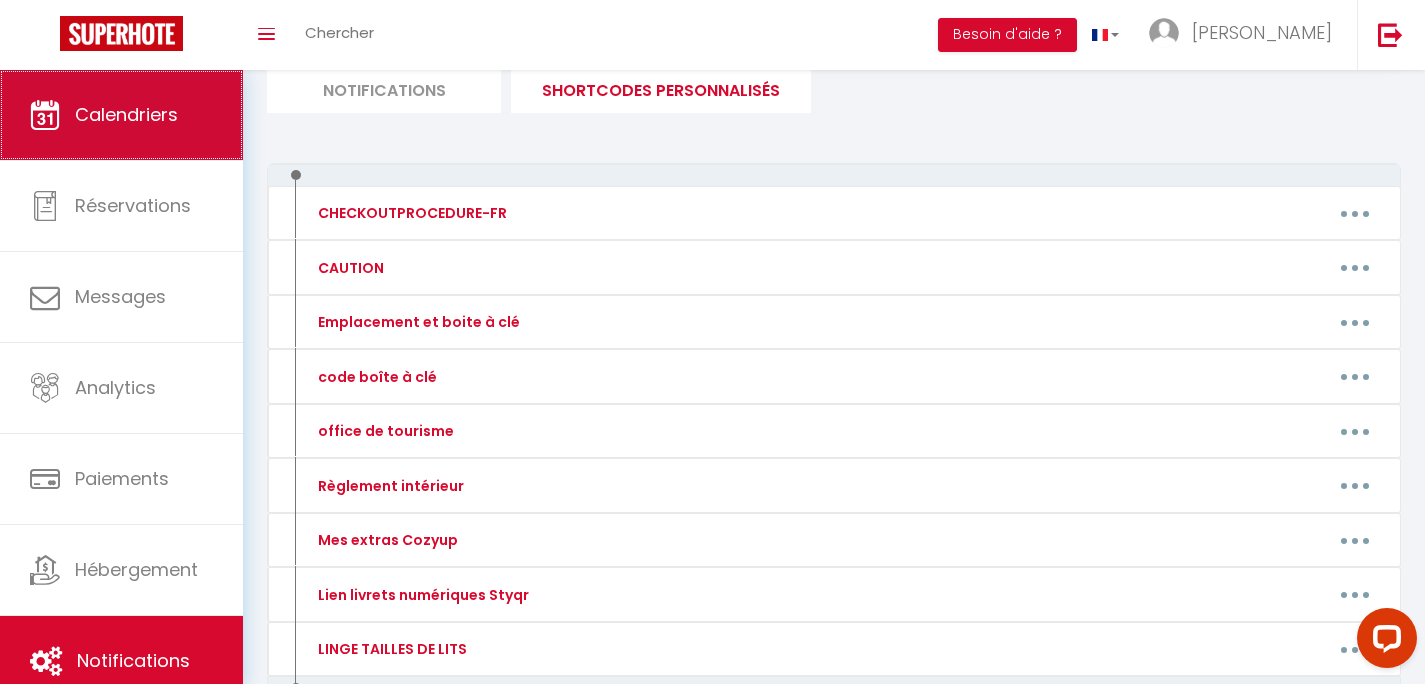 click on "Calendriers" at bounding box center (126, 114) 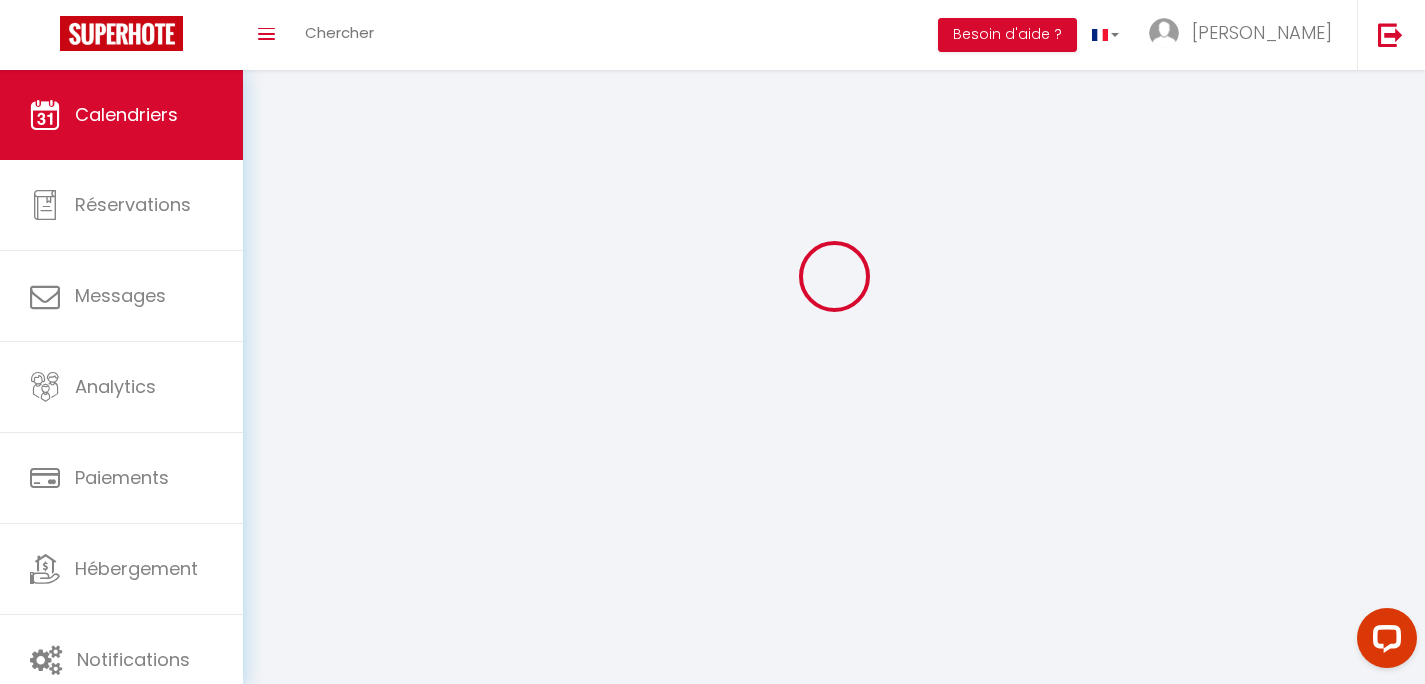 scroll, scrollTop: 0, scrollLeft: 0, axis: both 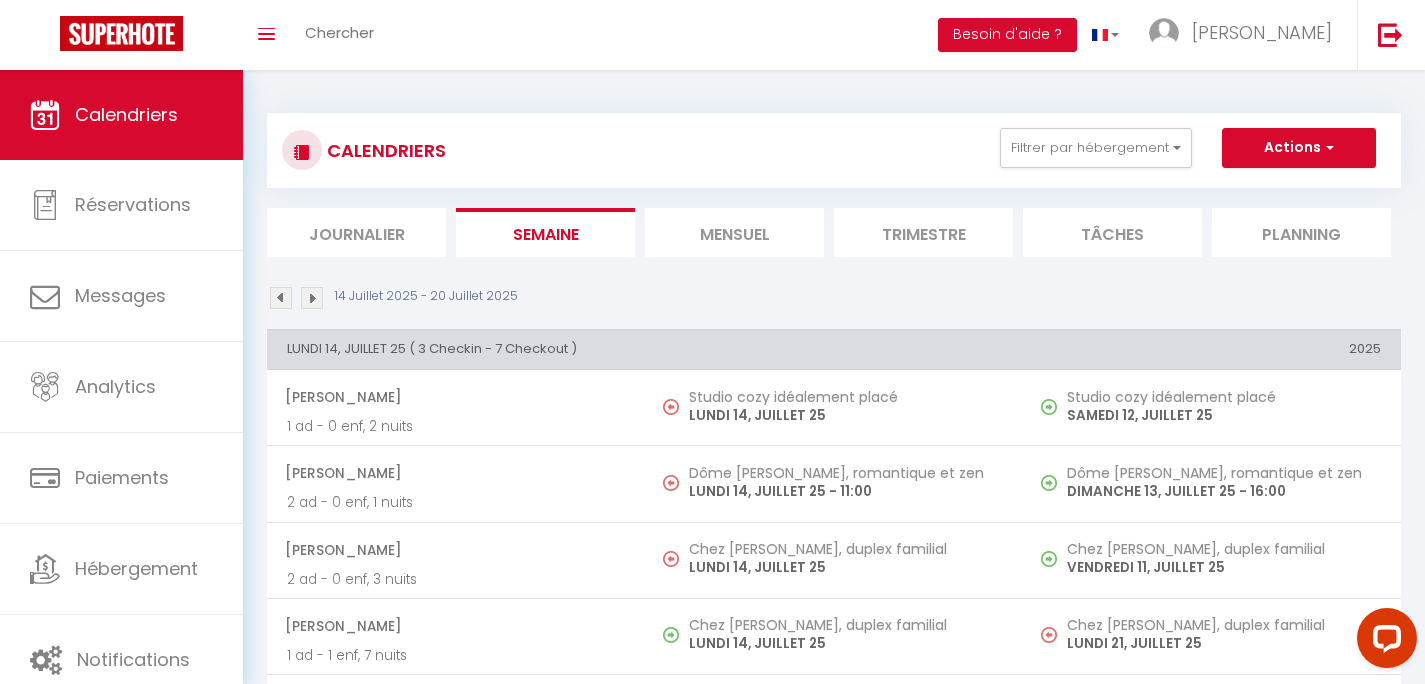 click on "Mensuel" at bounding box center (734, 232) 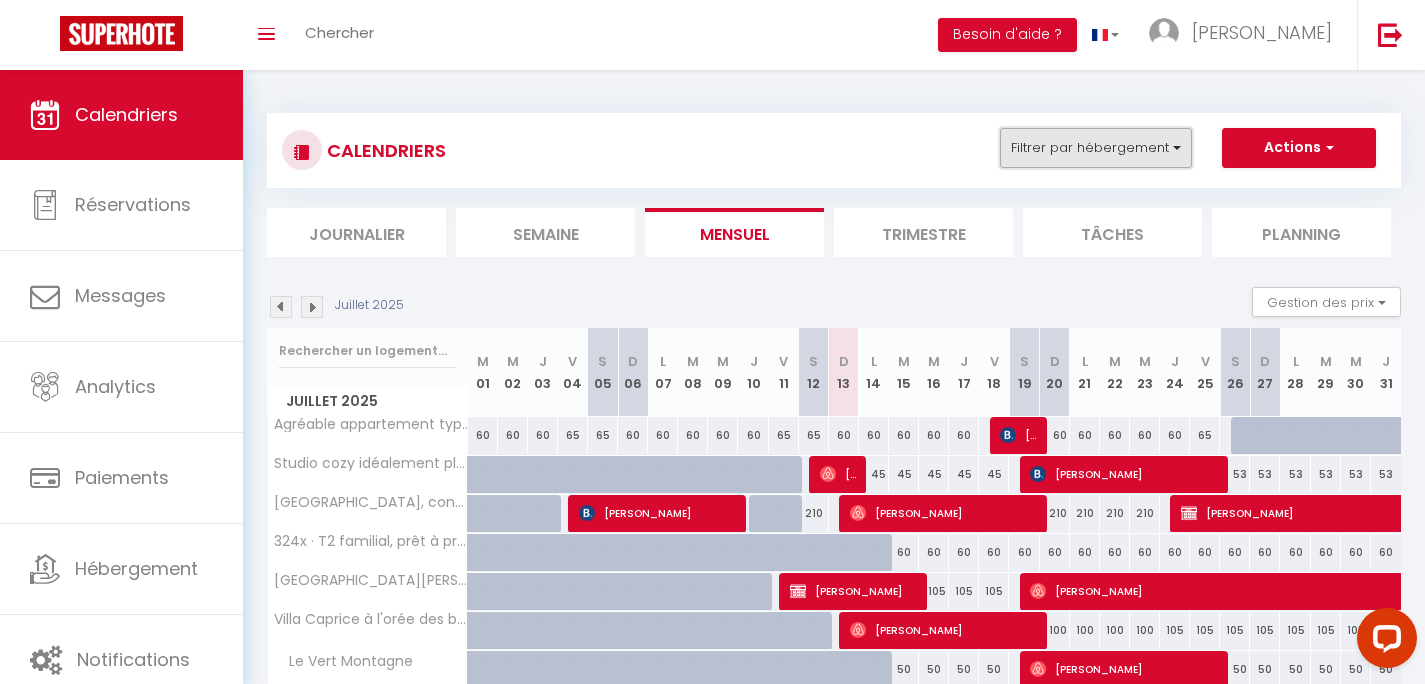 click on "Filtrer par hébergement" at bounding box center [1096, 148] 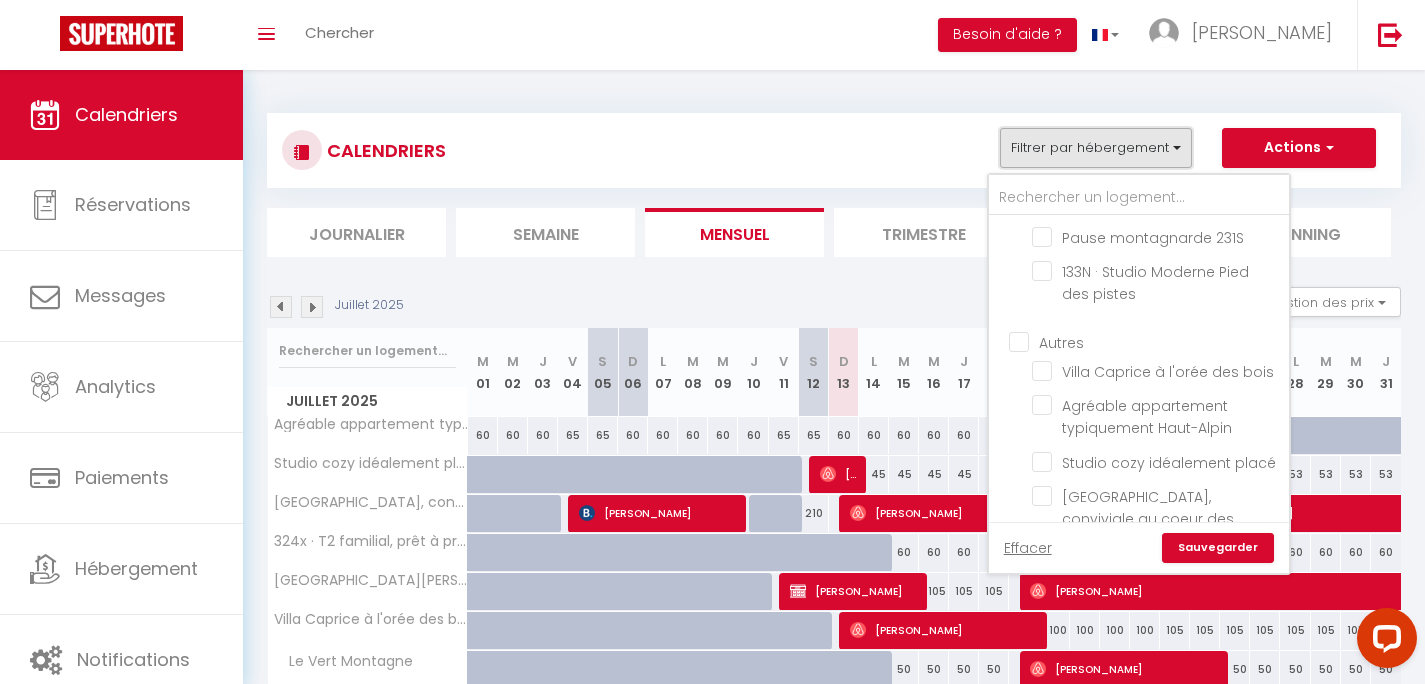 scroll, scrollTop: 460, scrollLeft: 0, axis: vertical 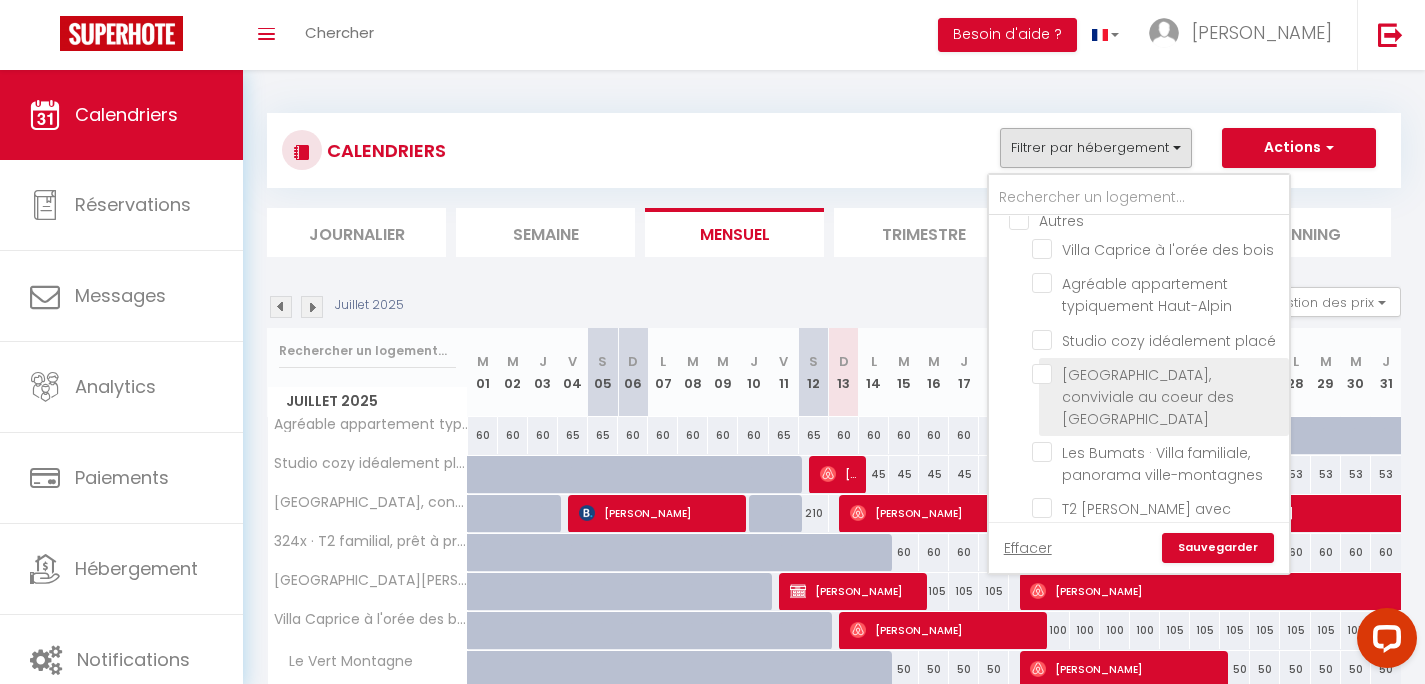 click on "[GEOGRAPHIC_DATA], conviviale au coeur des [GEOGRAPHIC_DATA]" at bounding box center (1148, 397) 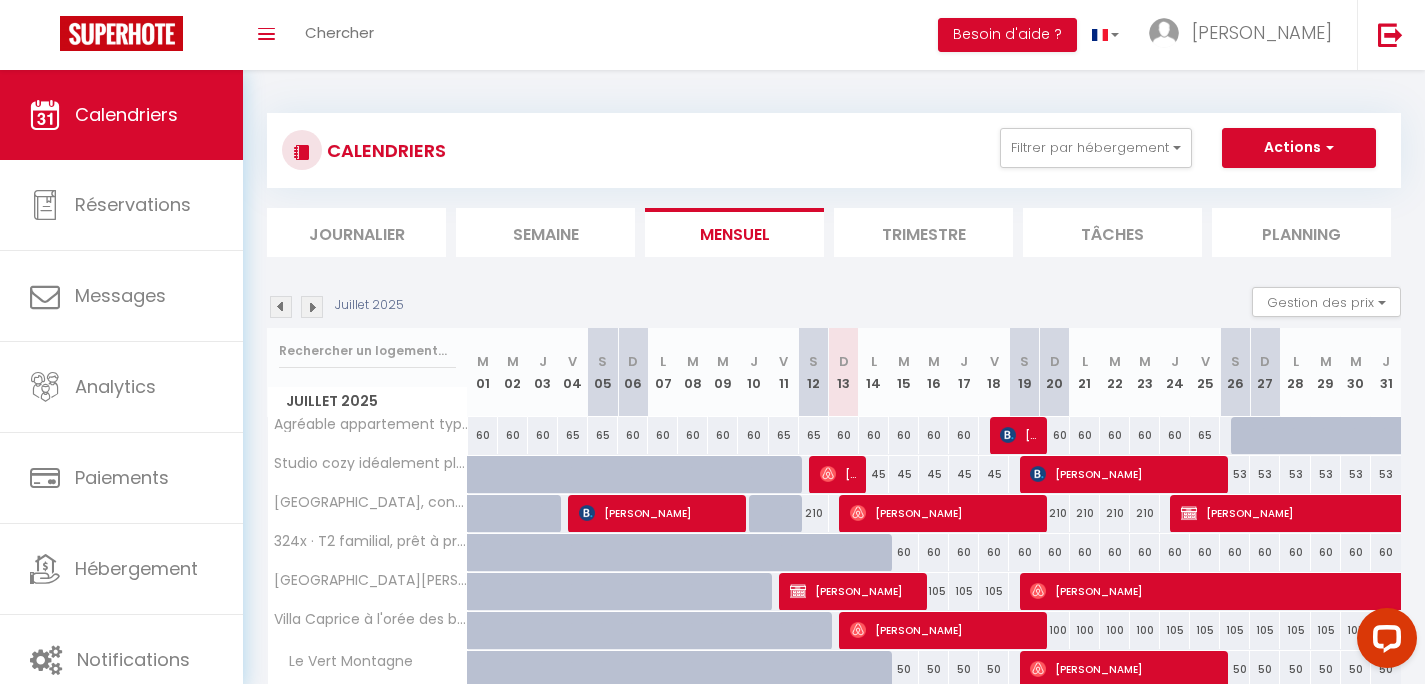 click on "Trimestre" at bounding box center [923, 232] 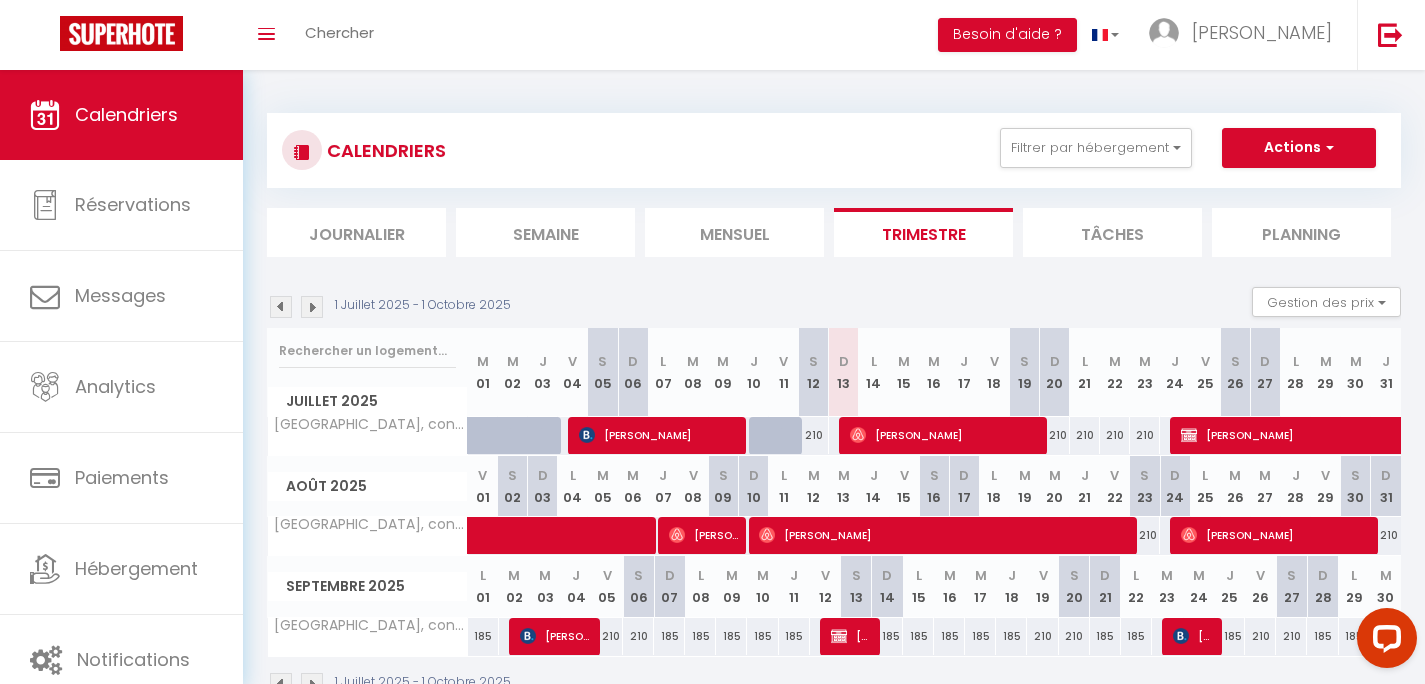 scroll, scrollTop: 70, scrollLeft: 0, axis: vertical 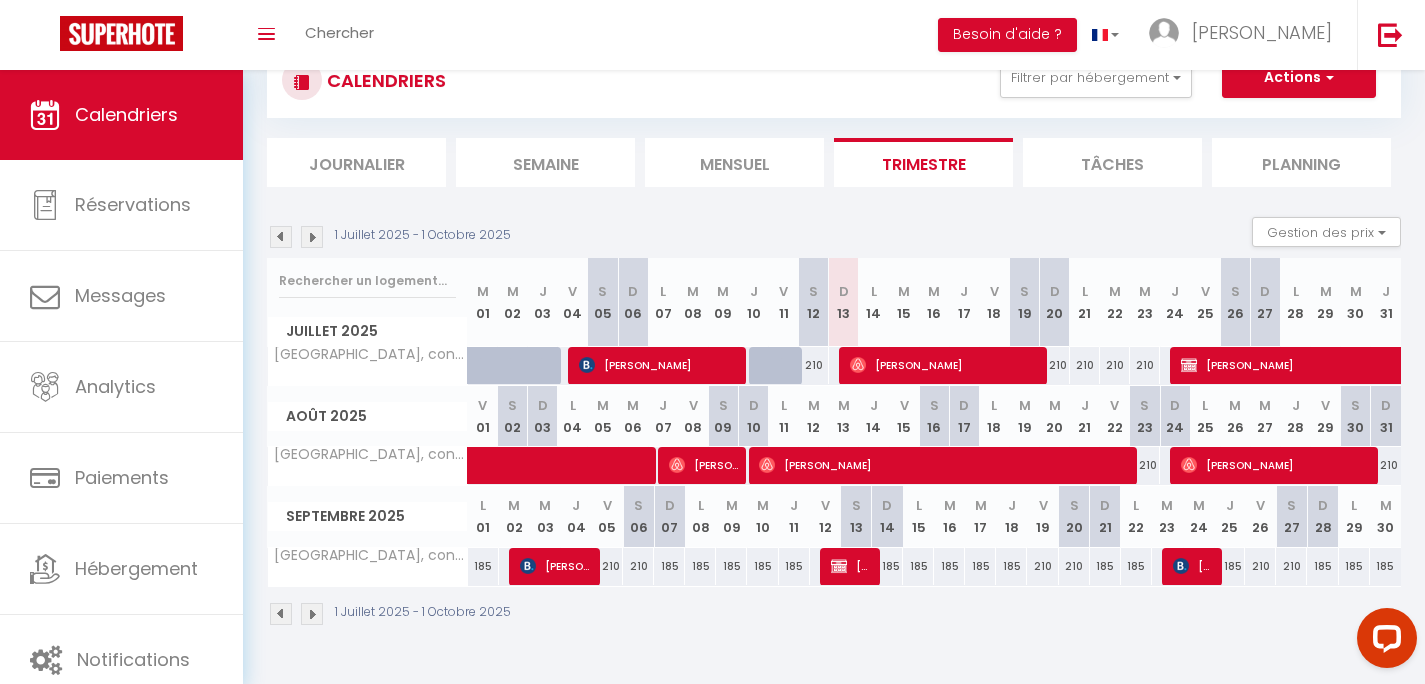 click at bounding box center [312, 237] 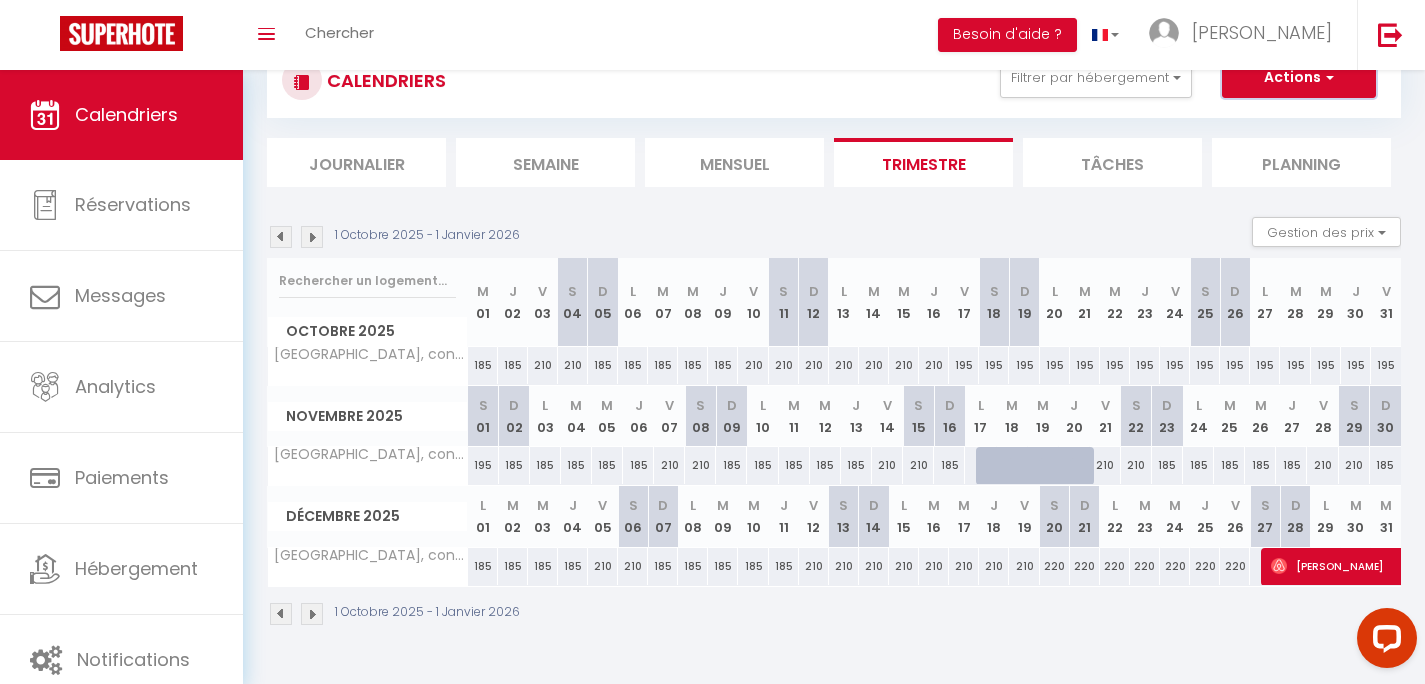 click on "Actions" at bounding box center (1299, 78) 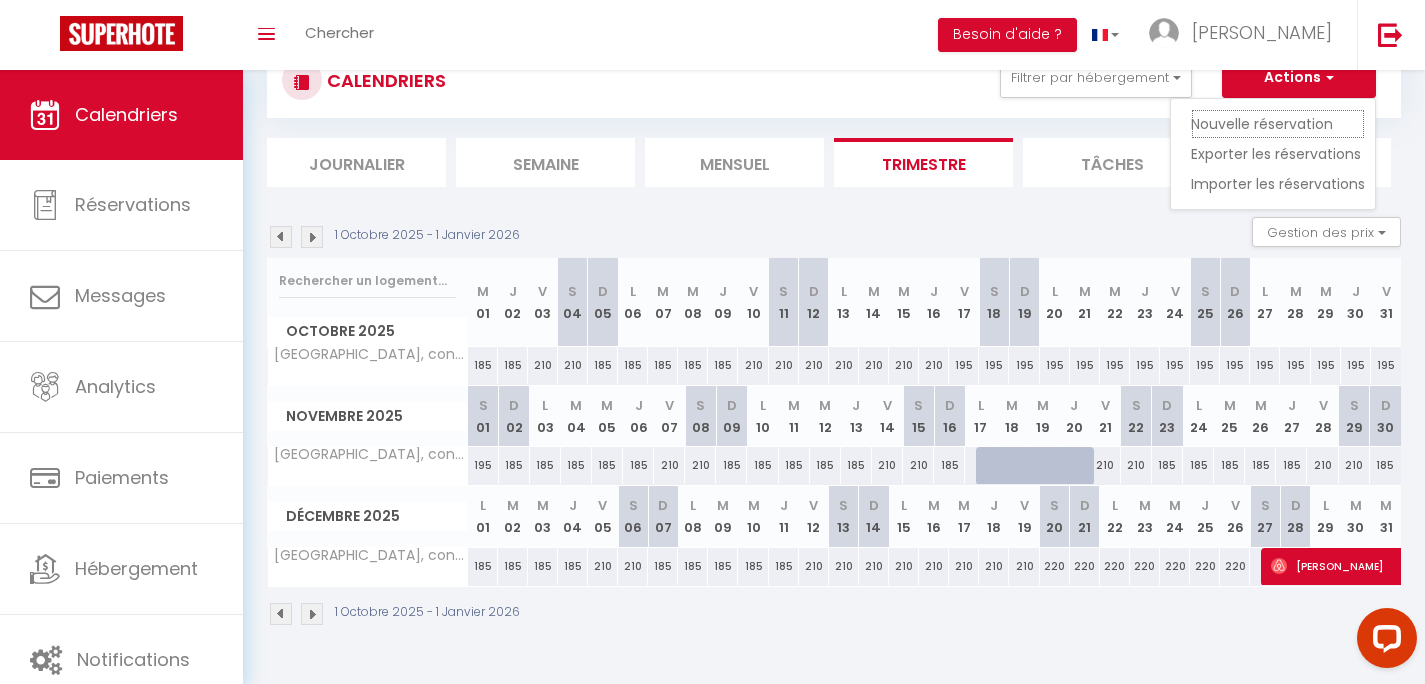 click on "Nouvelle réservation" at bounding box center (1278, 124) 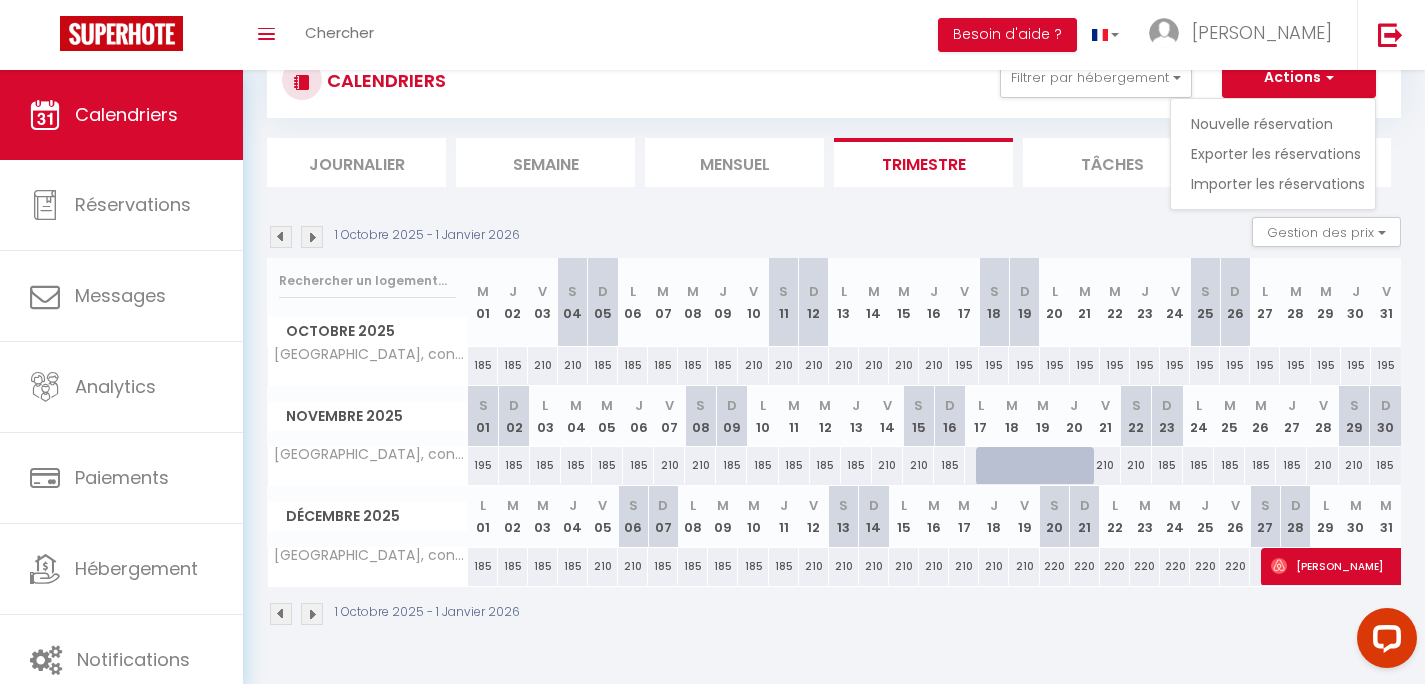 select 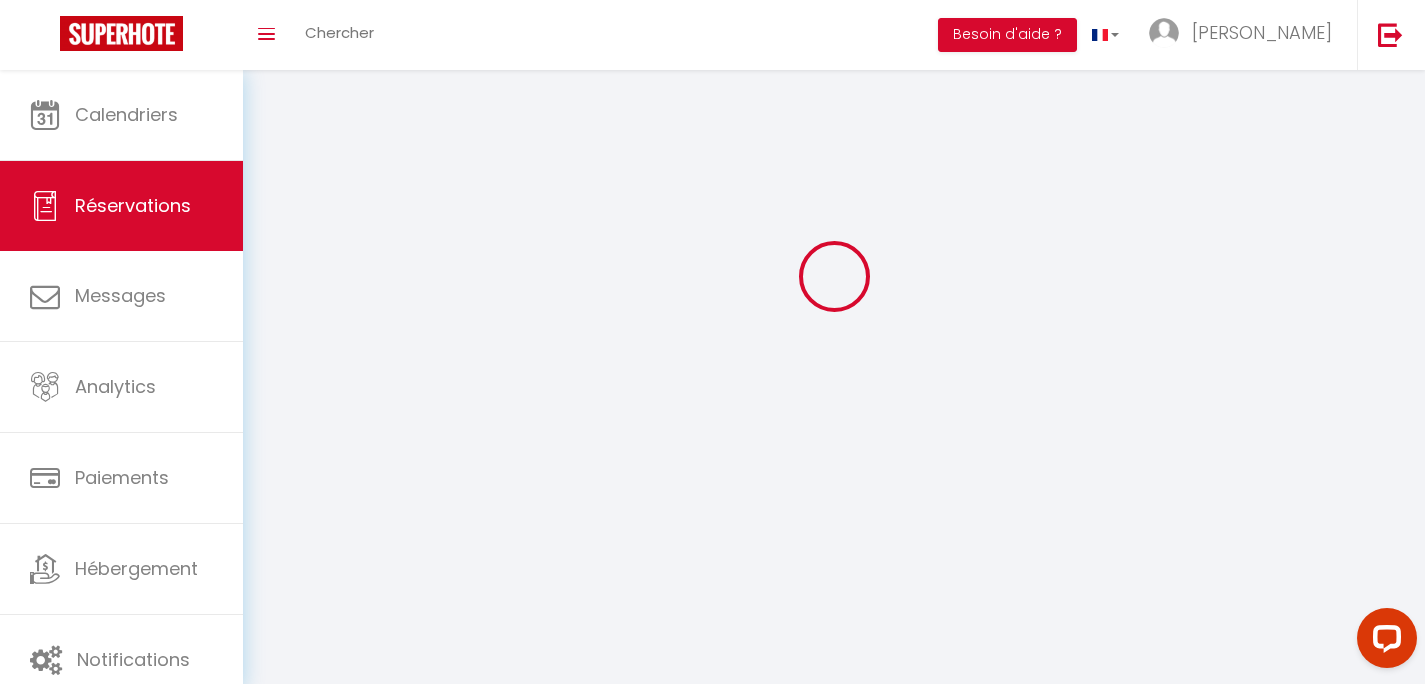 scroll, scrollTop: 0, scrollLeft: 0, axis: both 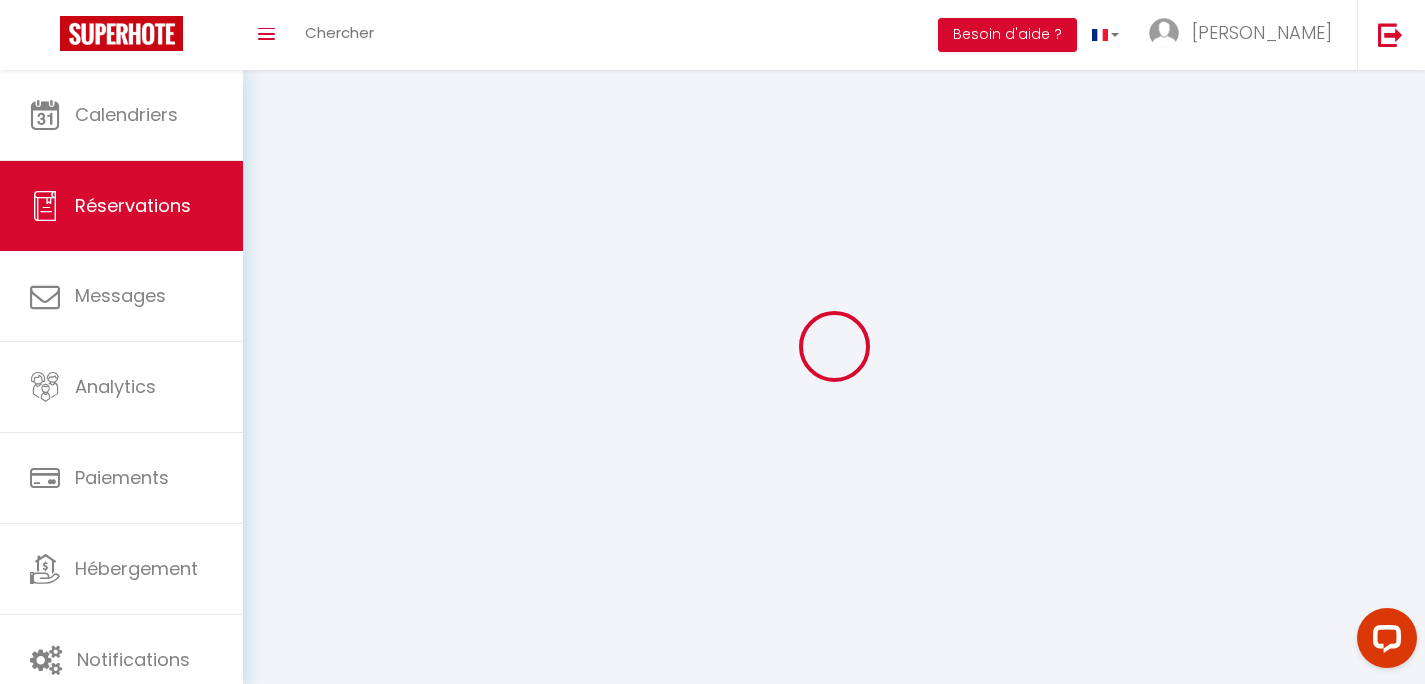 select 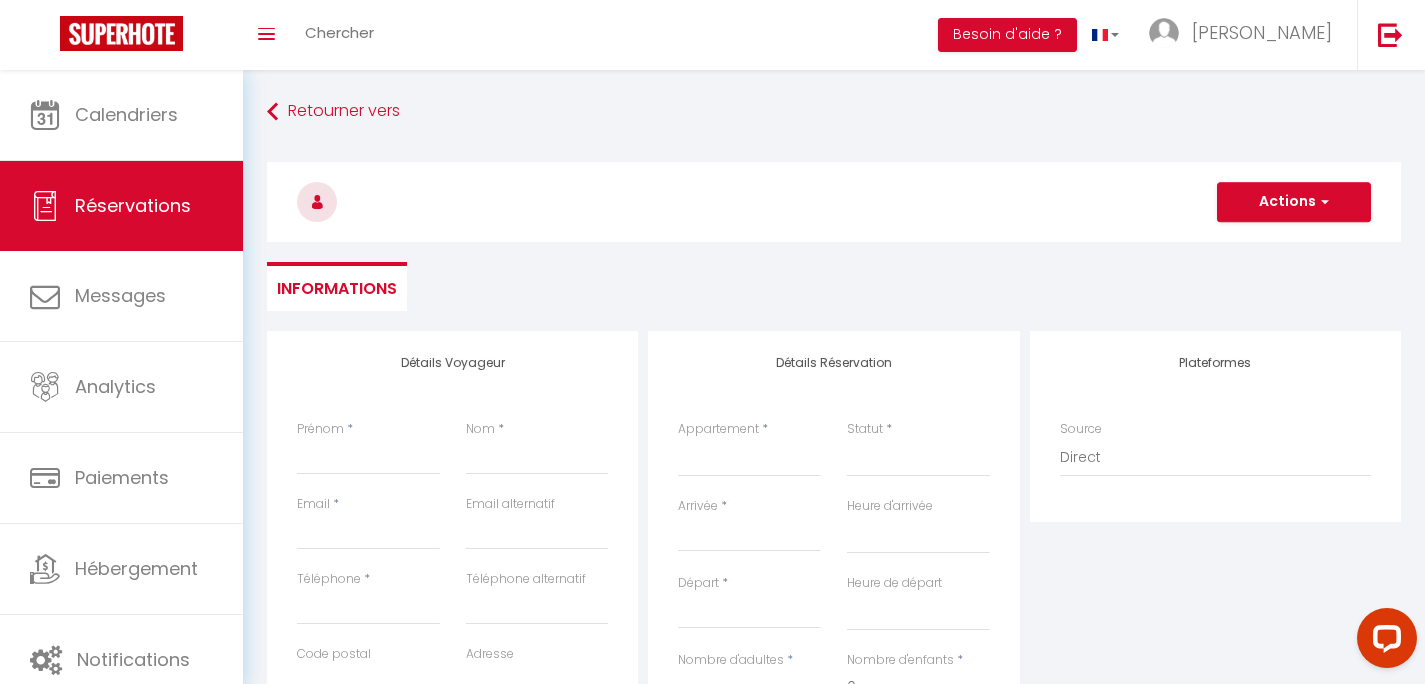 select 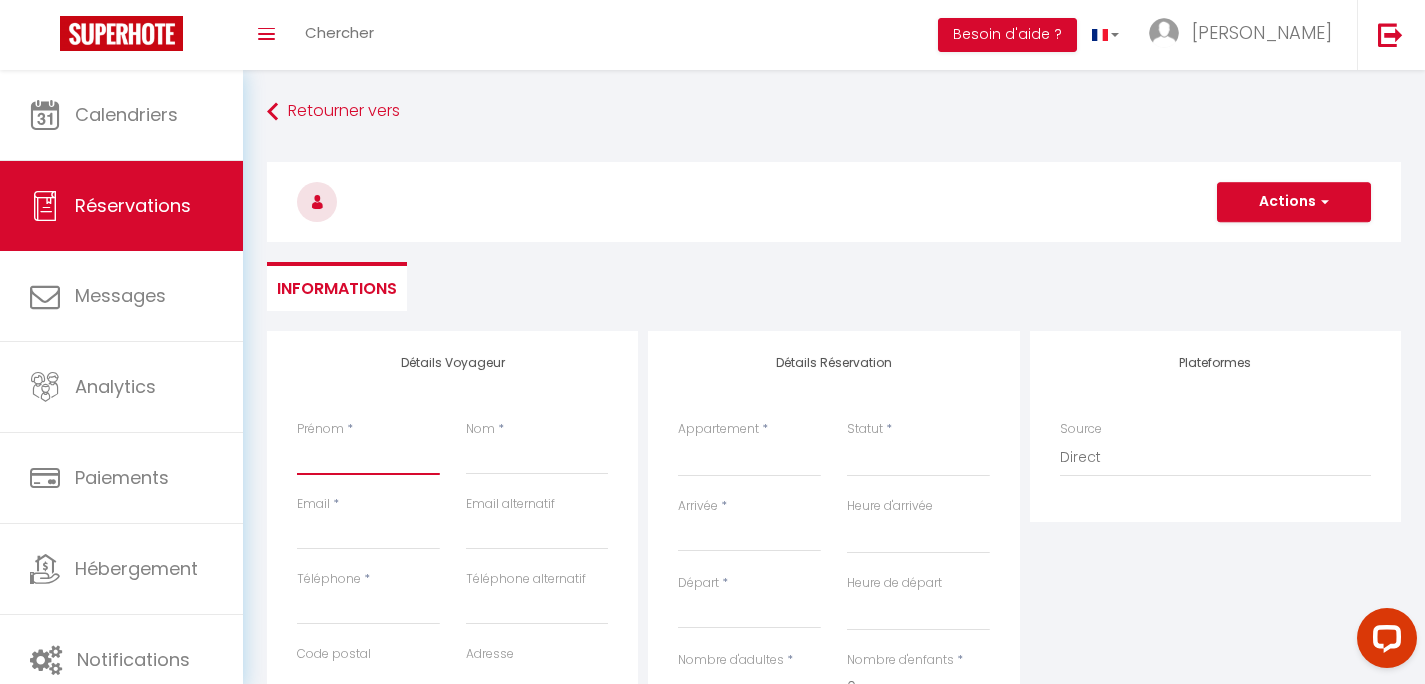 click on "Prénom" at bounding box center [368, 457] 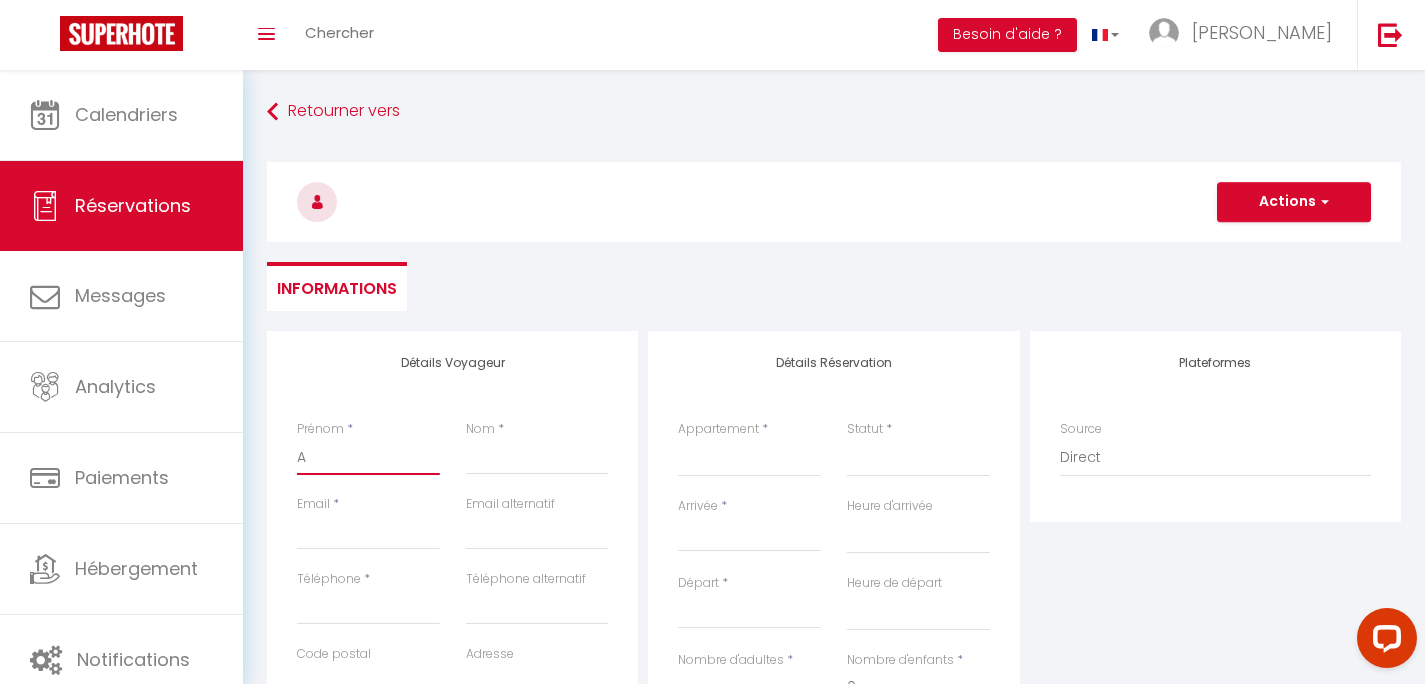 select 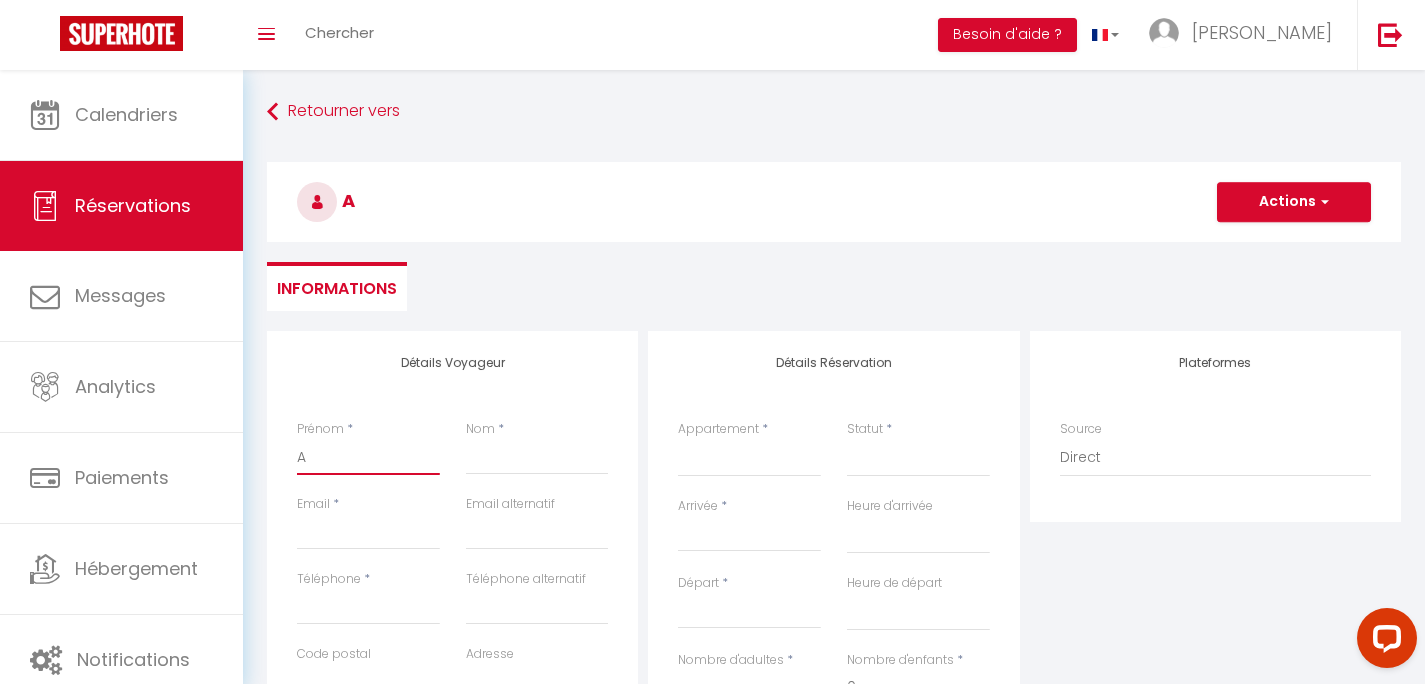 type on "As" 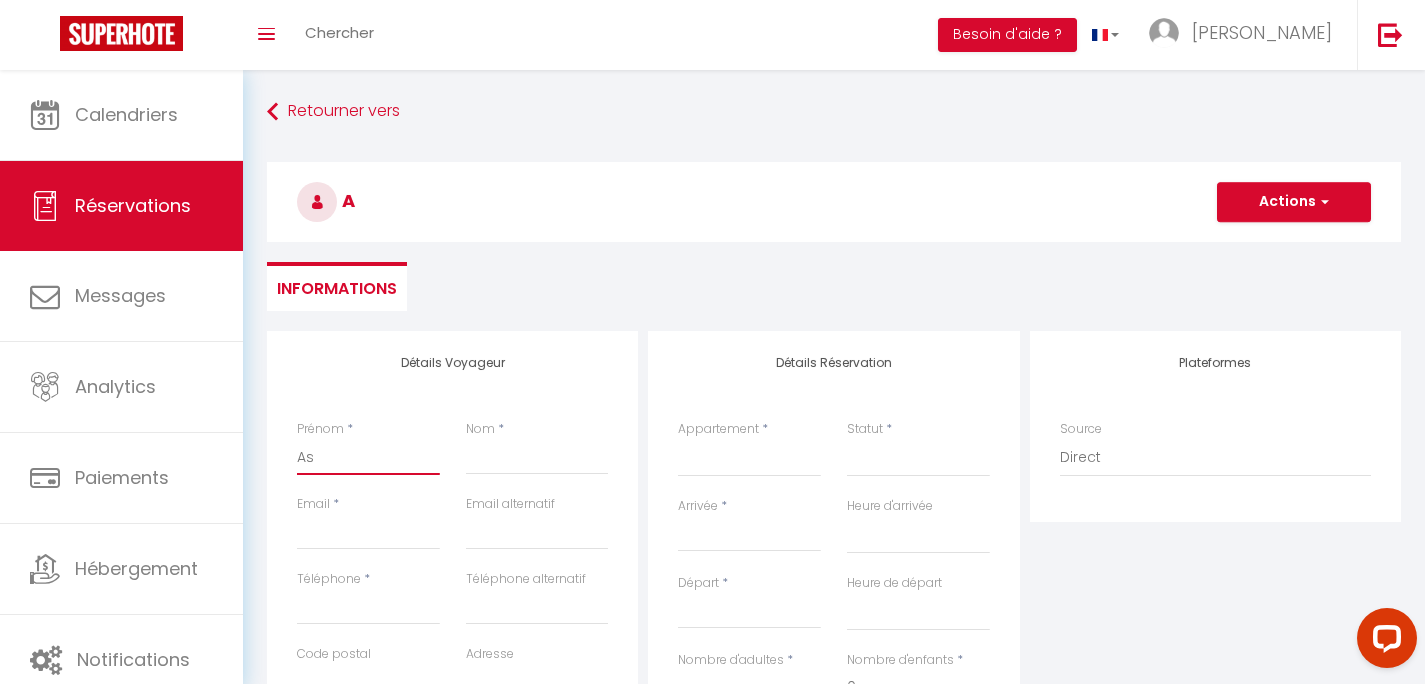 select 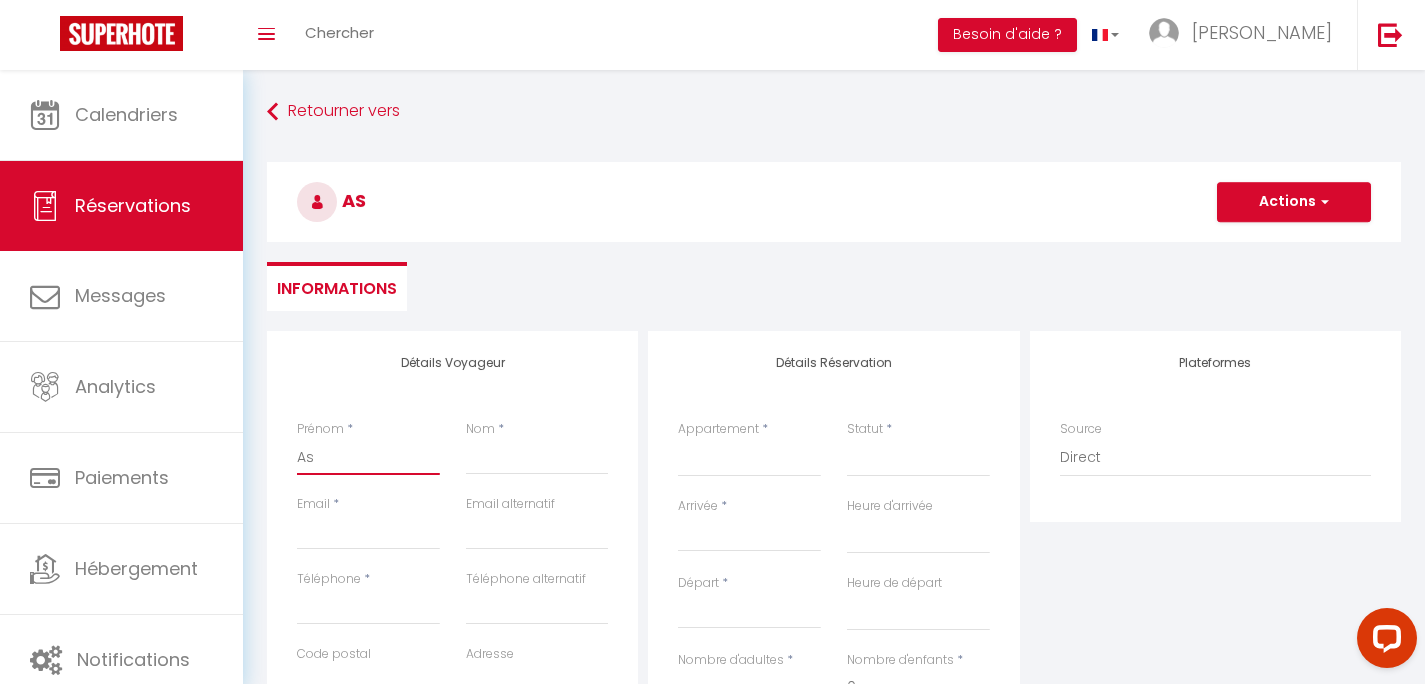 type on "Ass" 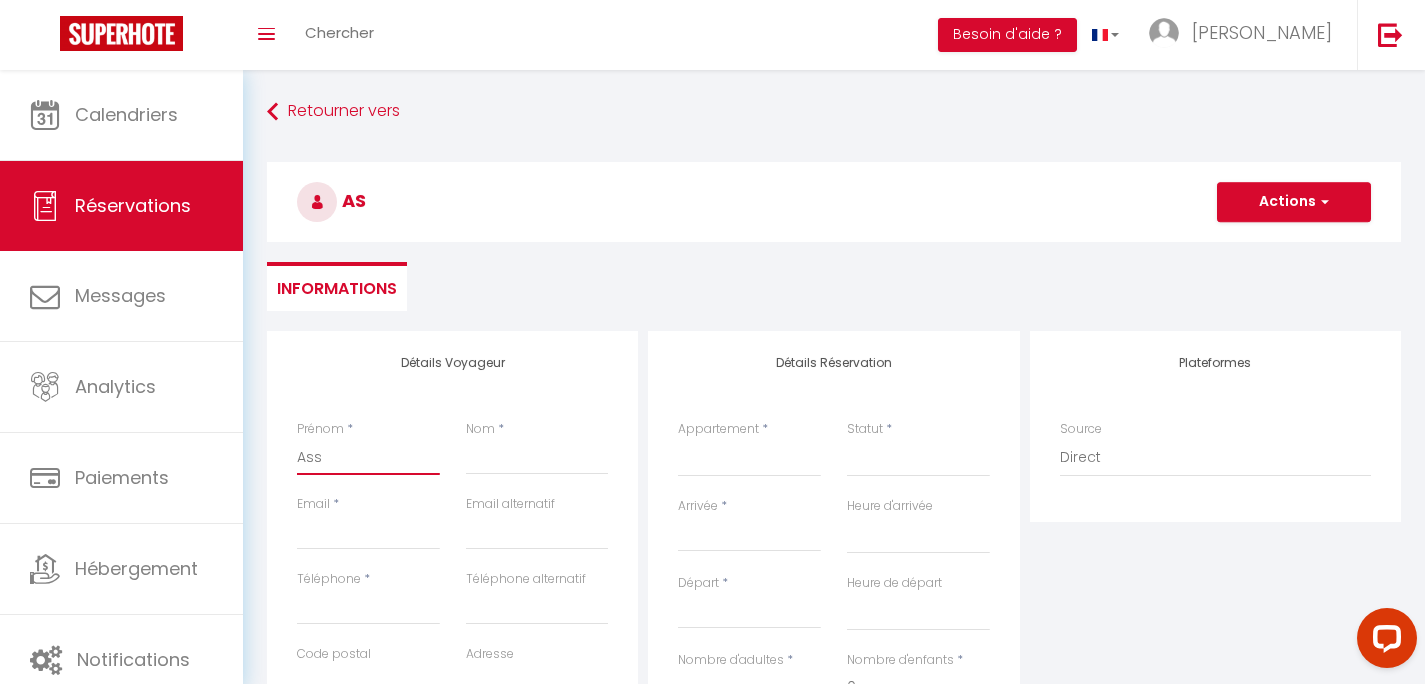 select 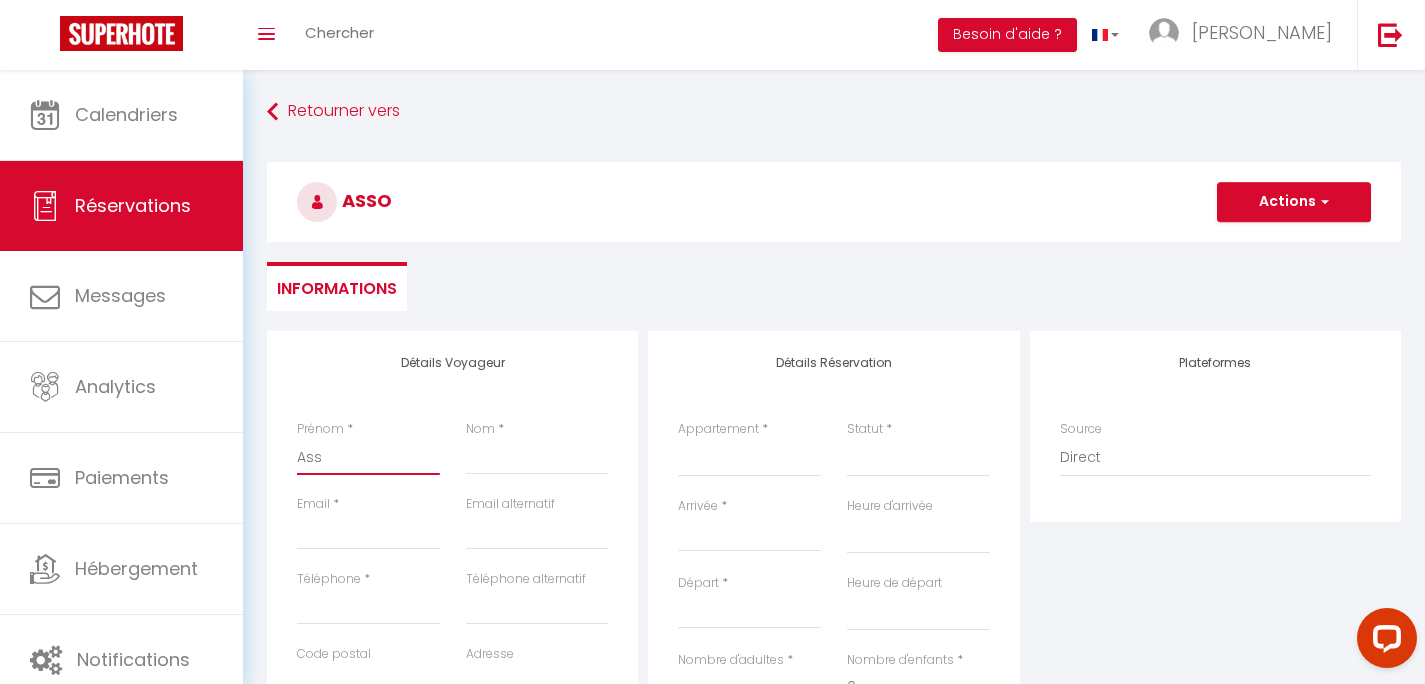 type 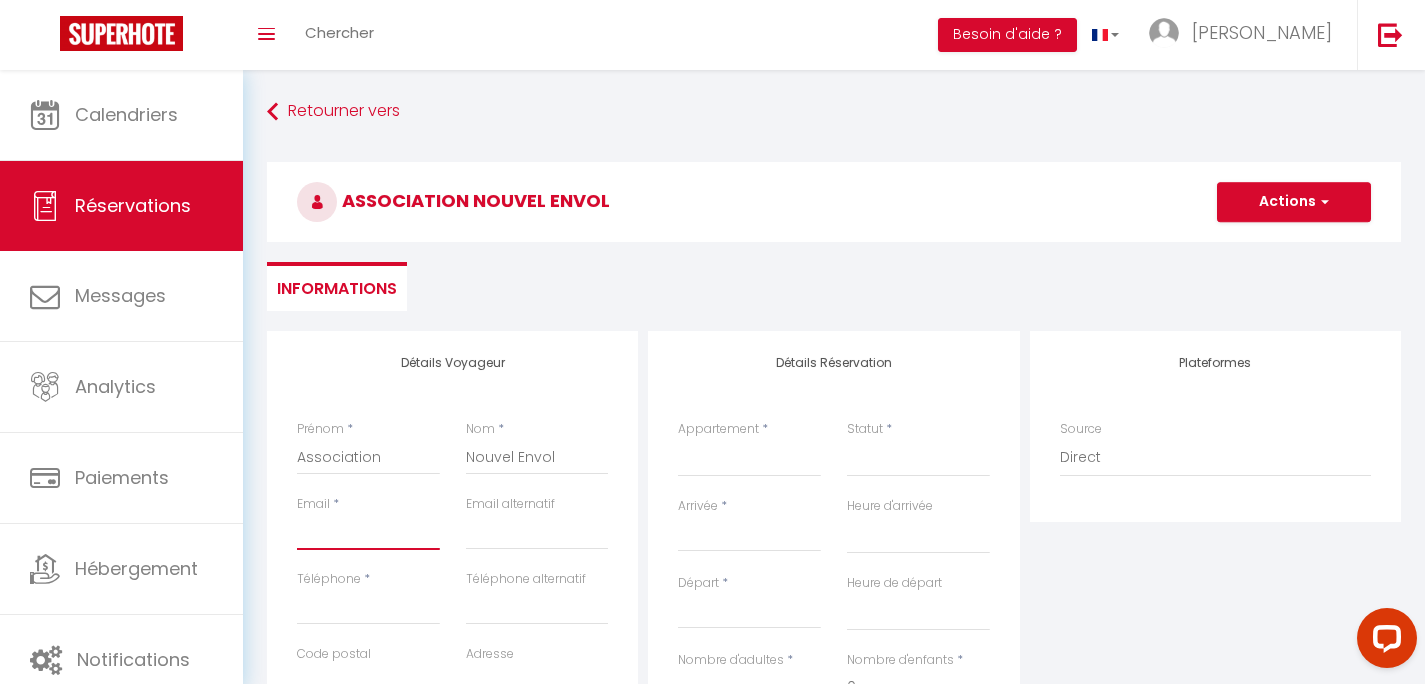 click on "Email client" at bounding box center (368, 532) 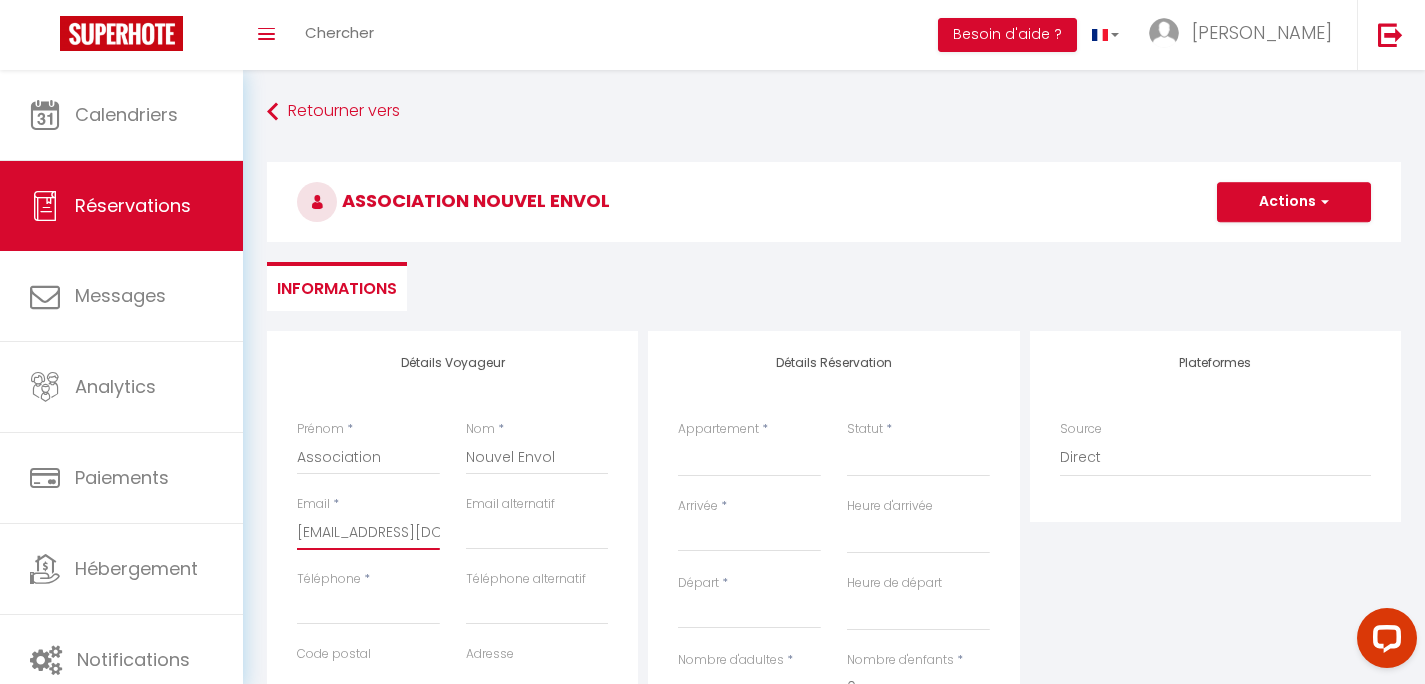 scroll, scrollTop: 0, scrollLeft: 117, axis: horizontal 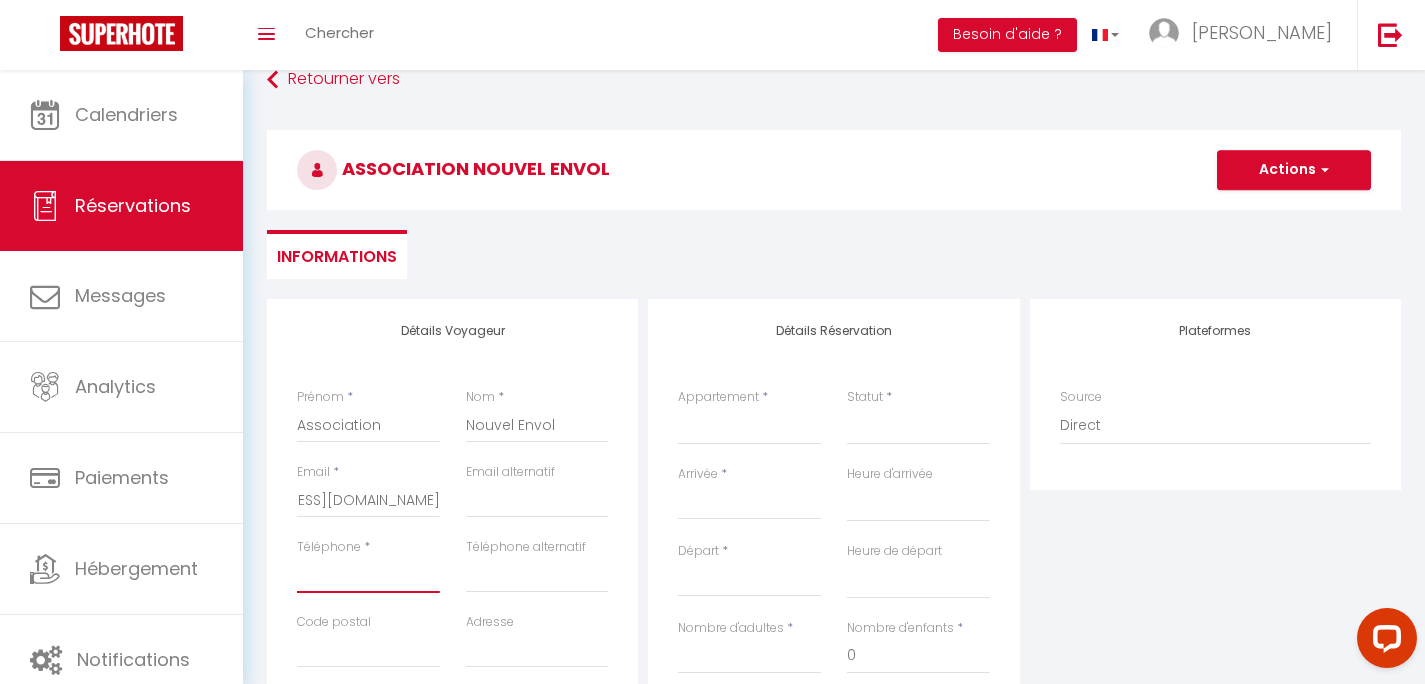 click on "Téléphone" at bounding box center (368, 575) 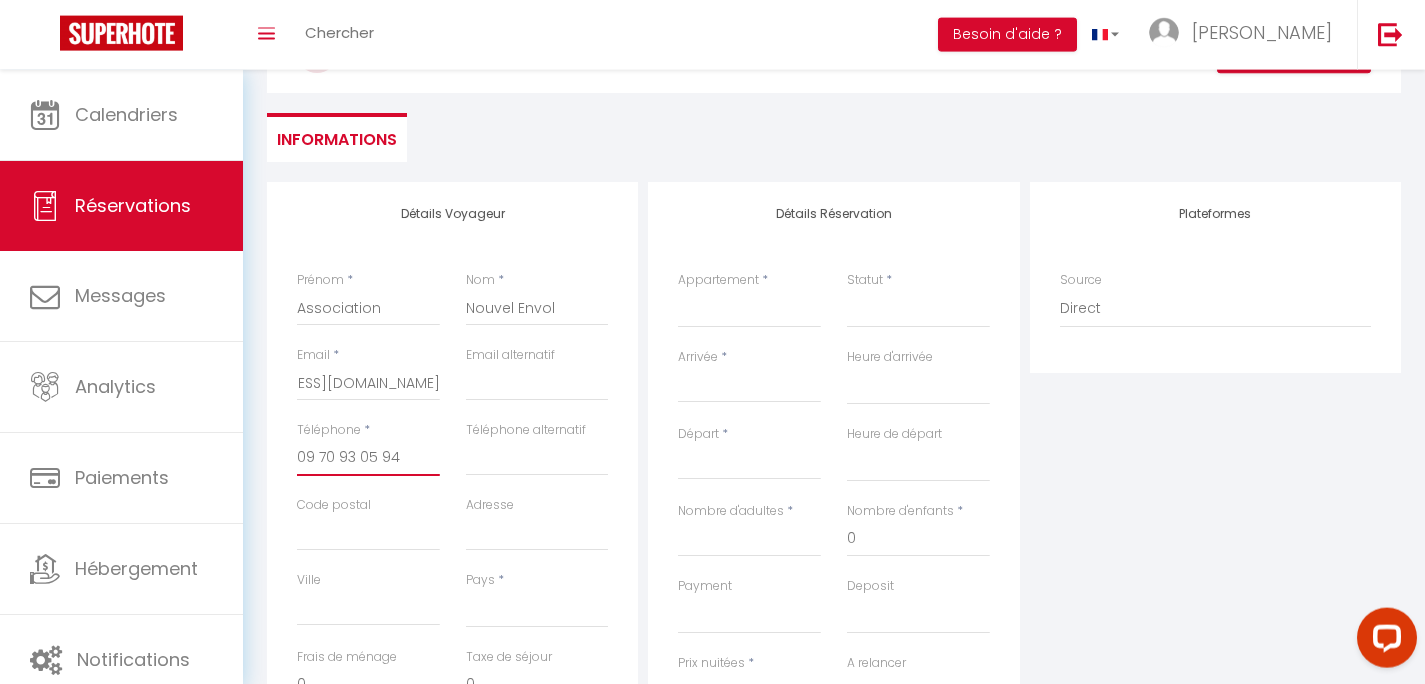 scroll, scrollTop: 240, scrollLeft: 0, axis: vertical 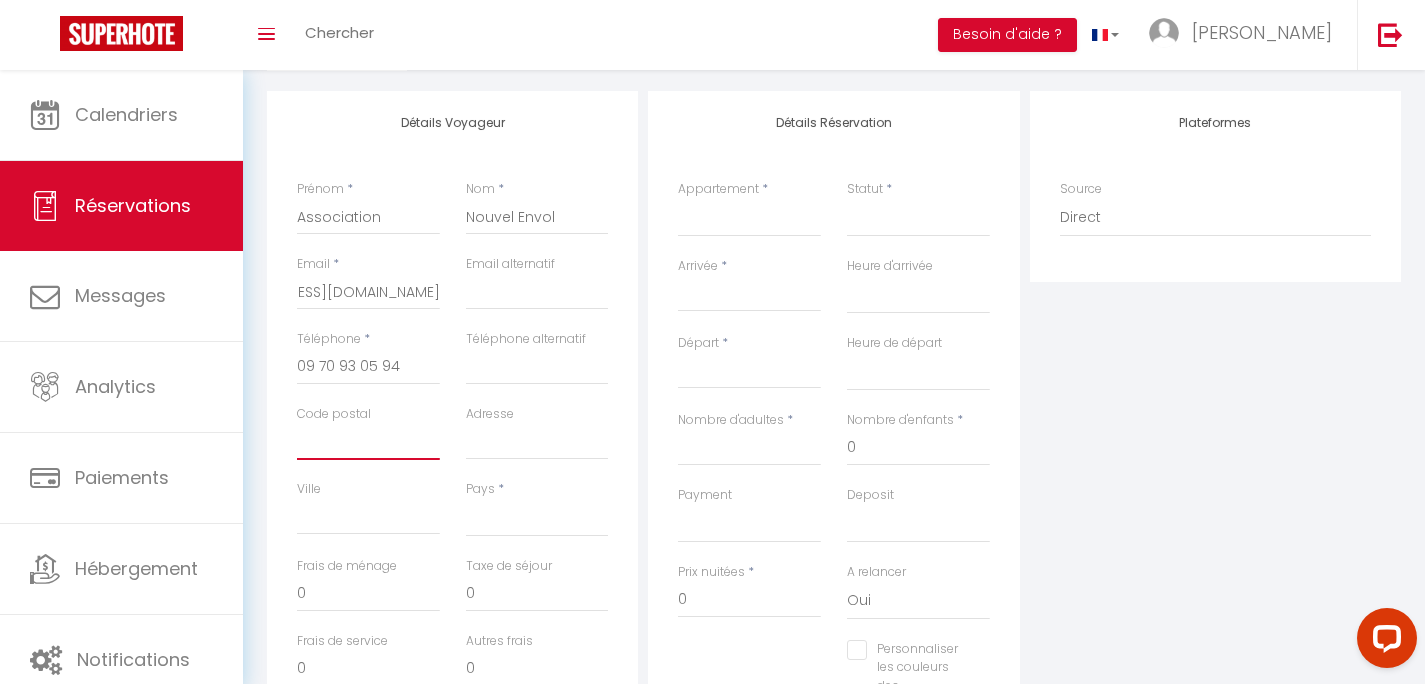 click on "Code postal" at bounding box center [368, 442] 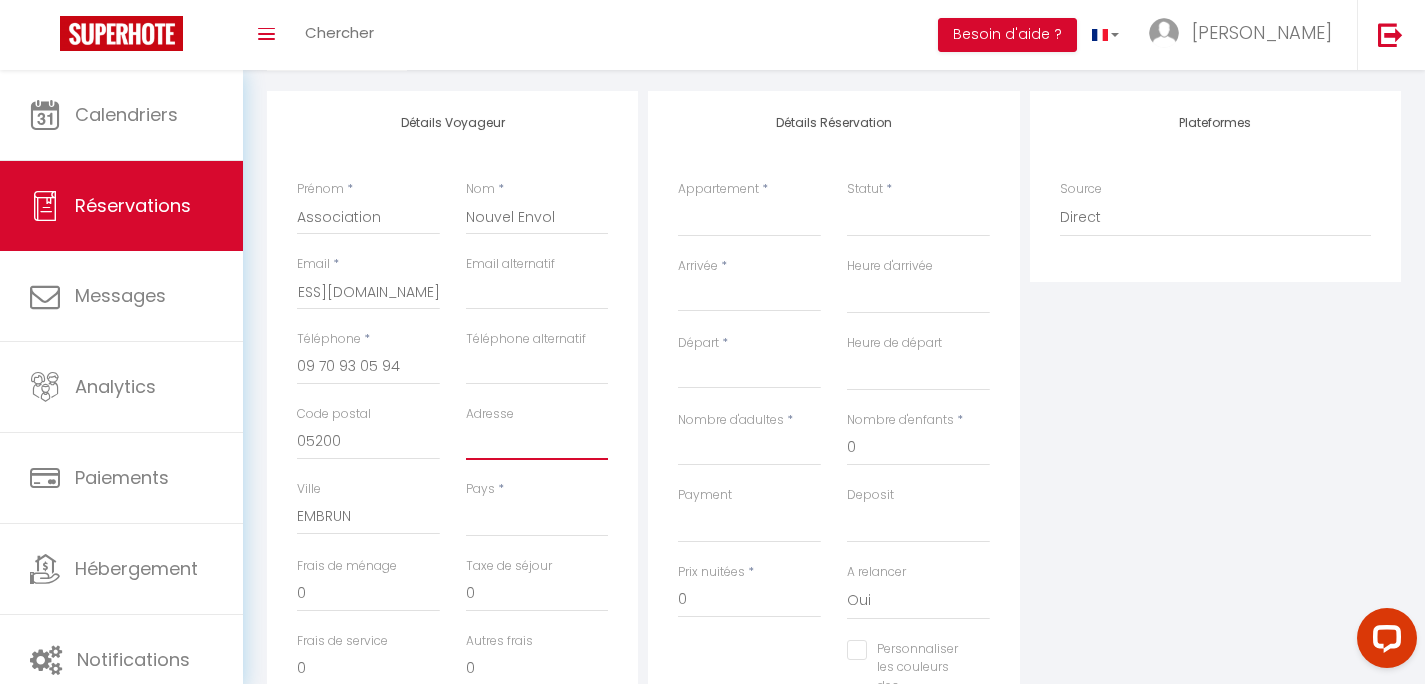 click on "Adresse" at bounding box center [537, 442] 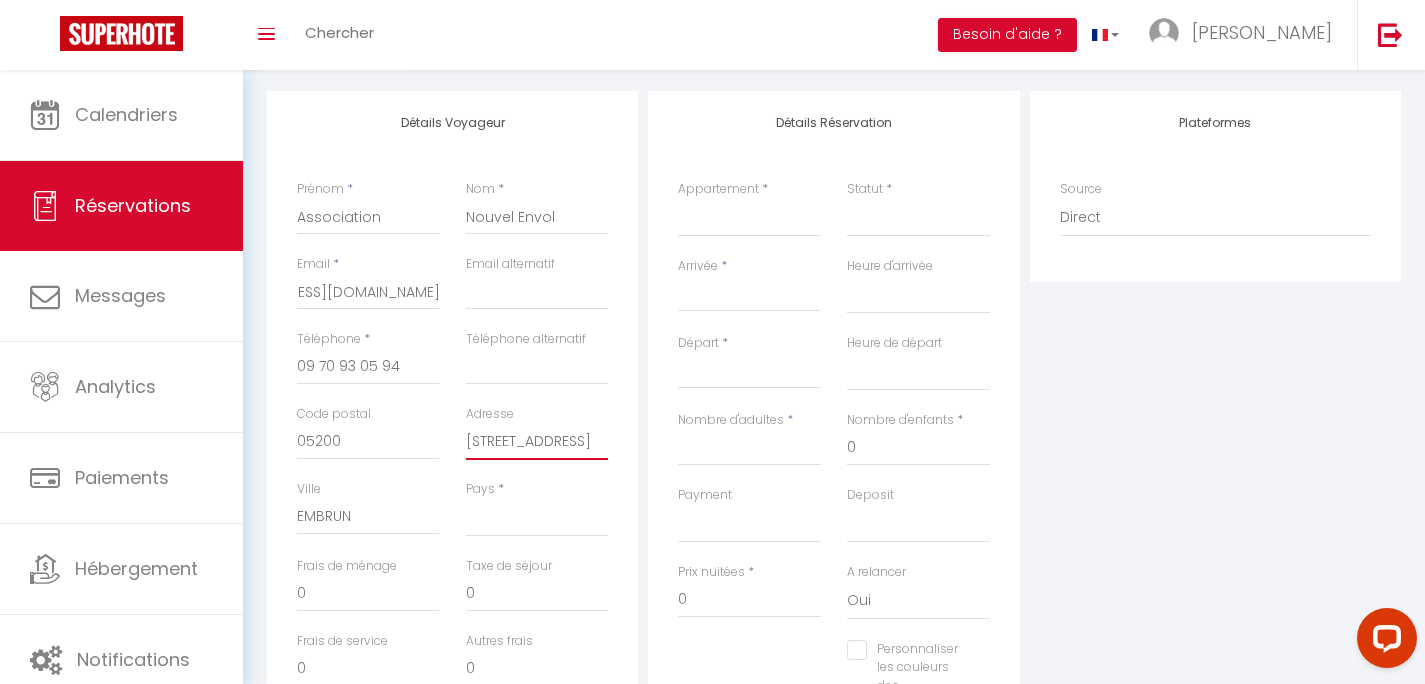 scroll, scrollTop: 0, scrollLeft: 4, axis: horizontal 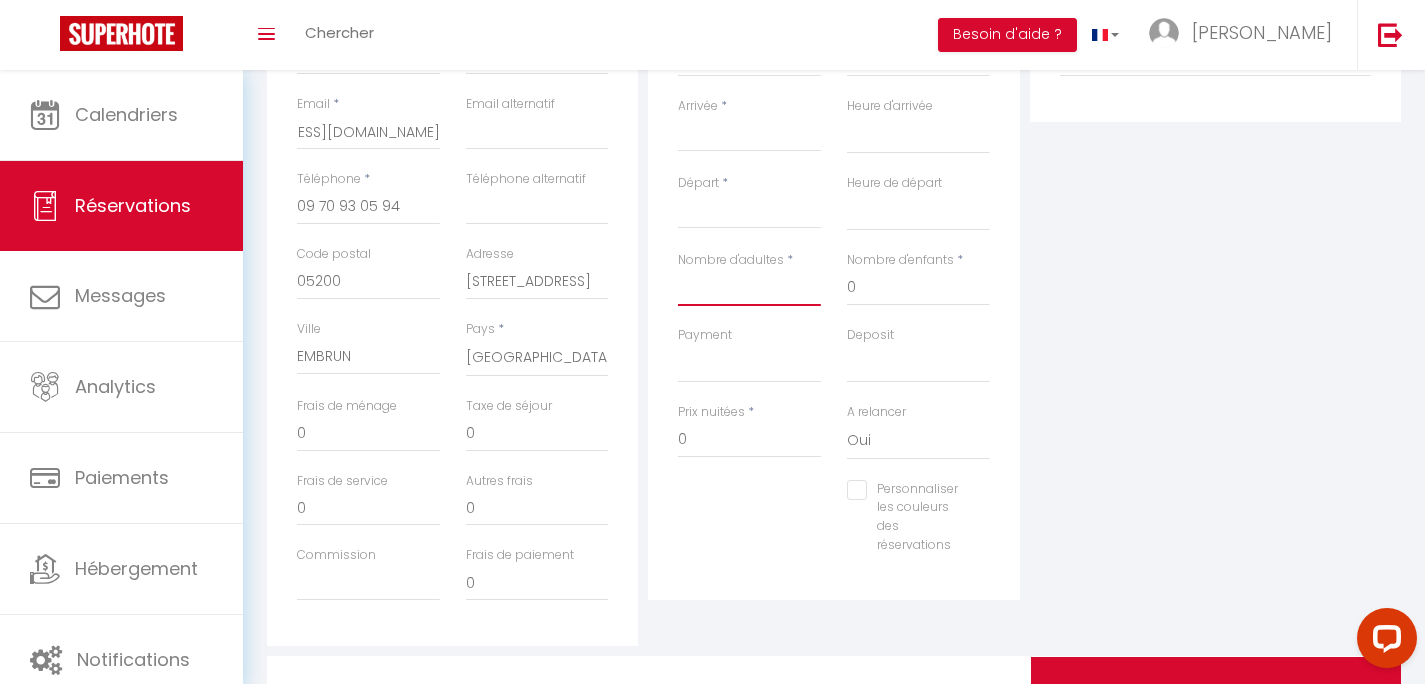click on "Nombre d'adultes" at bounding box center (749, 288) 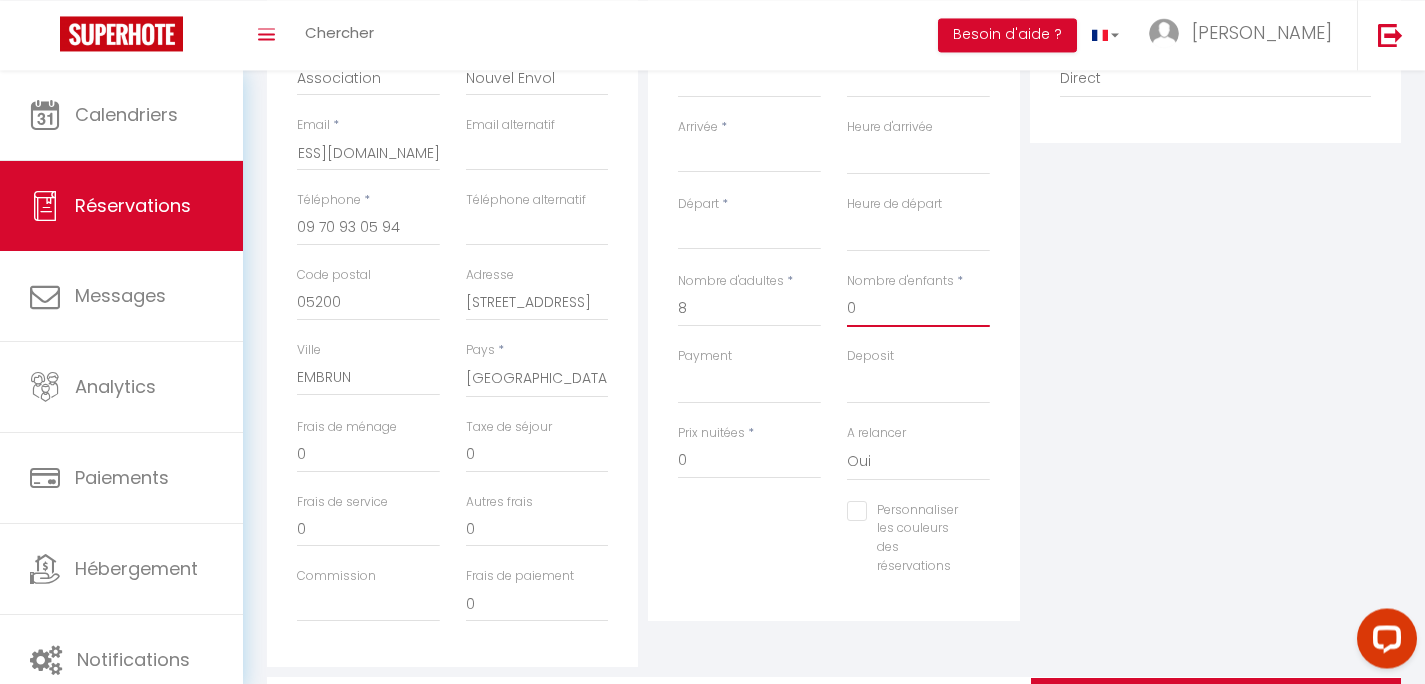 scroll, scrollTop: 336, scrollLeft: 0, axis: vertical 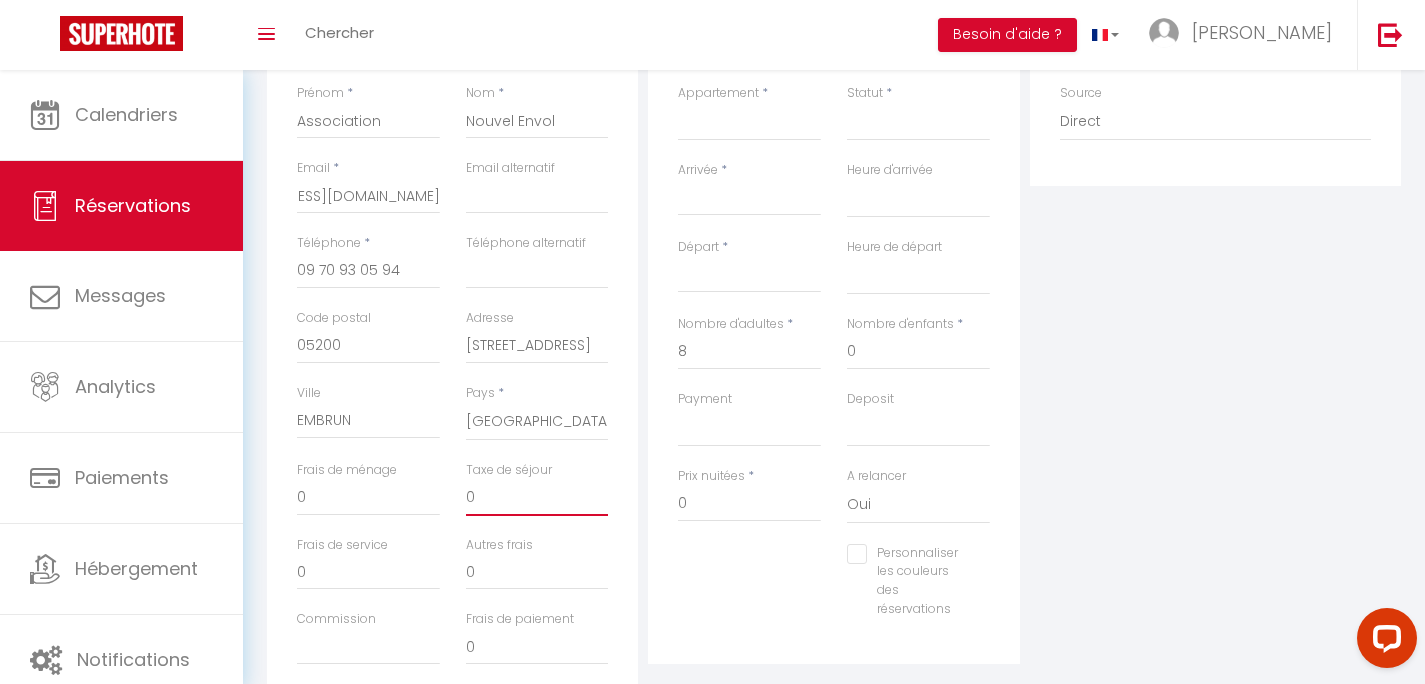 click on "0" at bounding box center (537, 498) 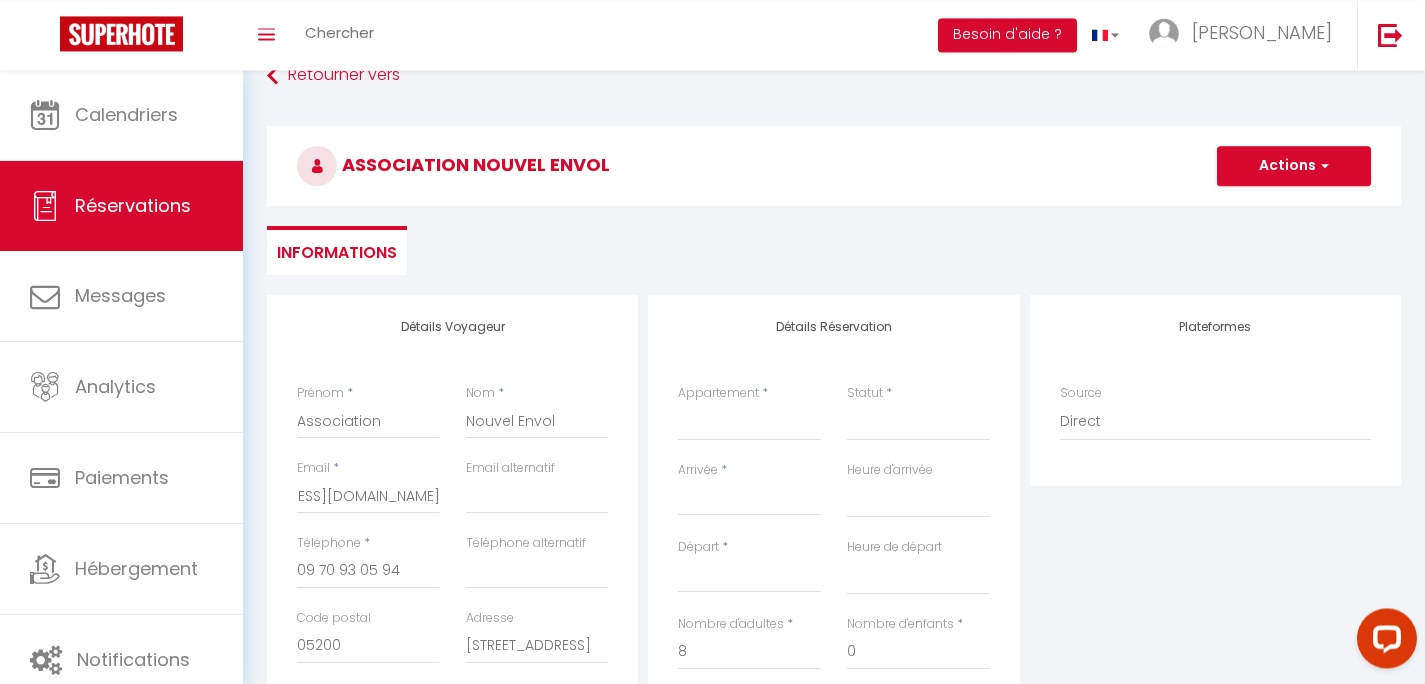 scroll, scrollTop: 32, scrollLeft: 0, axis: vertical 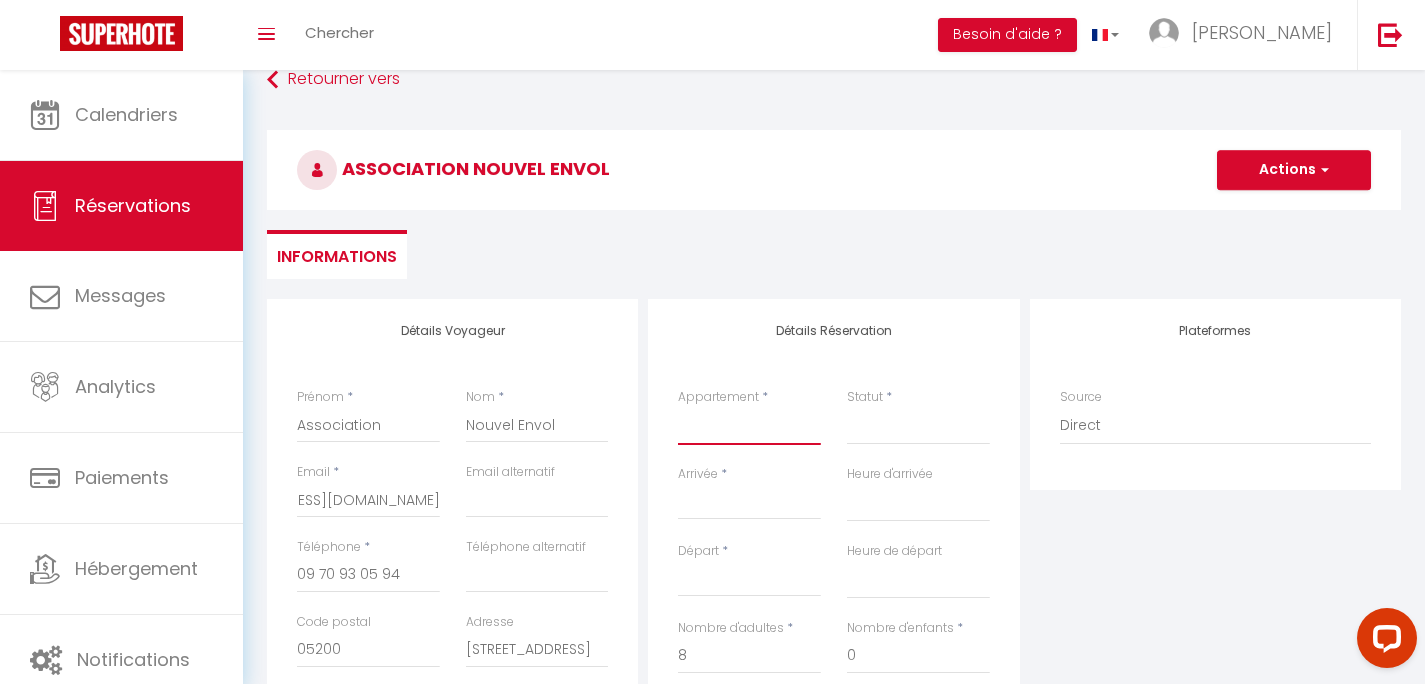 click on "501X · Lumineux appartement au pied des pistes [GEOGRAPHIC_DATA] à l'orée des bois Agréable appartement typiquement [GEOGRAPHIC_DATA] cozy idéalement placé [GEOGRAPHIC_DATA], conviviale au coeur des [GEOGRAPHIC_DATA] · Villa familiale, panorama ville-montagnes 324x · T2 familial, prêt à profiter T2 [PERSON_NAME] · Duplex avec terrasse centre ville Gap 133N · Studio Moderne Pied des pistes [GEOGRAPHIC_DATA] Chez [PERSON_NAME], duplex familial Dôme Valentin, romantique et zen [GEOGRAPHIC_DATA][PERSON_NAME], chaleureuse et reposante Le 72ème flocon Studio chaleureux et familial Tranquilité Montagnarde 232S Joli T2 proche du centre GAP avec terrasse Pause montagnarde 231S" at bounding box center (749, 426) 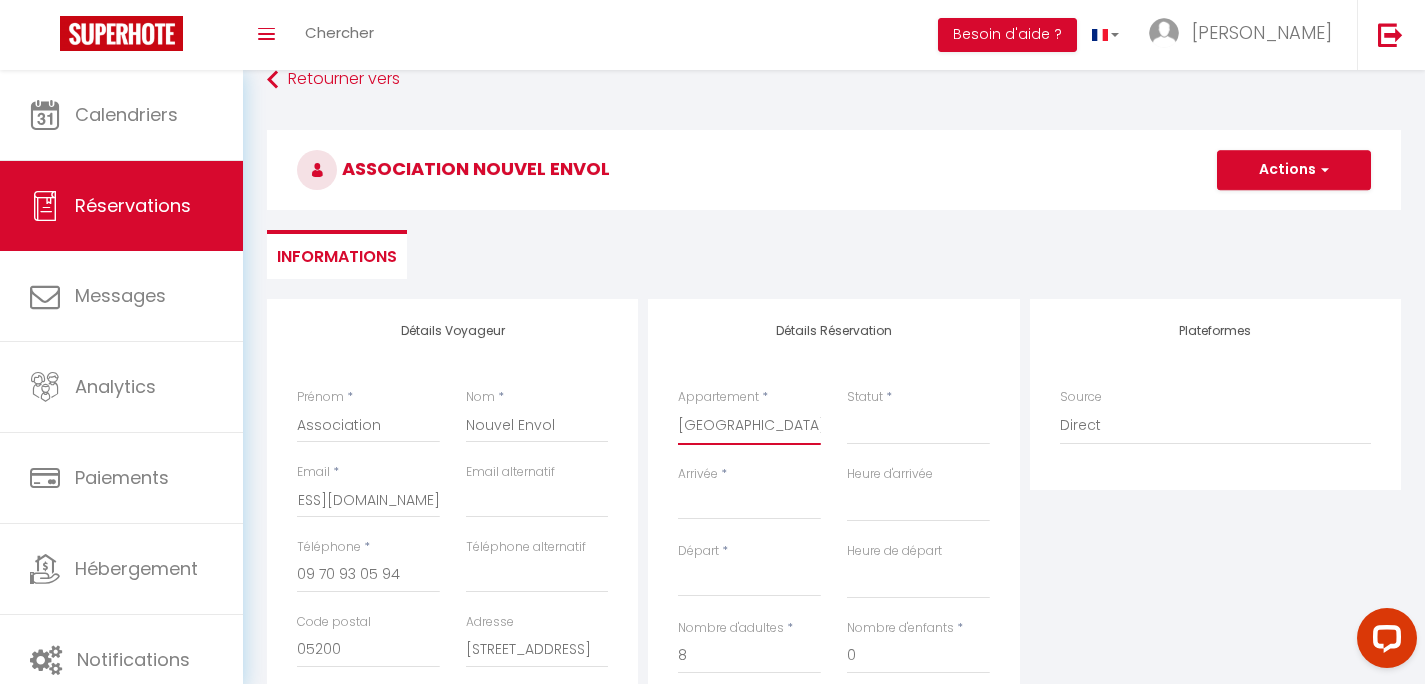 click on "[GEOGRAPHIC_DATA], conviviale au coeur des [GEOGRAPHIC_DATA]" at bounding box center (0, 0) 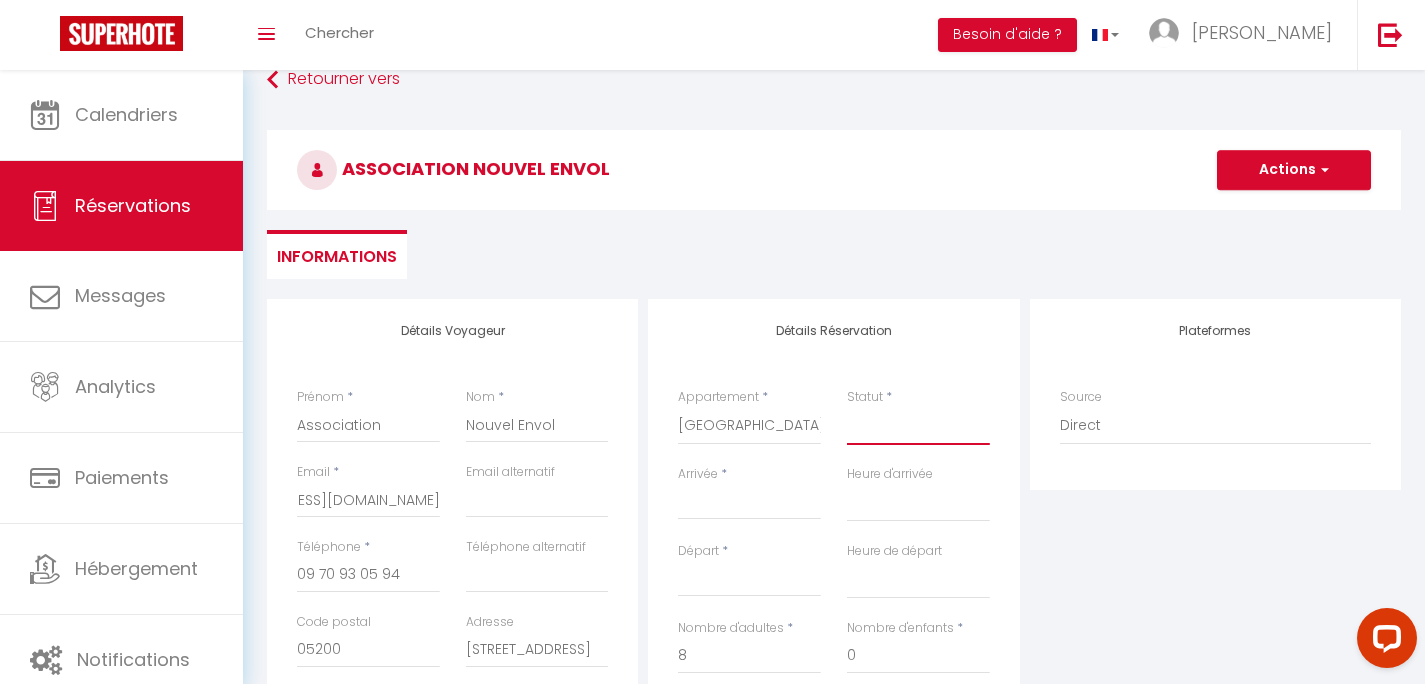 click on "Confirmé Non Confirmé [PERSON_NAME] par le voyageur No Show Request" at bounding box center [918, 426] 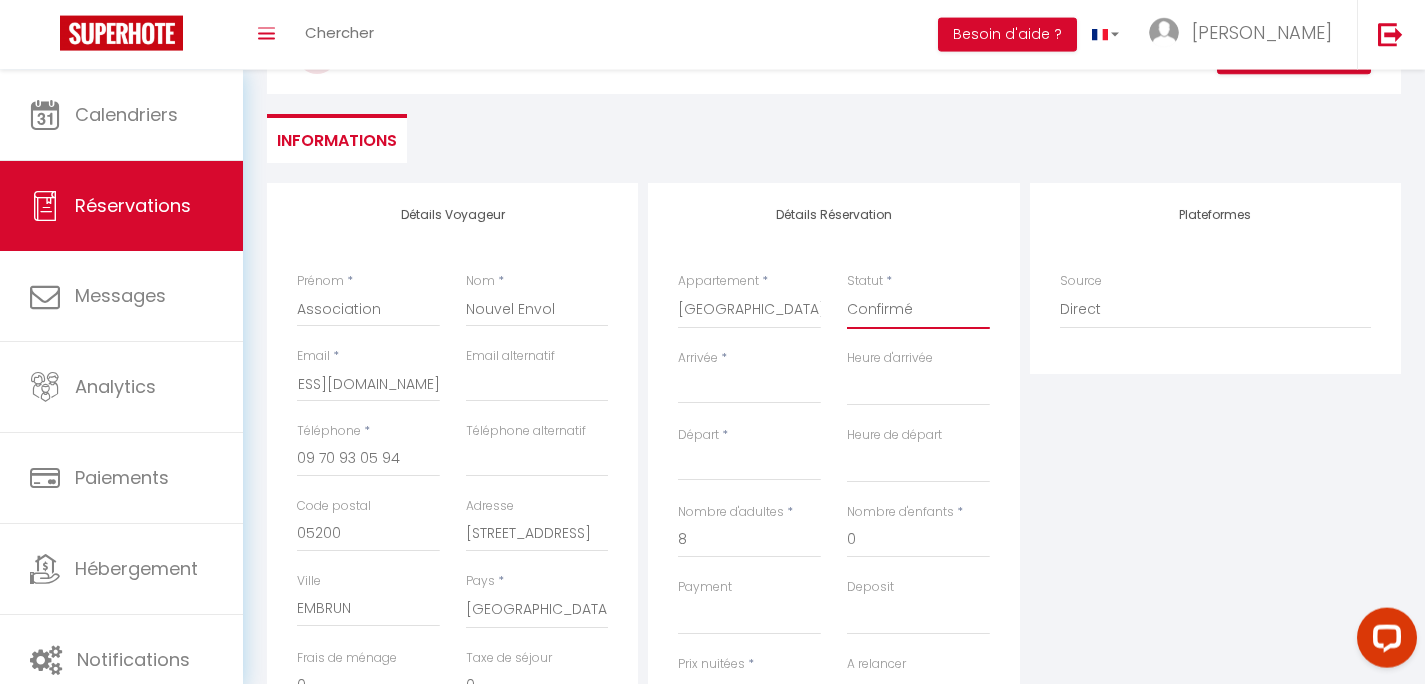 scroll, scrollTop: 160, scrollLeft: 0, axis: vertical 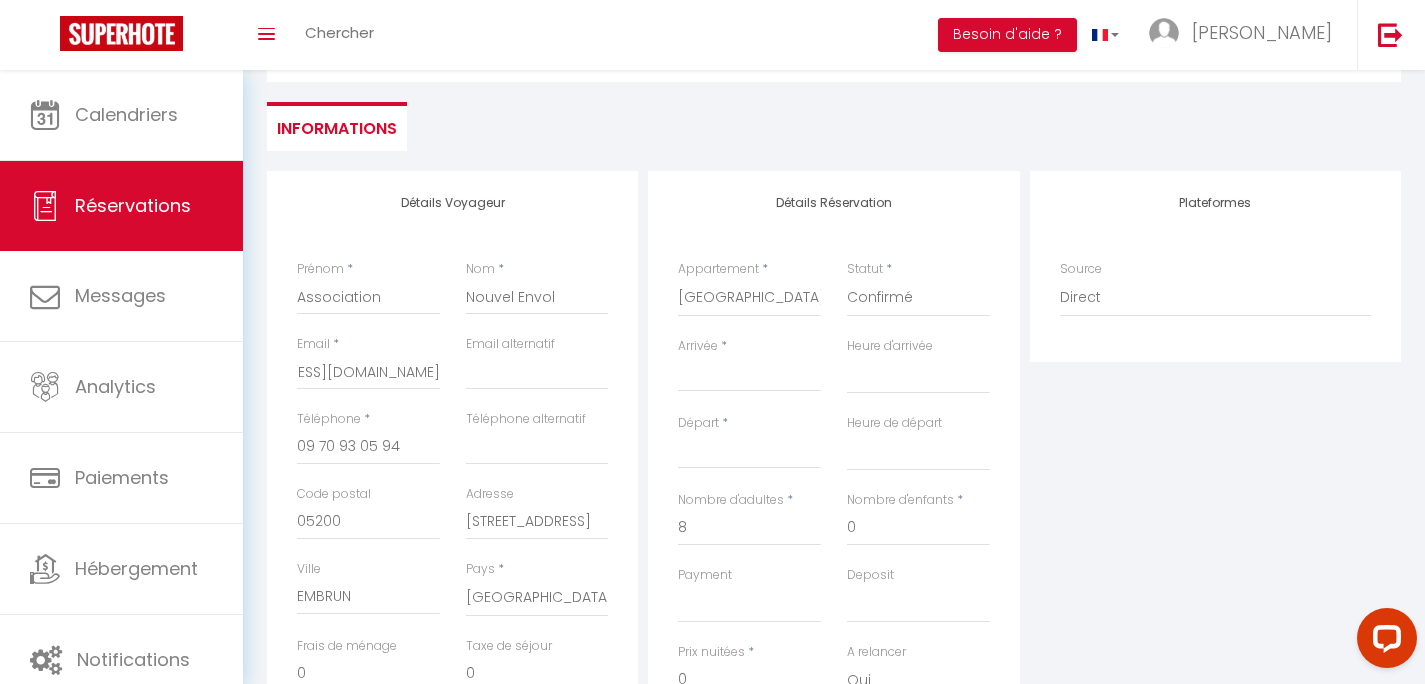 click on "Arrivée" at bounding box center [749, 376] 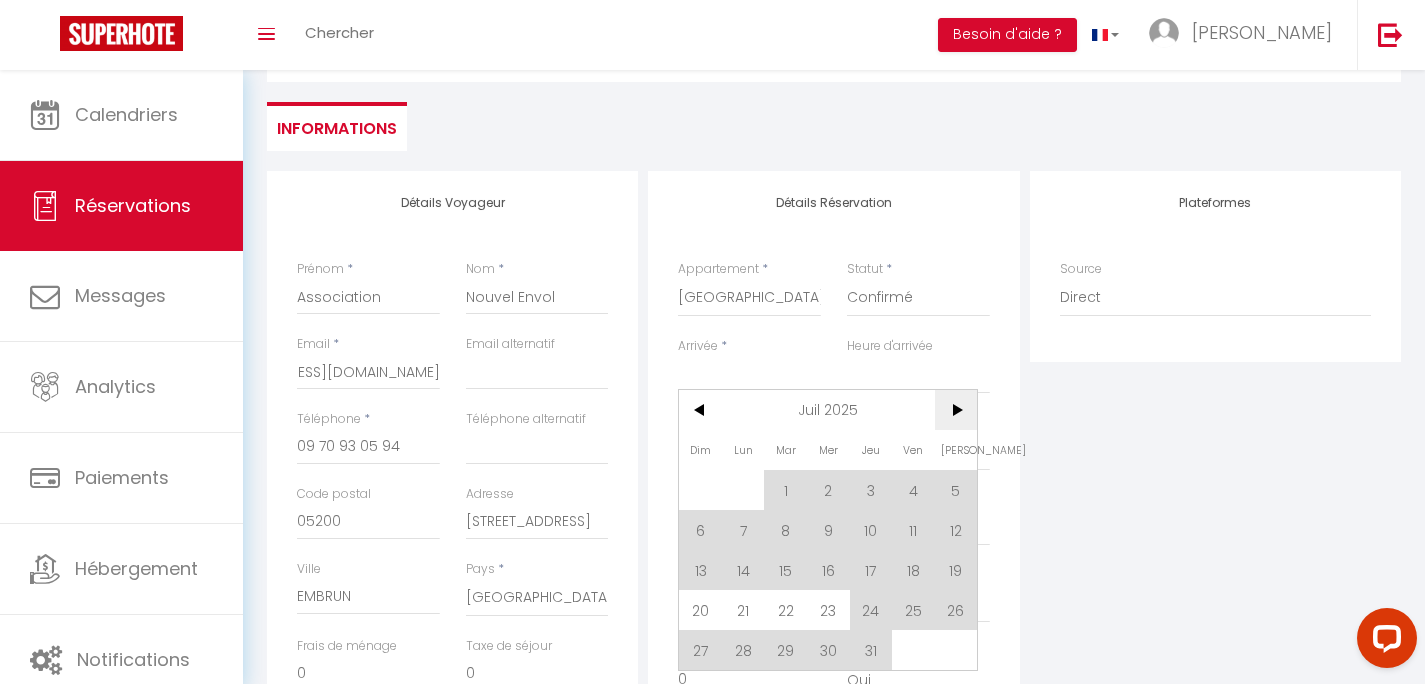 click on ">" at bounding box center [956, 410] 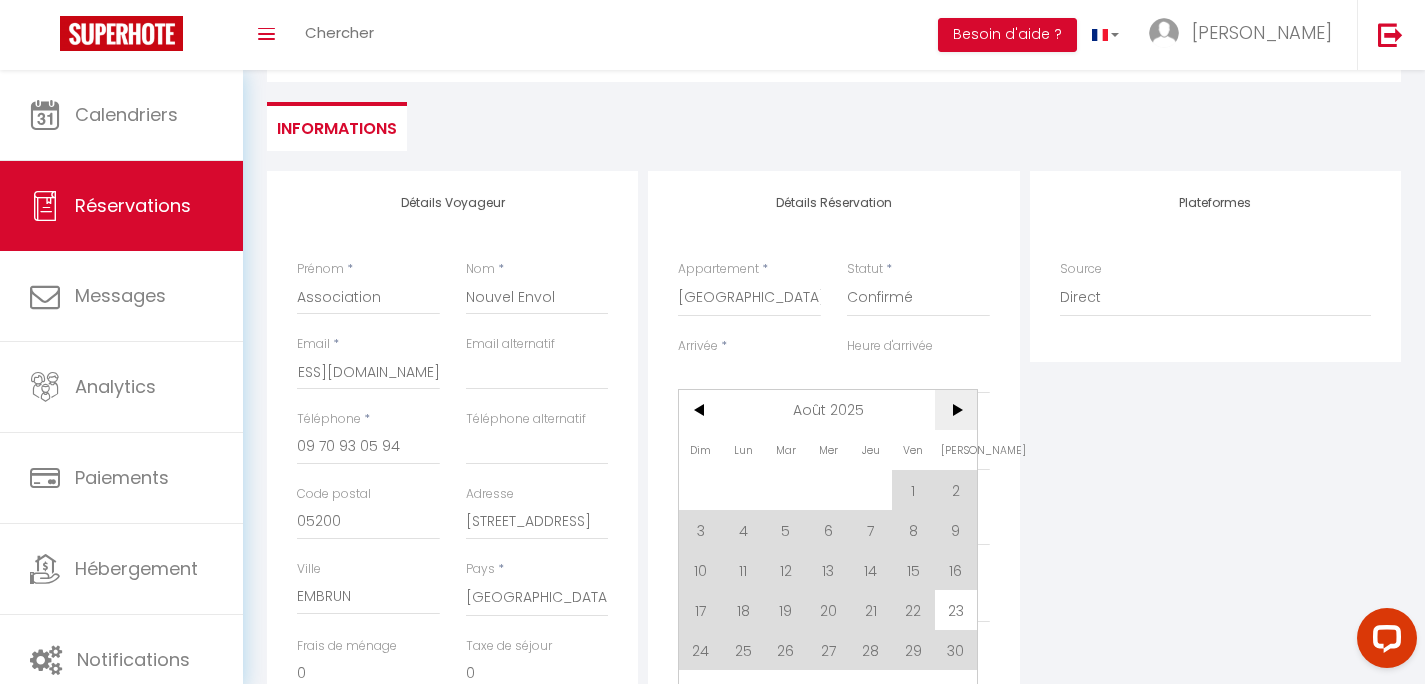 click on ">" at bounding box center [956, 410] 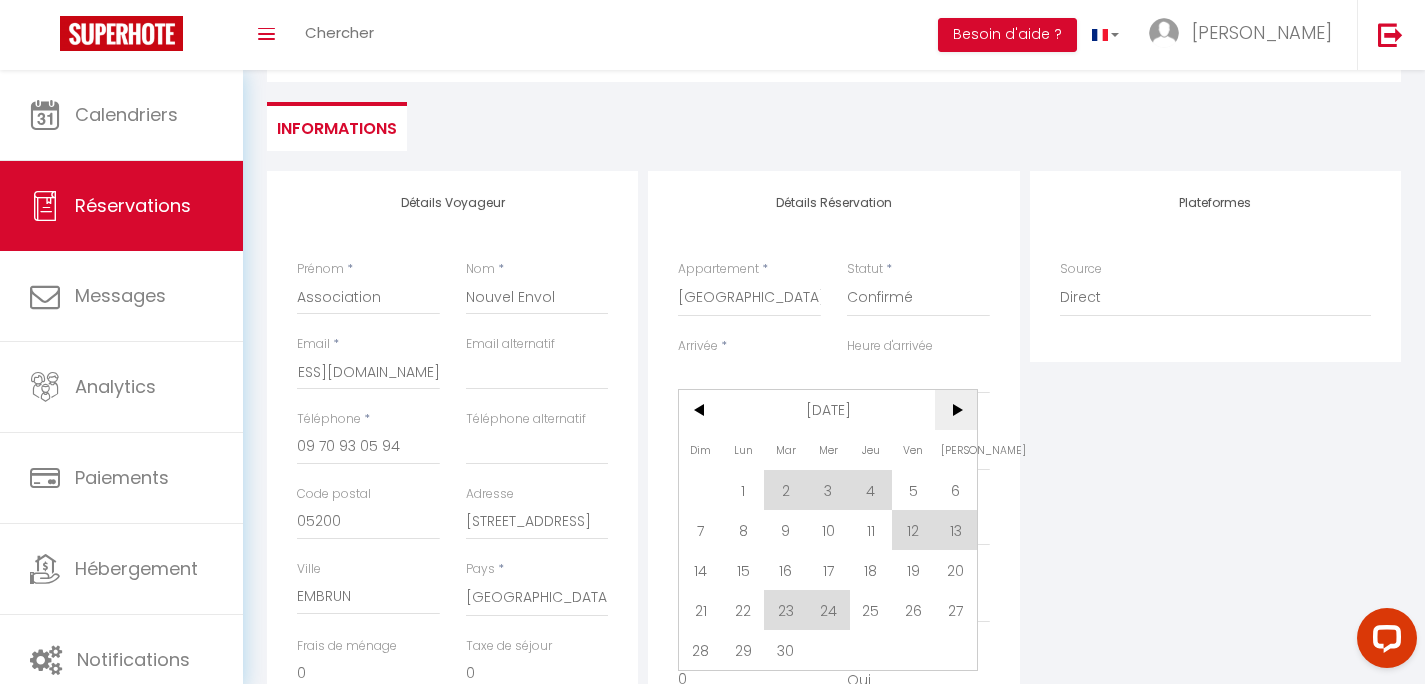 click on ">" at bounding box center [956, 410] 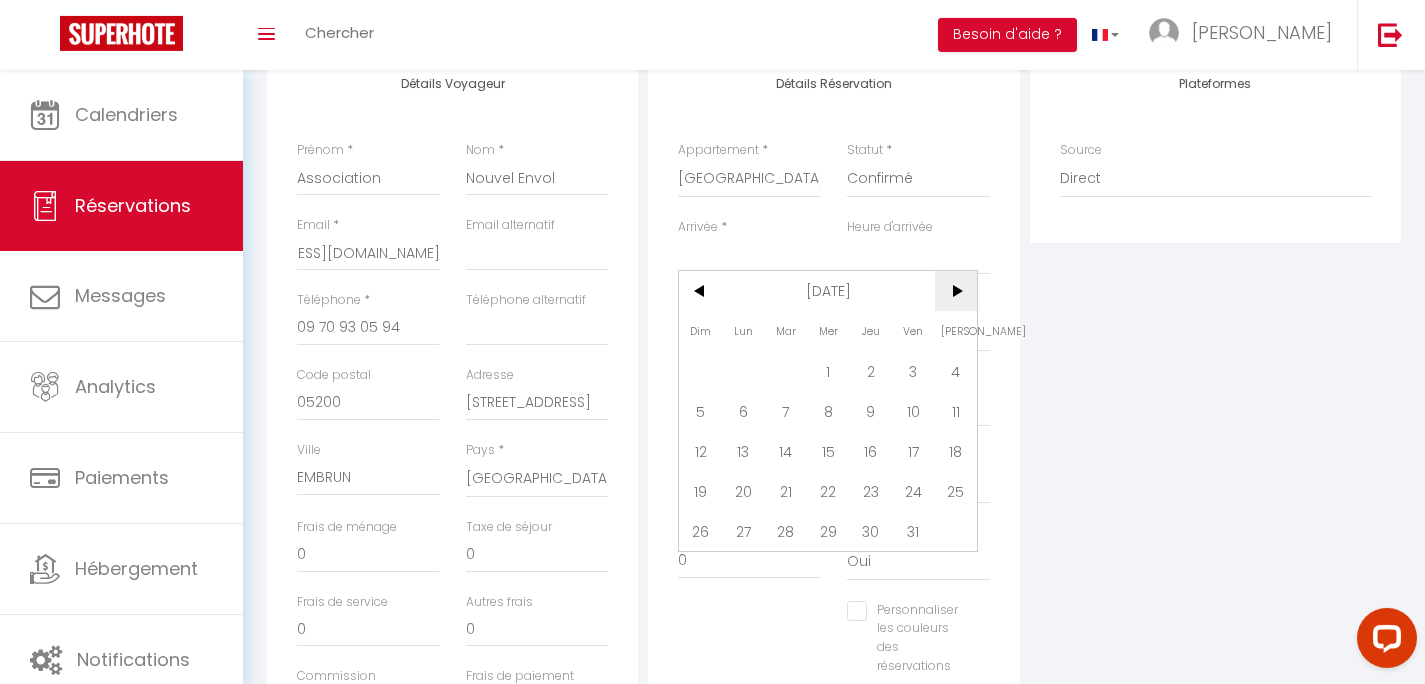 scroll, scrollTop: 304, scrollLeft: 0, axis: vertical 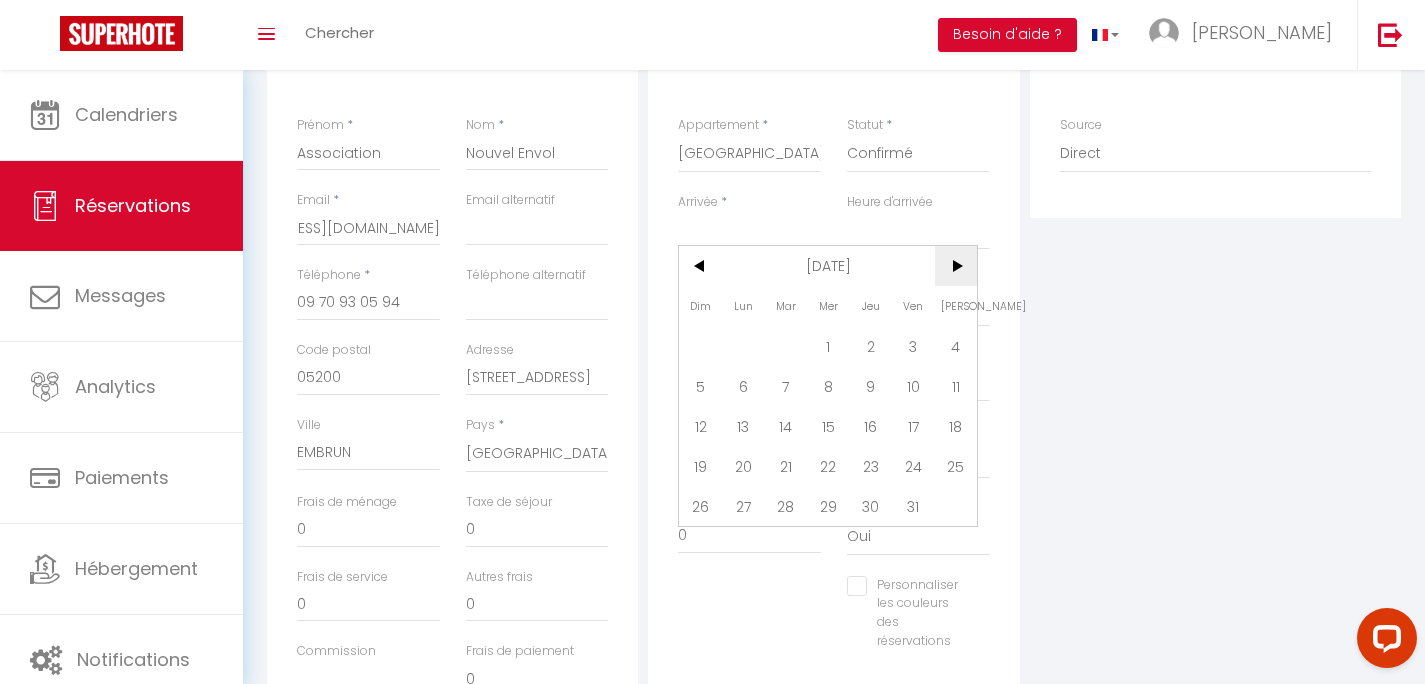 click on ">" at bounding box center [956, 266] 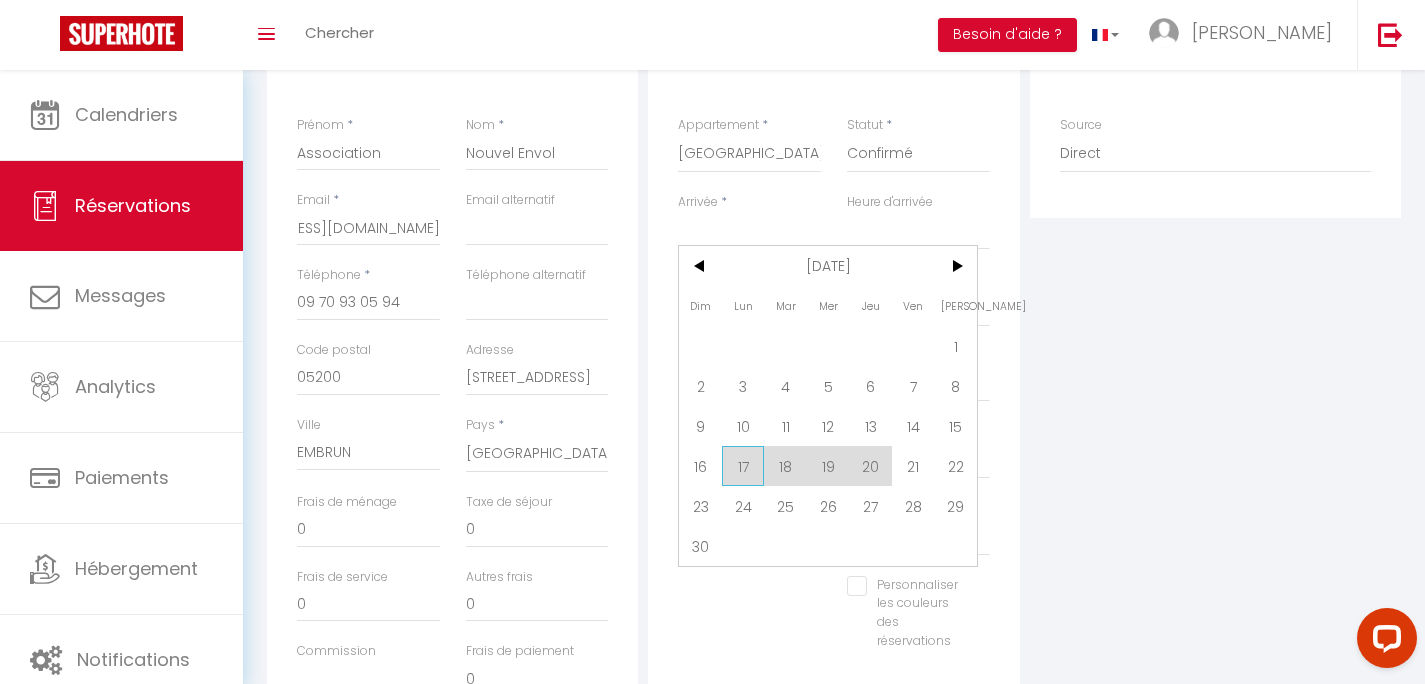 click on "17" at bounding box center [743, 466] 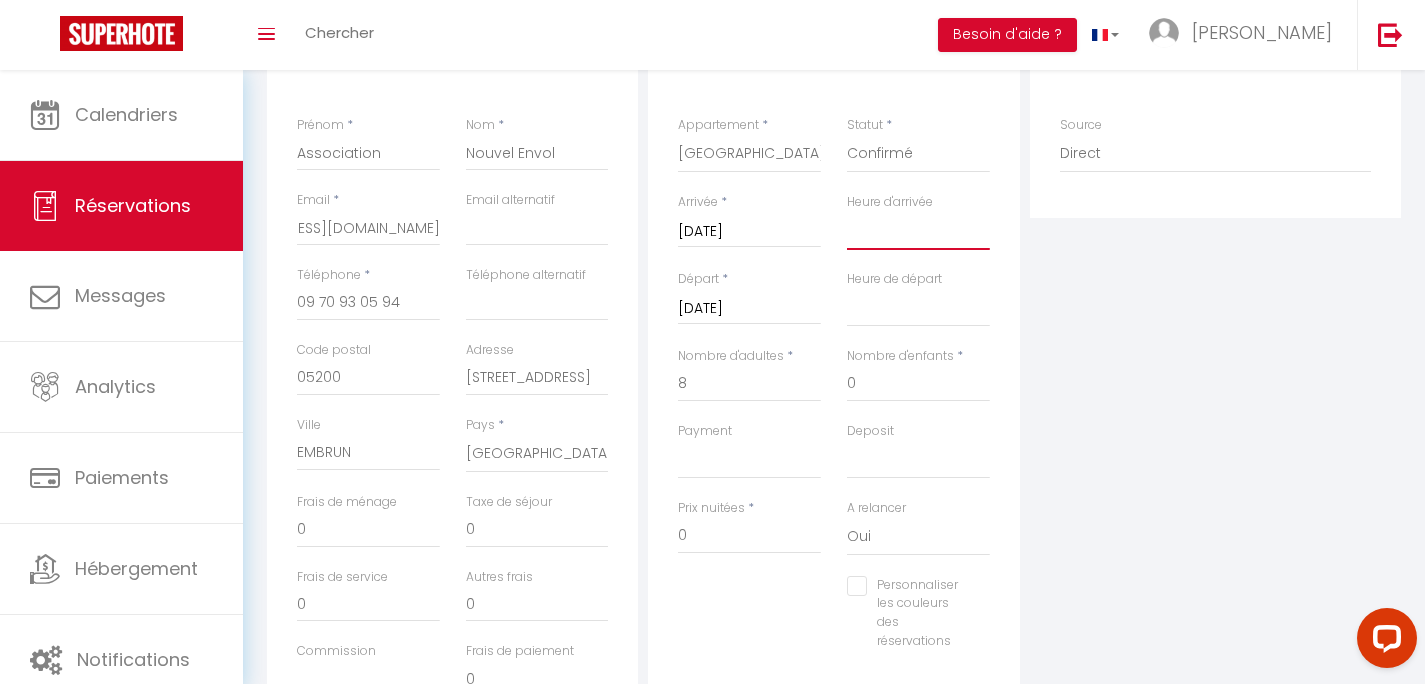 click on "00:00 00:30 01:00 01:30 02:00 02:30 03:00 03:30 04:00 04:30 05:00 05:30 06:00 06:30 07:00 07:30 08:00 08:30 09:00 09:30 10:00 10:30 11:00 11:30 12:00 12:30 13:00 13:30 14:00 14:30 15:00 15:30 16:00 16:30 17:00 17:30 18:00 18:30 19:00 19:30 20:00 20:30 21:00 21:30 22:00 22:30 23:00 23:30" at bounding box center (918, 231) 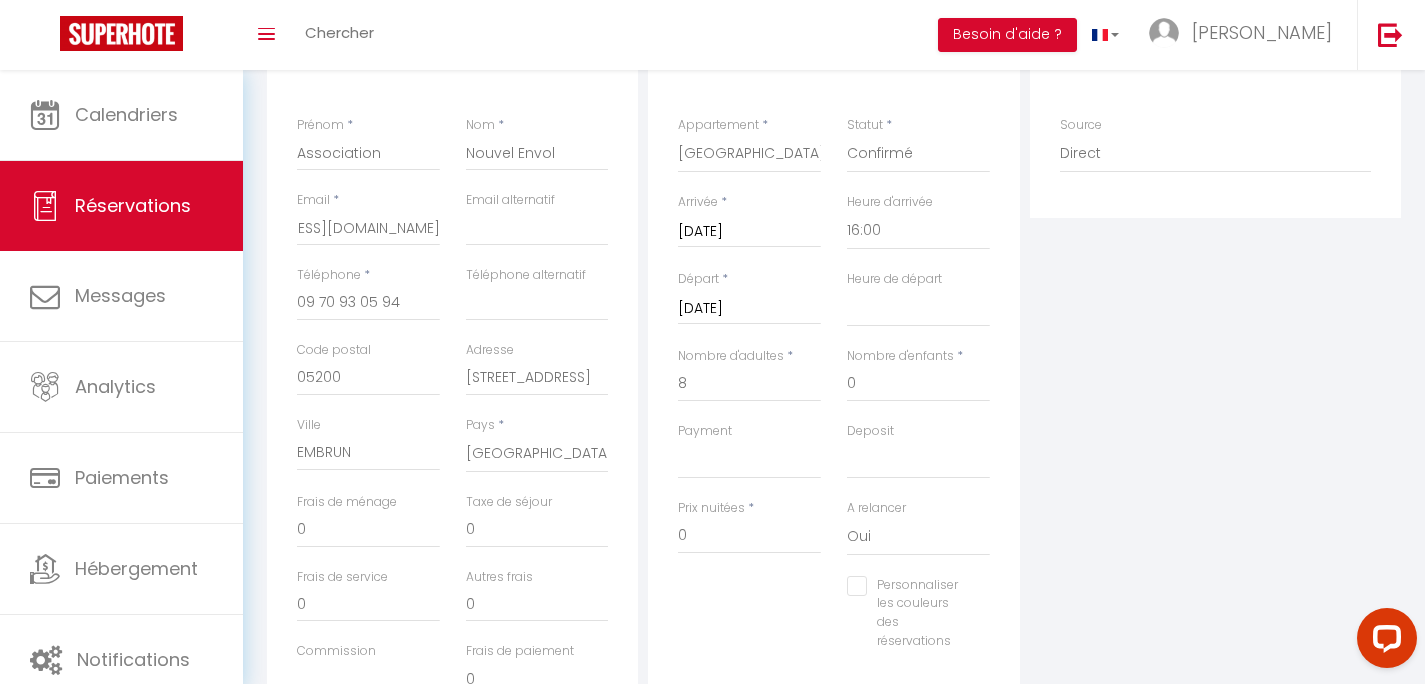 click on "[DATE]" at bounding box center [749, 309] 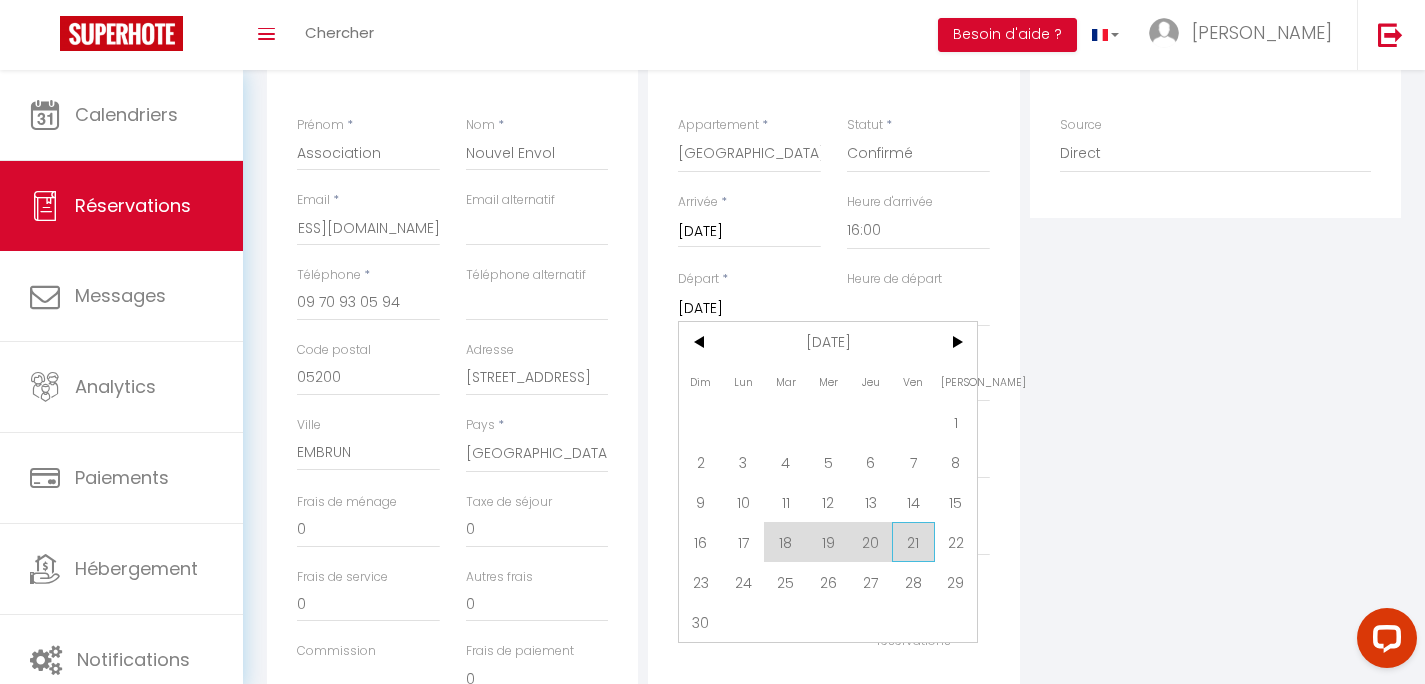 click on "21" at bounding box center (913, 542) 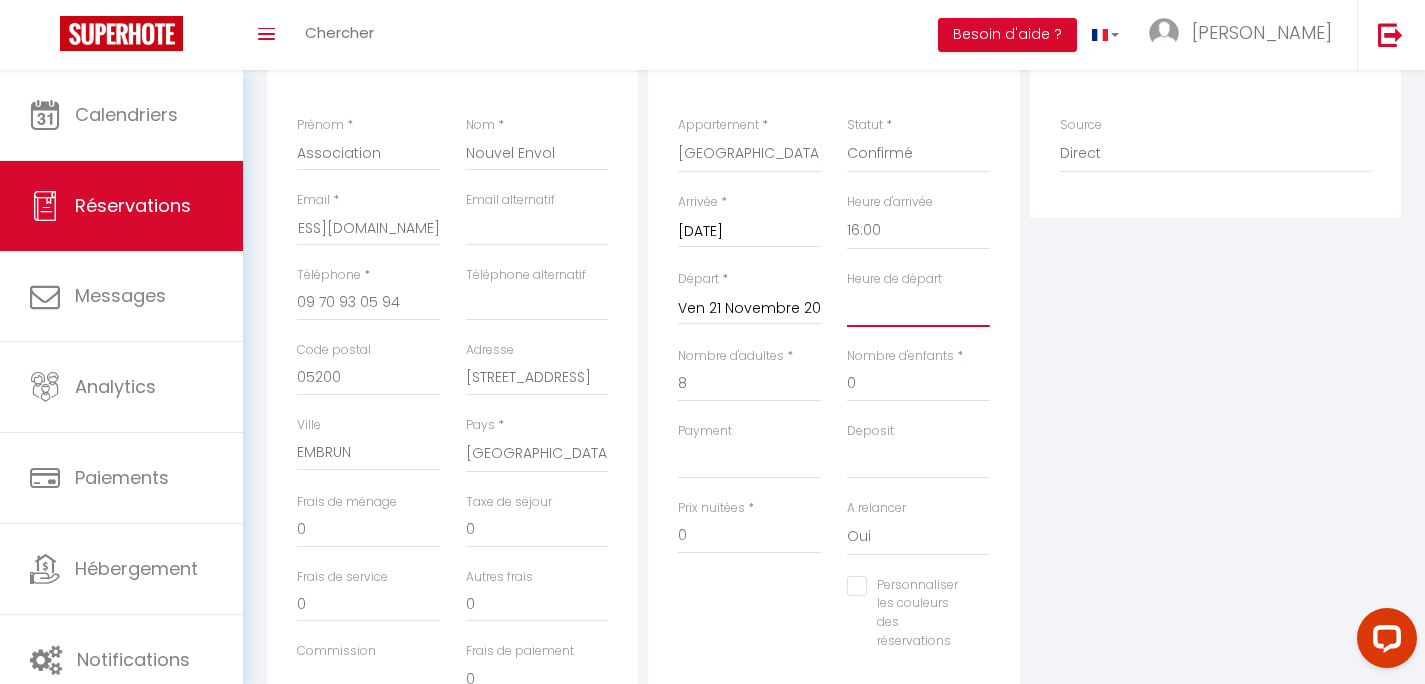 click on "00:00 00:30 01:00 01:30 02:00 02:30 03:00 03:30 04:00 04:30 05:00 05:30 06:00 06:30 07:00 07:30 08:00 08:30 09:00 09:30 10:00 10:30 11:00 11:30 12:00 12:30 13:00 13:30 14:00 14:30 15:00 15:30 16:00 16:30 17:00 17:30 18:00 18:30 19:00 19:30 20:00 20:30 21:00 21:30 22:00 22:30 23:00 23:30" at bounding box center [918, 308] 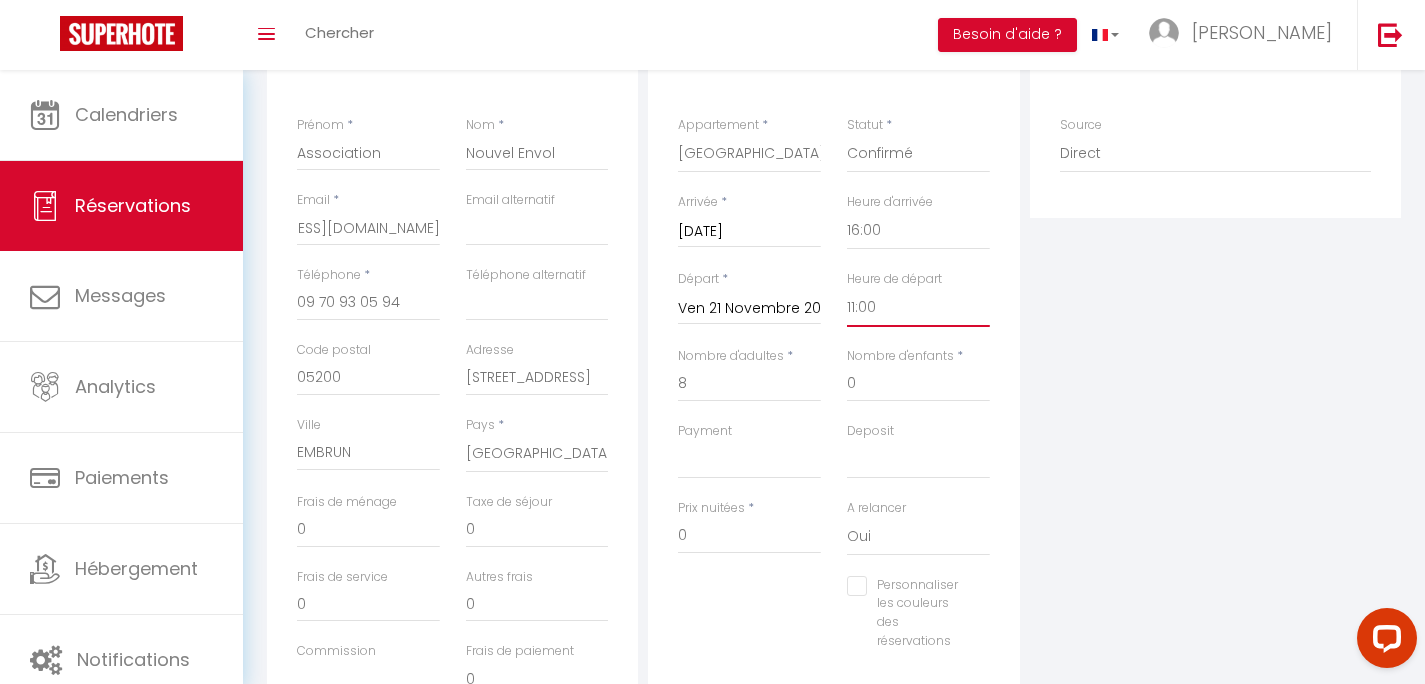 click on "11:00" at bounding box center (0, 0) 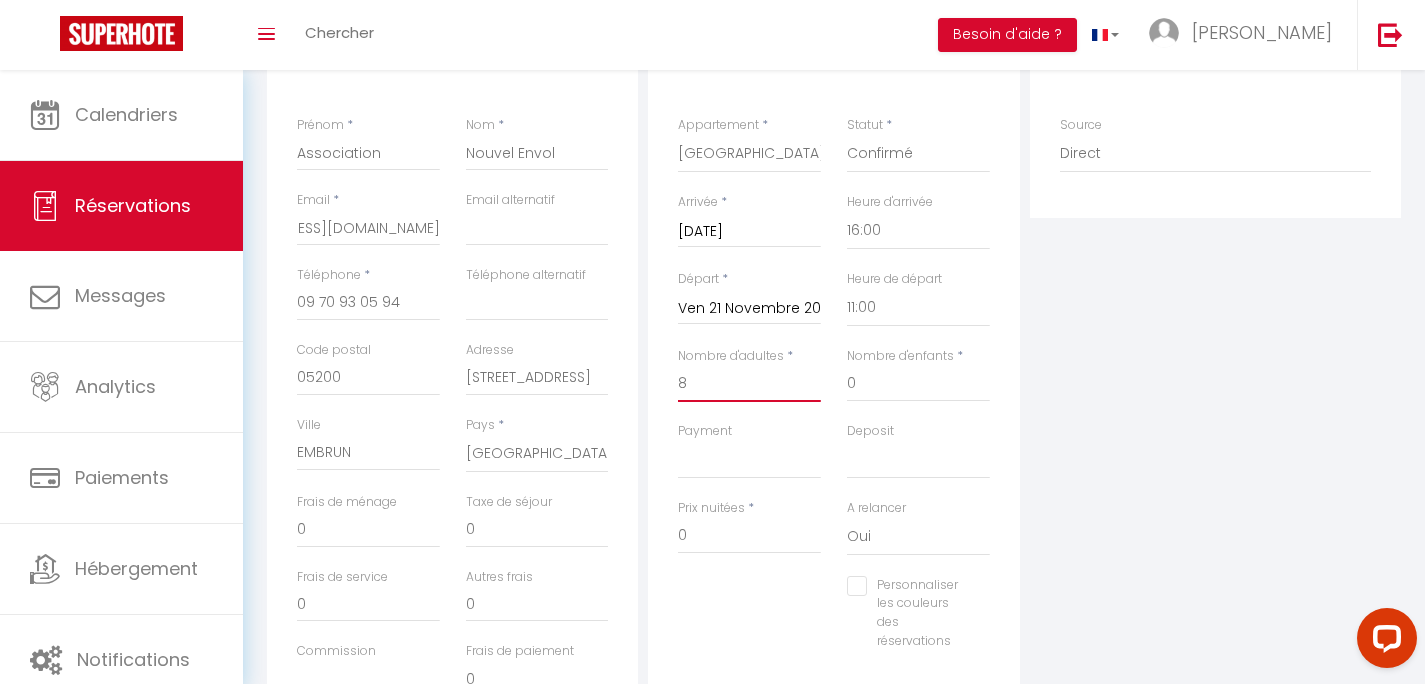 click on "8" at bounding box center [749, 384] 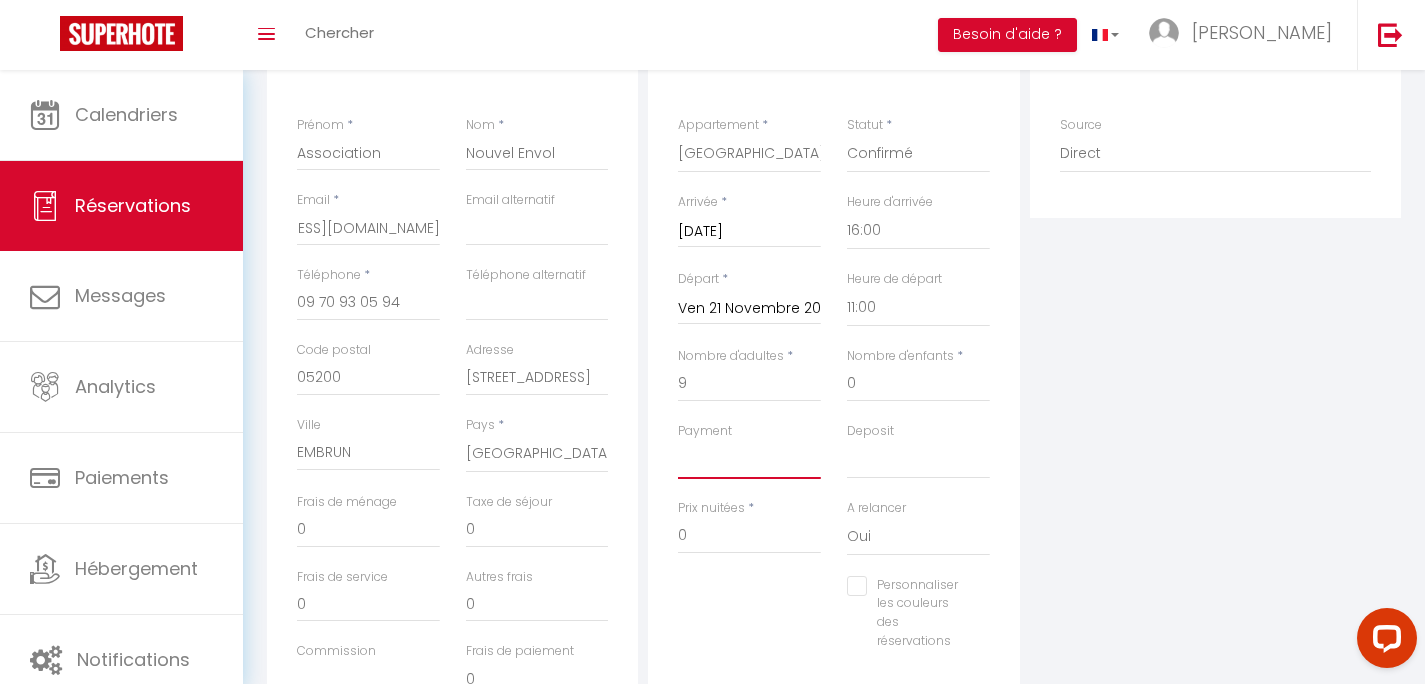 click on "OK   KO" at bounding box center [749, 460] 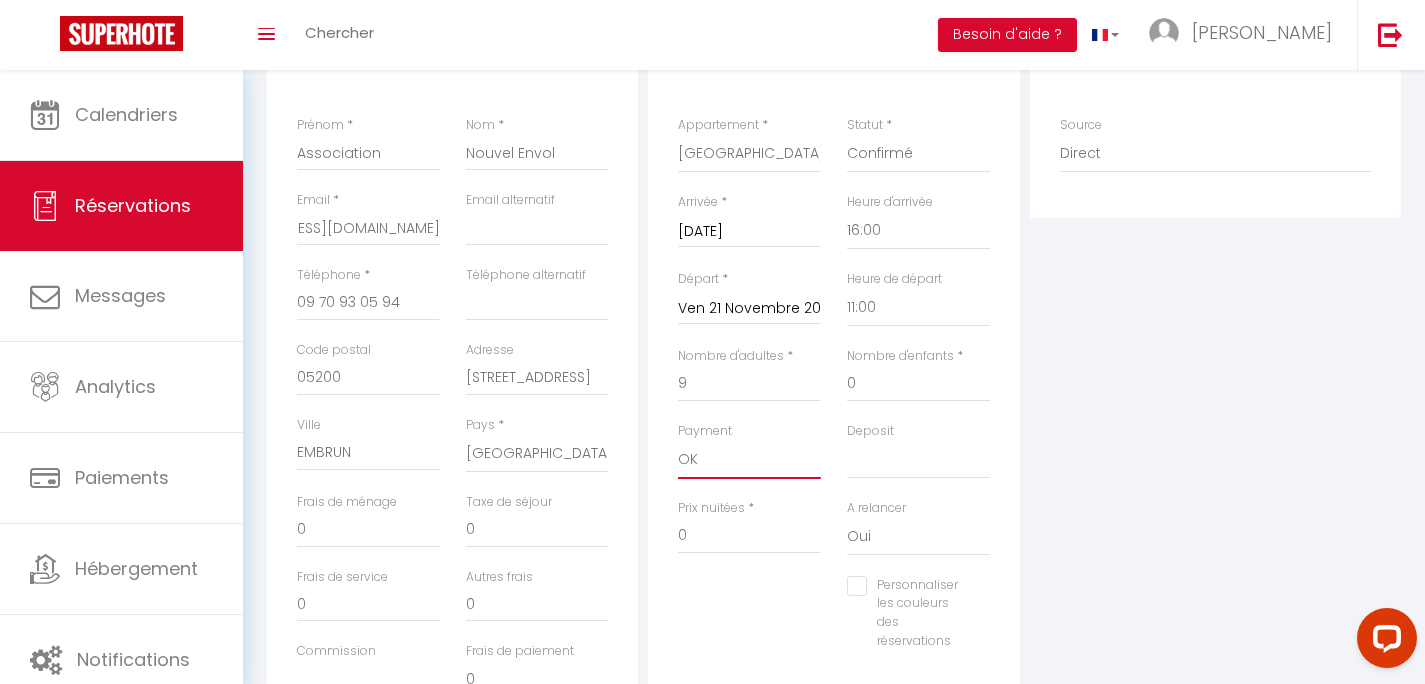 click on "OK" at bounding box center (0, 0) 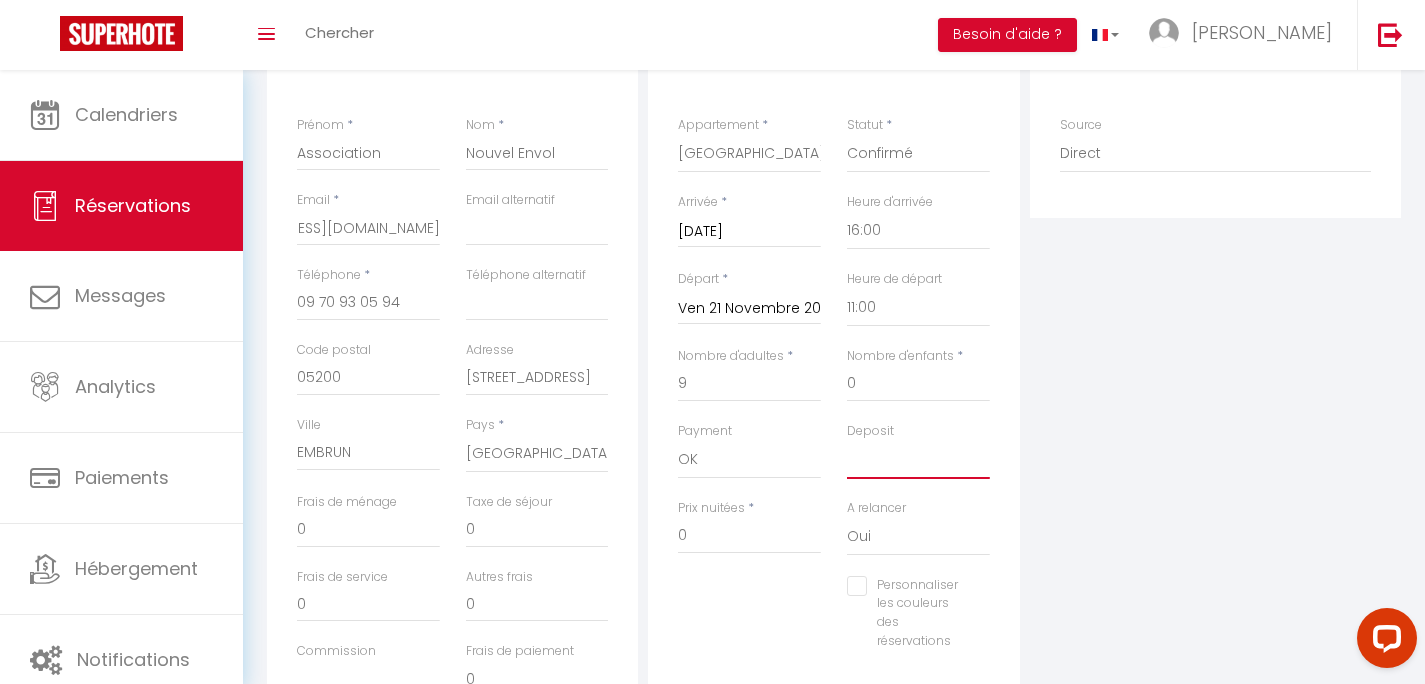 click on "OK   KO" at bounding box center (918, 460) 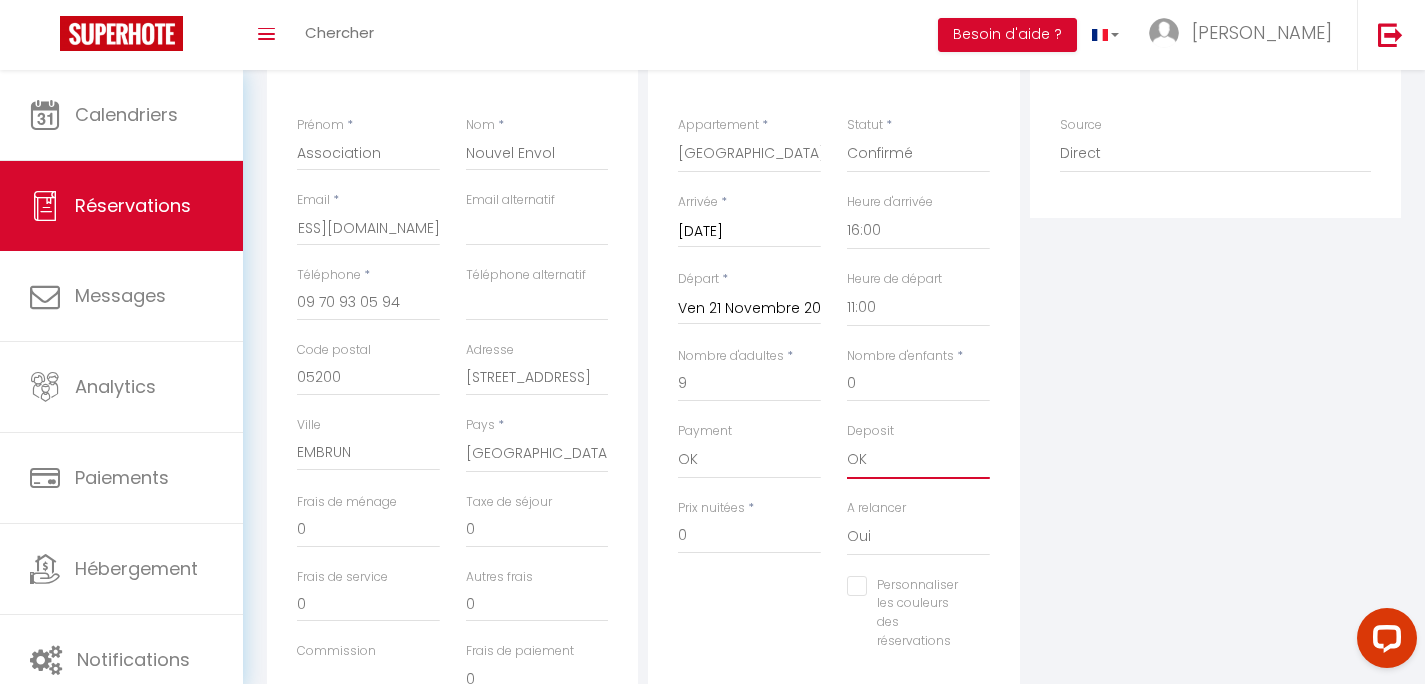click on "OK" at bounding box center (0, 0) 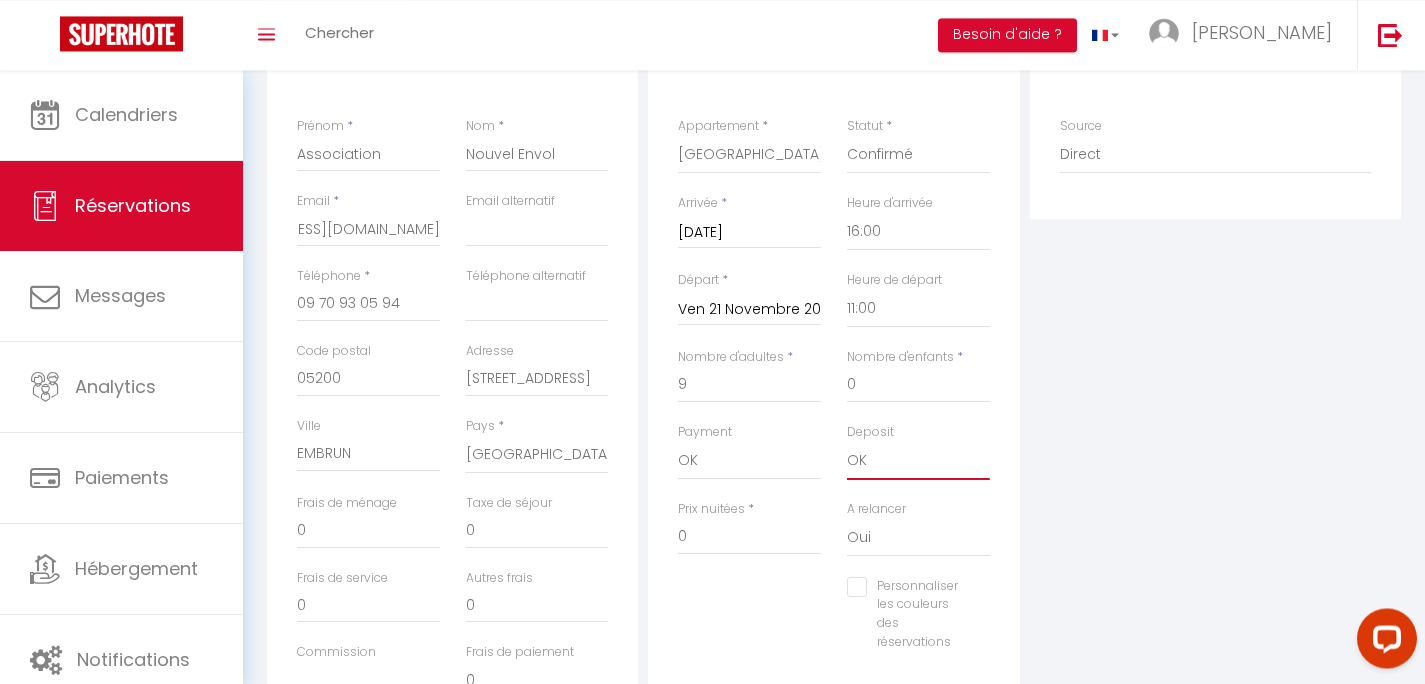 scroll, scrollTop: 304, scrollLeft: 0, axis: vertical 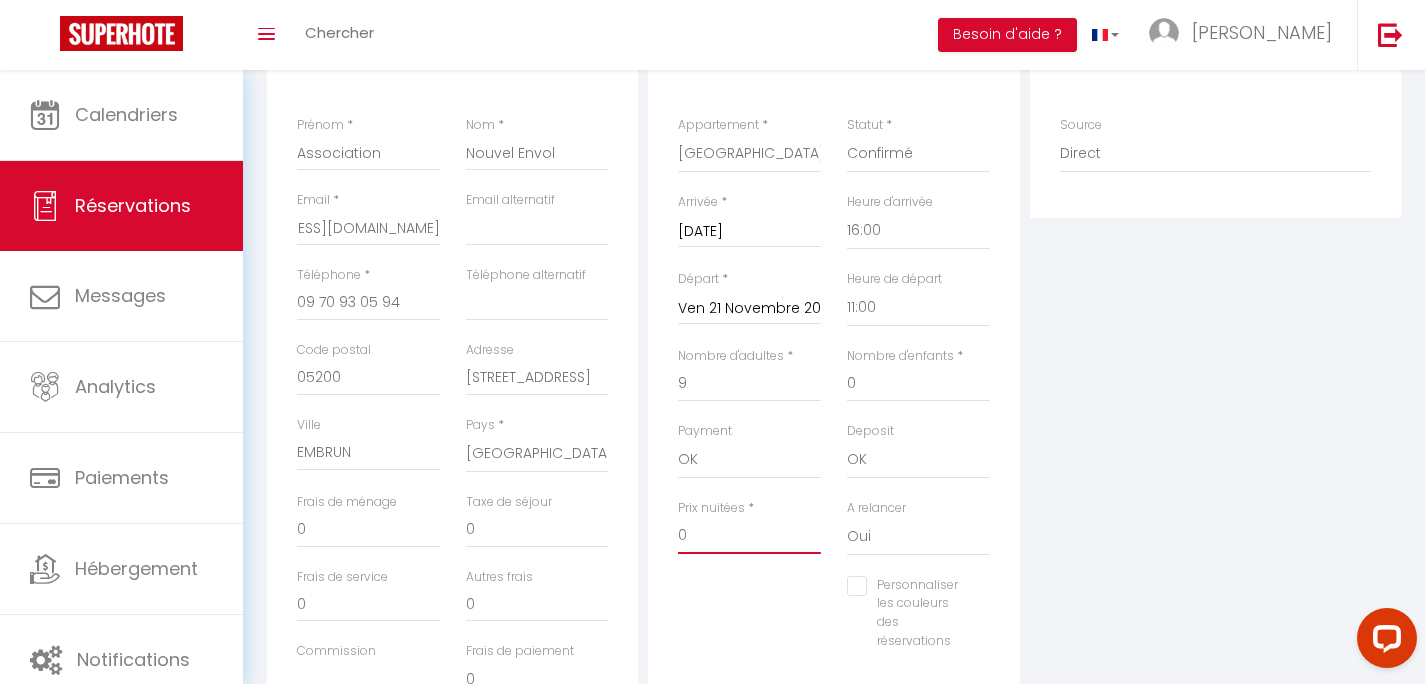 click on "0" at bounding box center (749, 536) 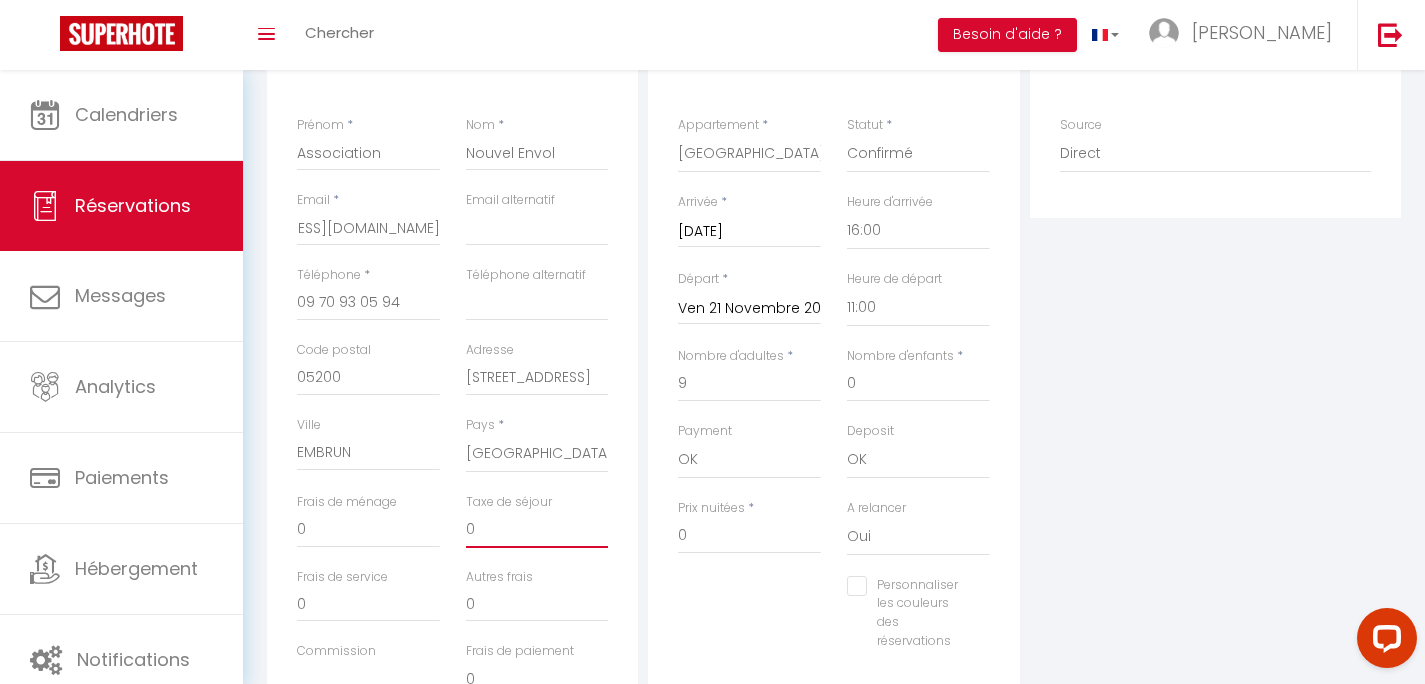 click on "0" at bounding box center [537, 530] 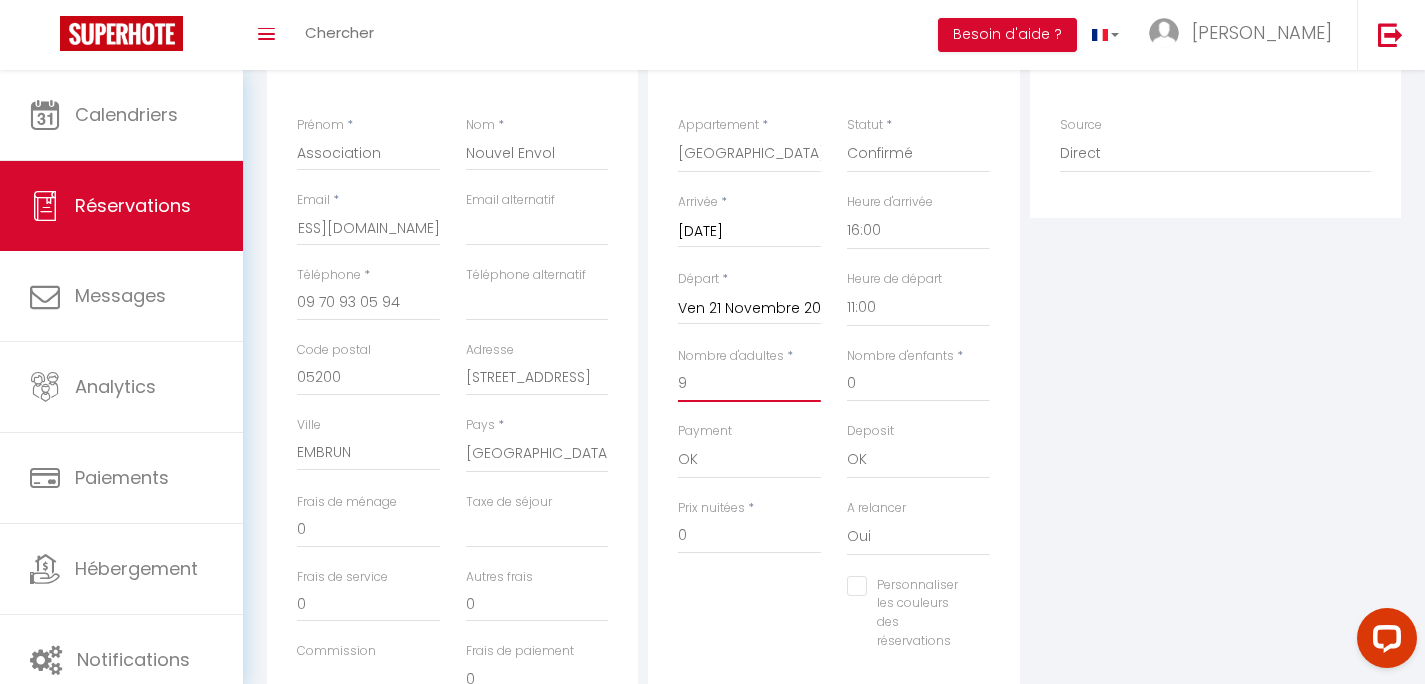 click on "9" at bounding box center (749, 384) 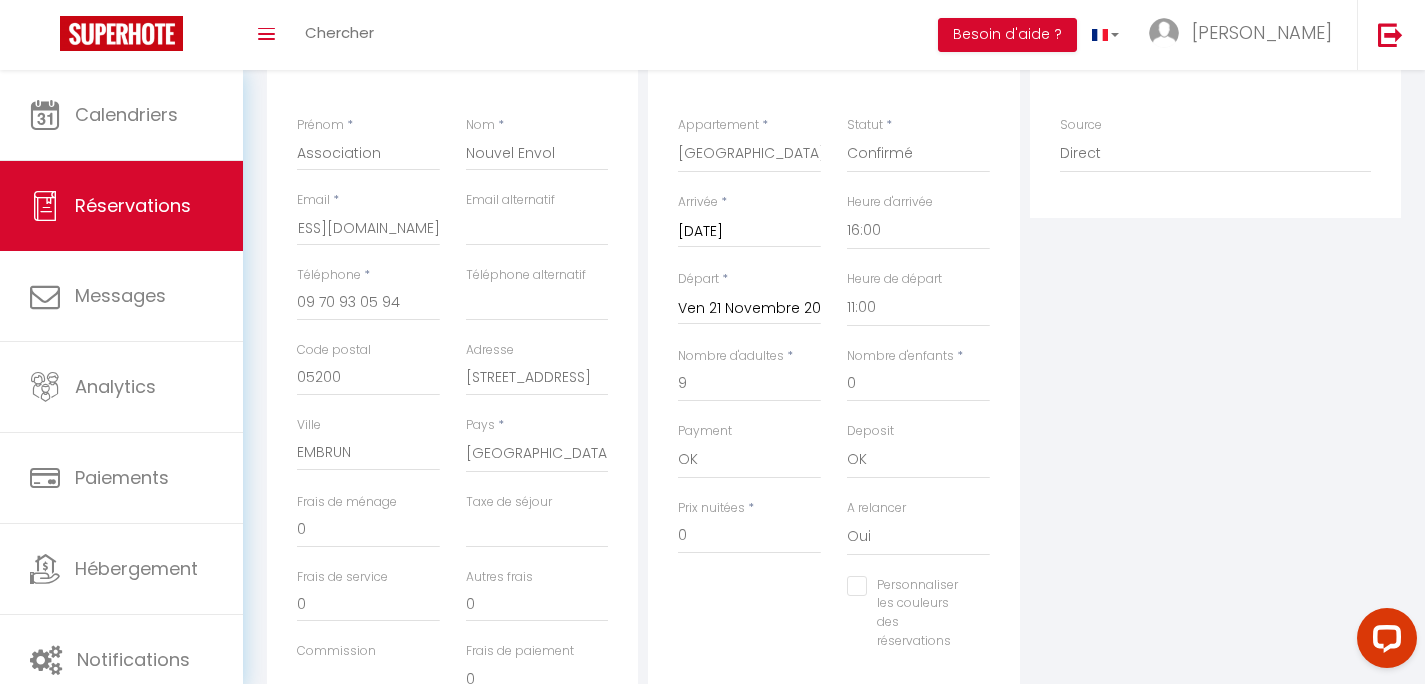 click on "Prix nuitées   *   0" at bounding box center (749, 537) 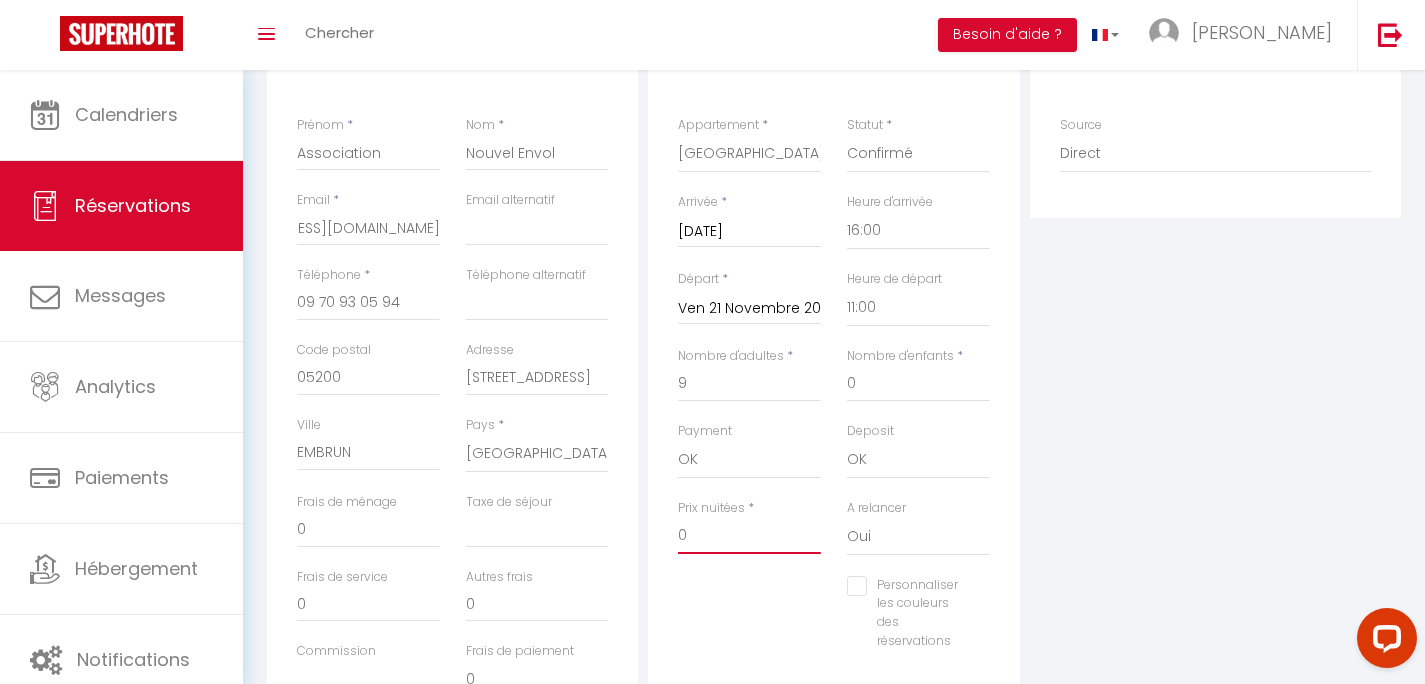 drag, startPoint x: 705, startPoint y: 538, endPoint x: 658, endPoint y: 537, distance: 47.010635 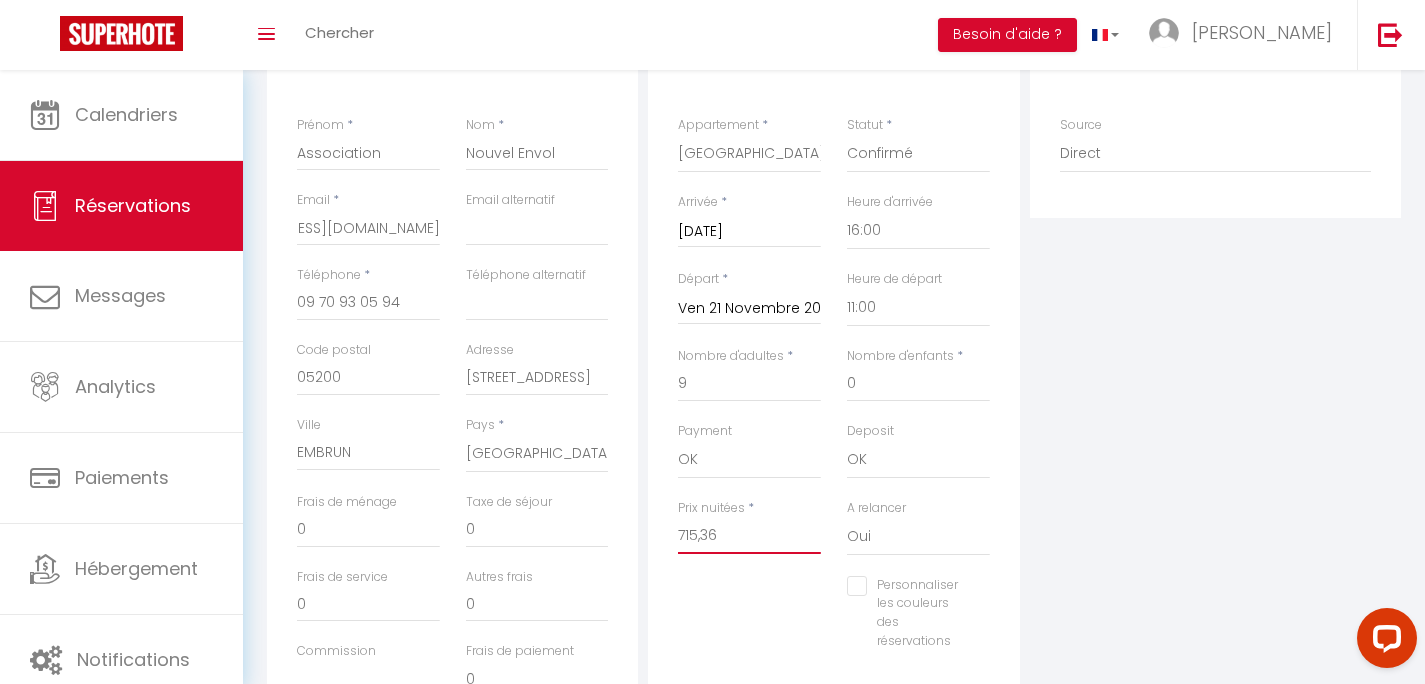 click on "715,36" at bounding box center (749, 536) 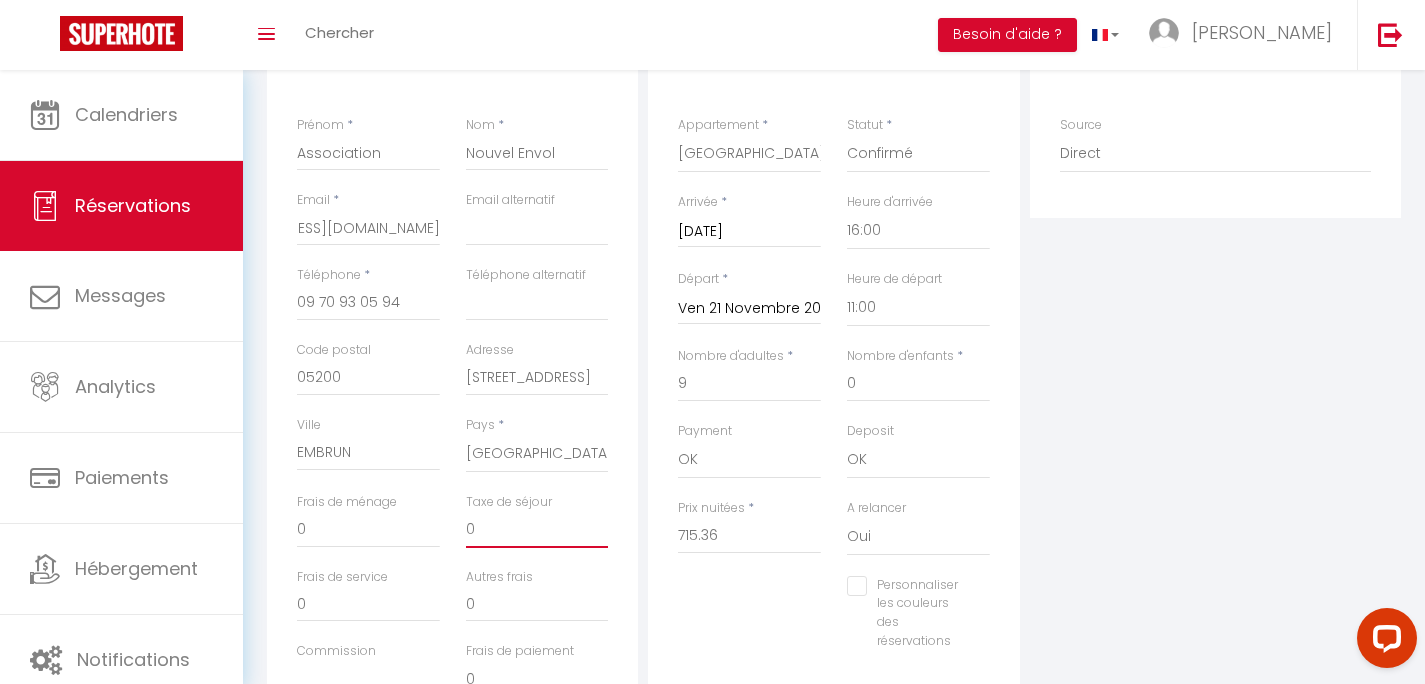 click on "0" at bounding box center [537, 530] 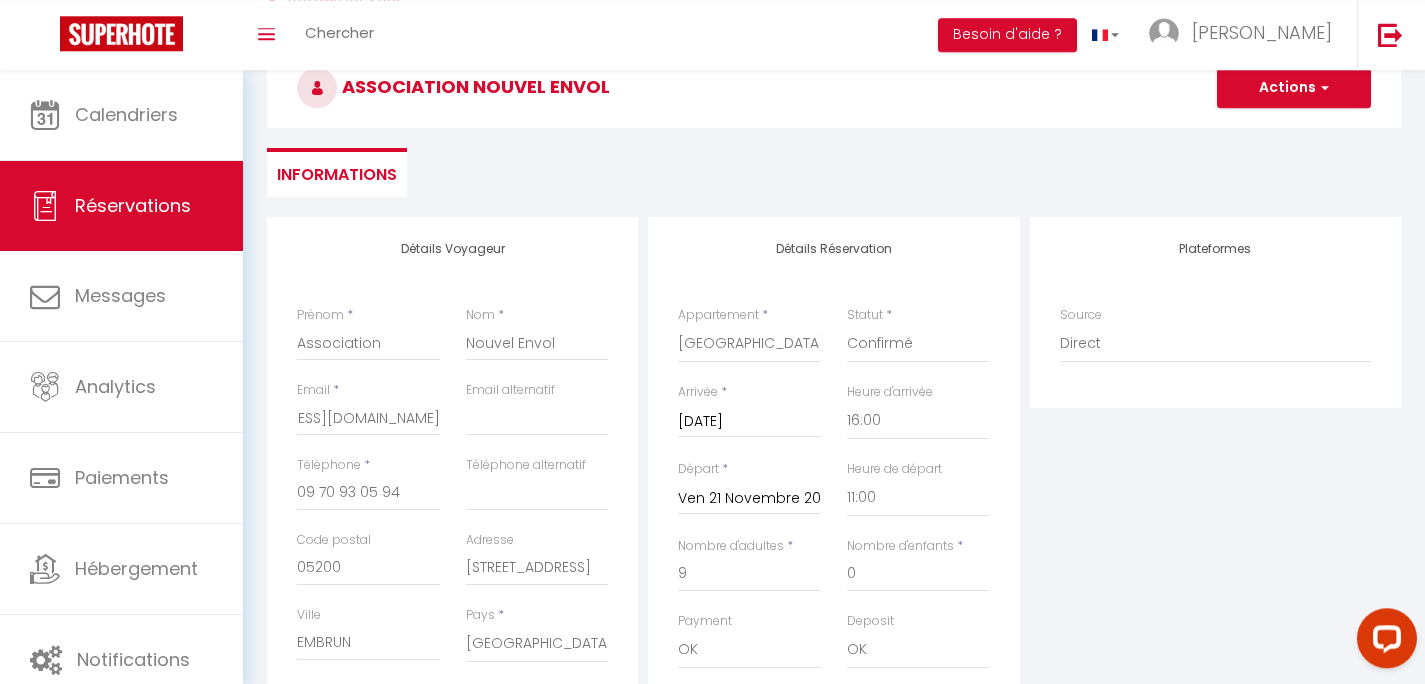 scroll, scrollTop: 102, scrollLeft: 0, axis: vertical 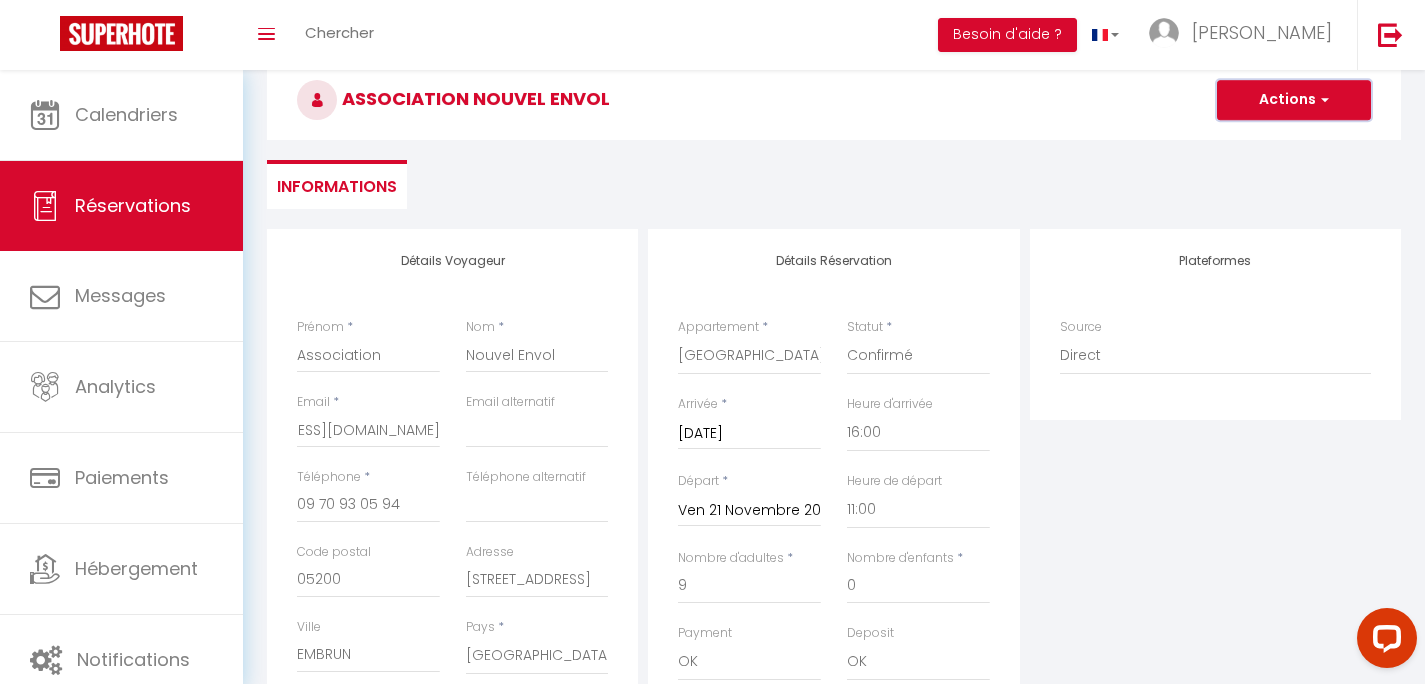 click on "Actions" at bounding box center (1294, 100) 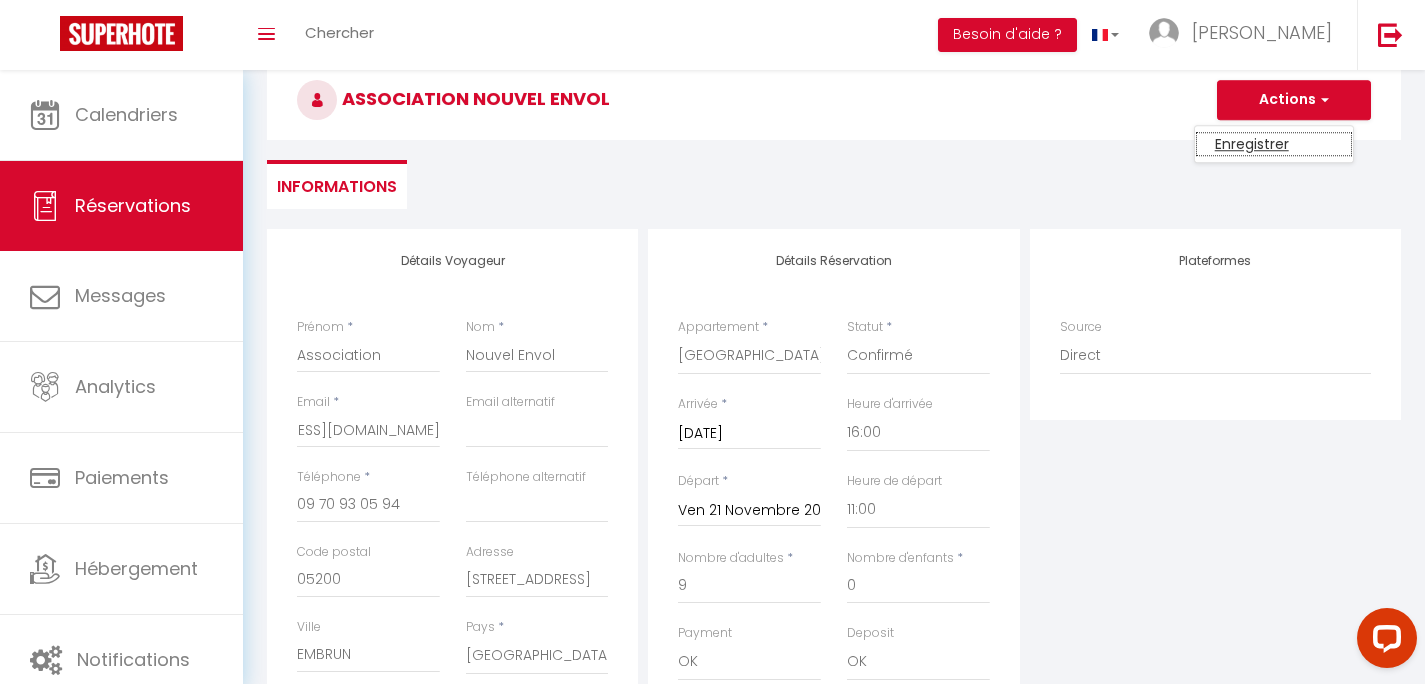 click on "Enregistrer" at bounding box center [1274, 144] 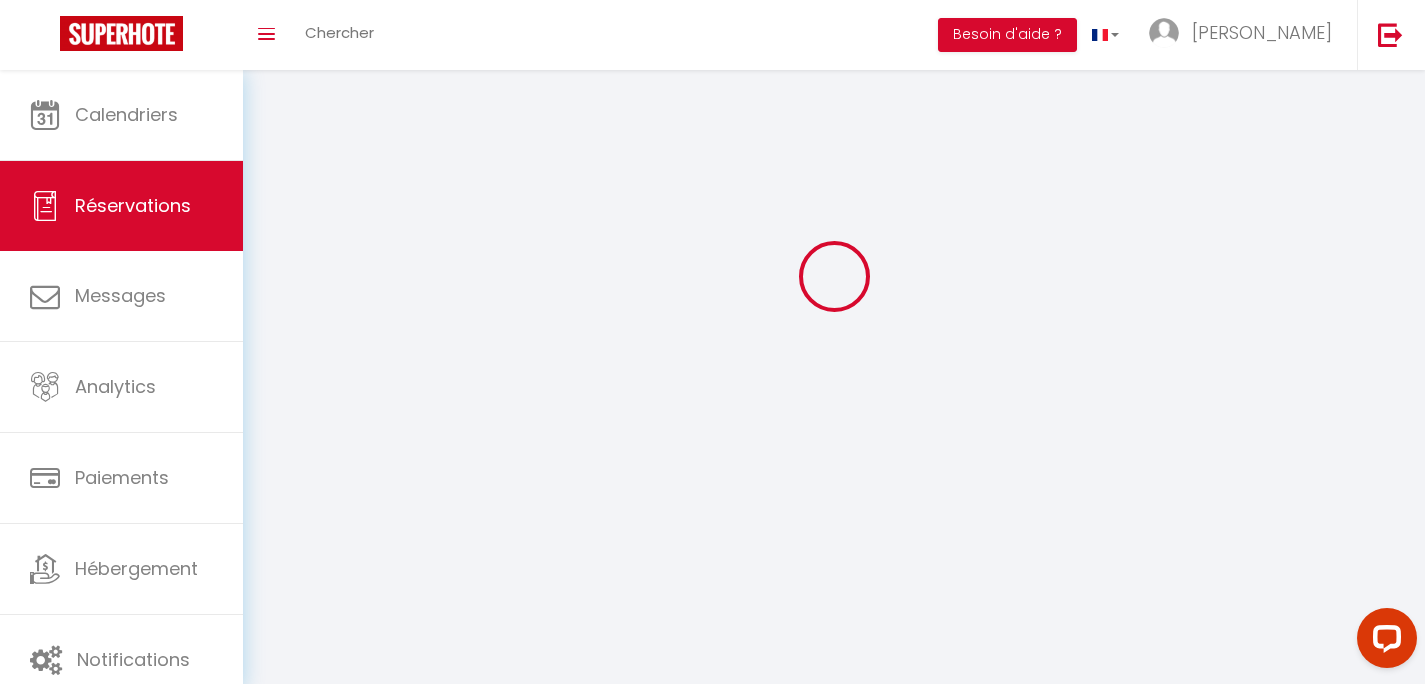 scroll, scrollTop: 70, scrollLeft: 0, axis: vertical 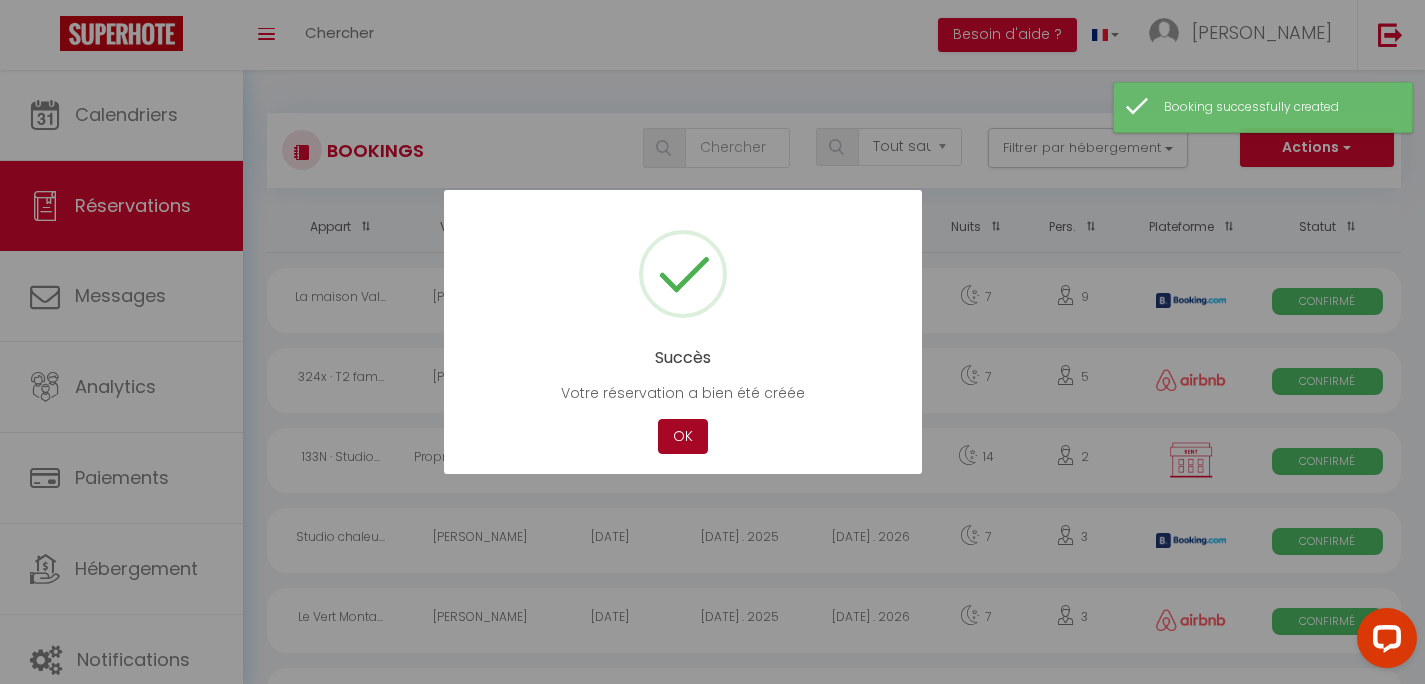 click on "OK" at bounding box center [683, 436] 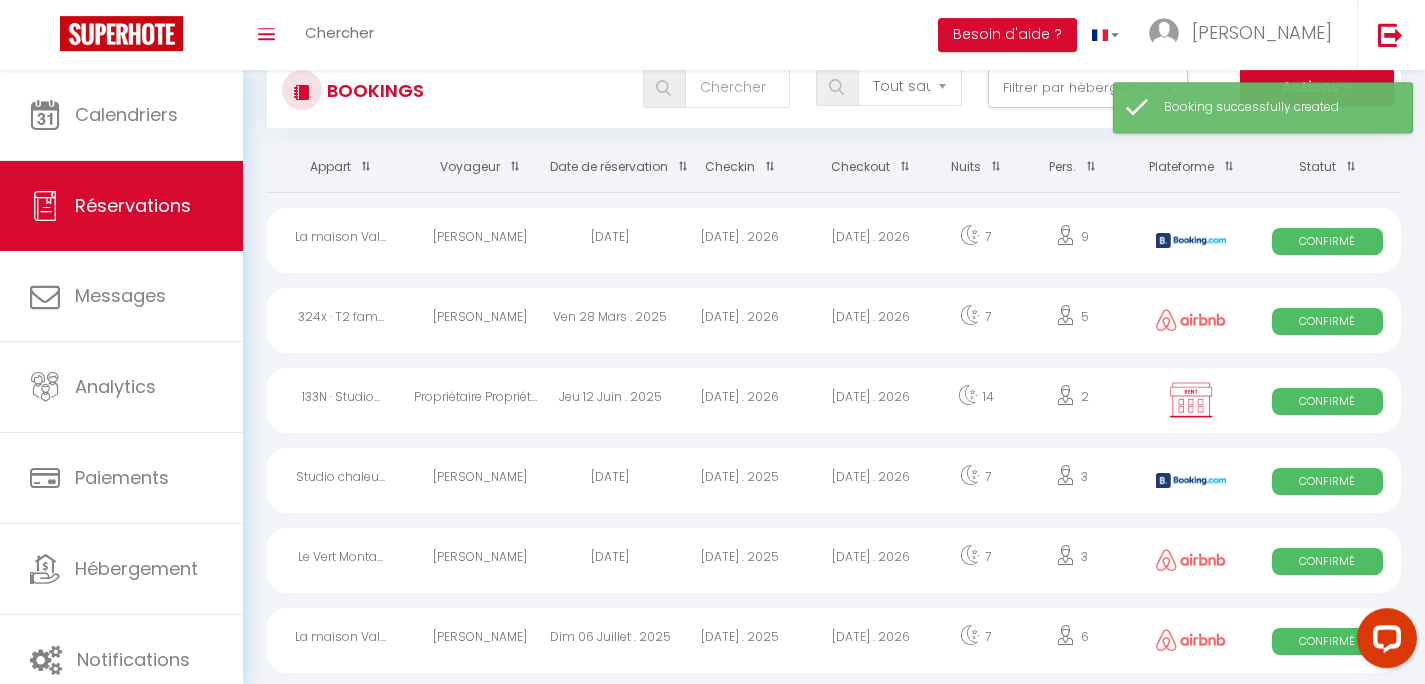 scroll, scrollTop: 80, scrollLeft: 0, axis: vertical 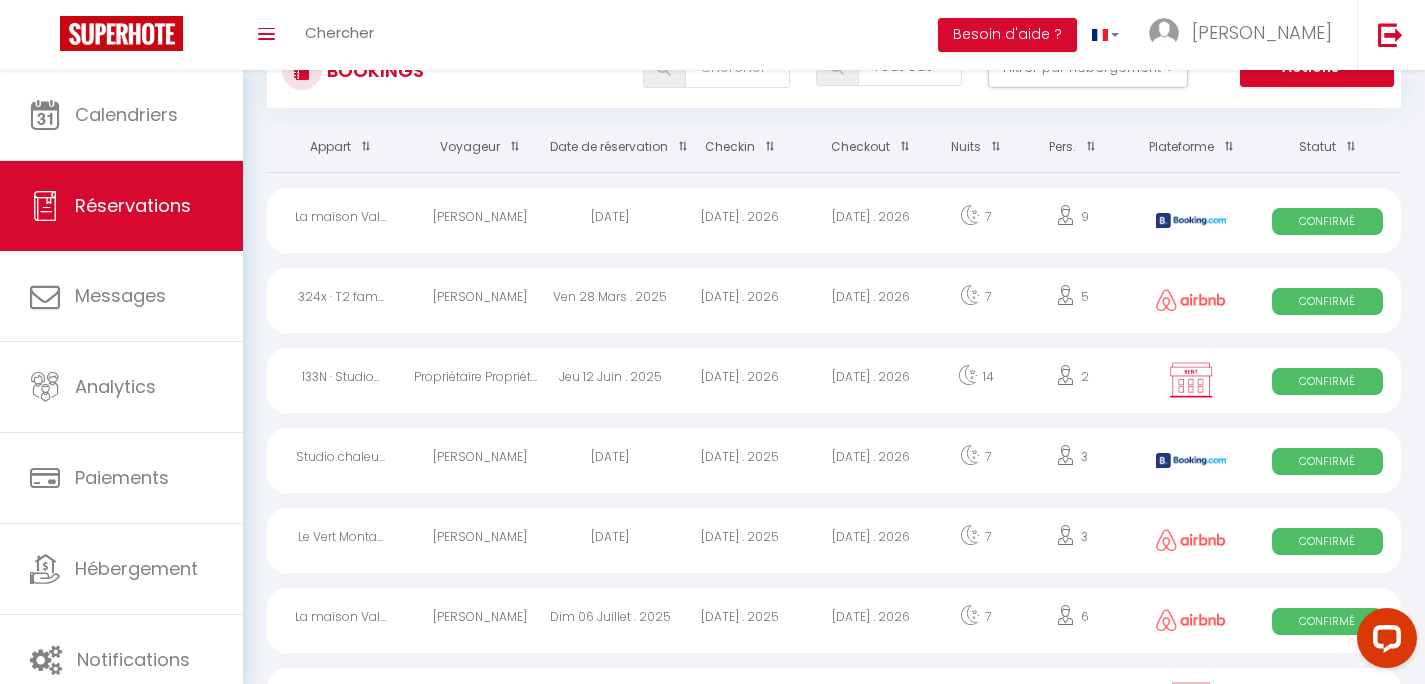 click at bounding box center (678, 146) 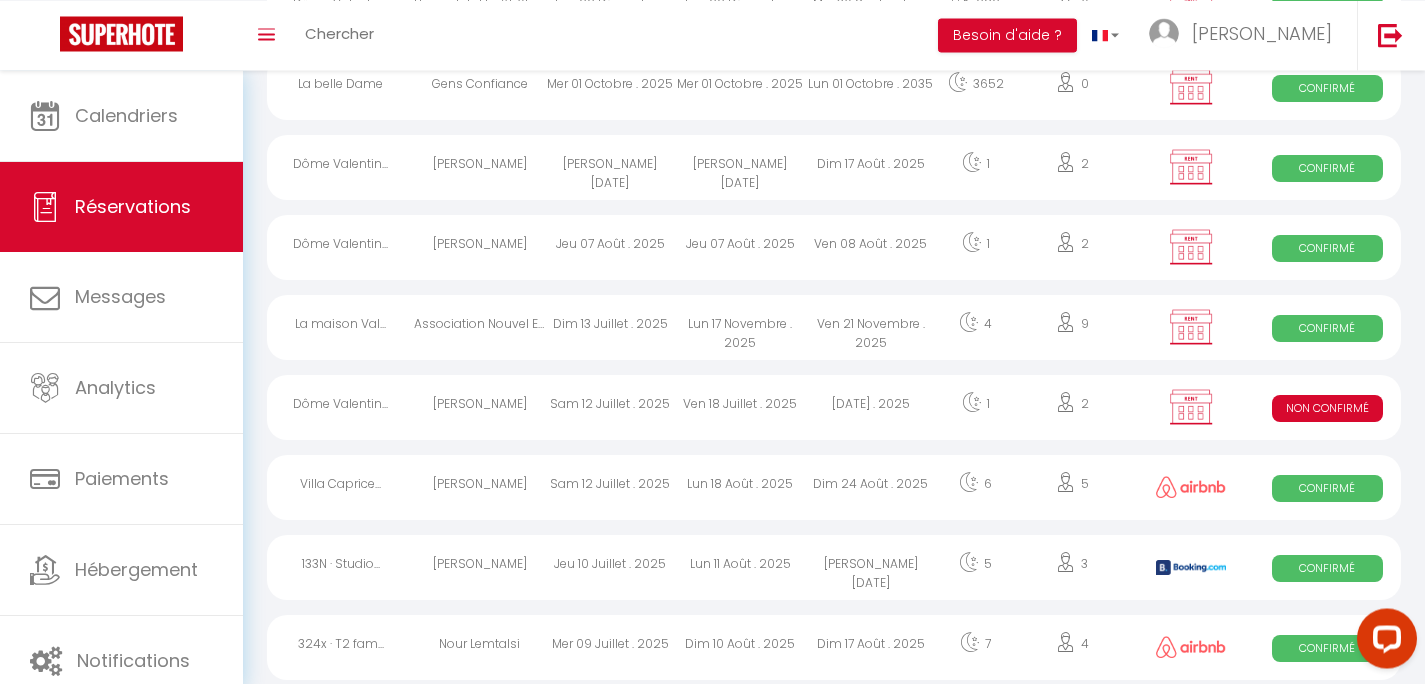 scroll, scrollTop: 304, scrollLeft: 0, axis: vertical 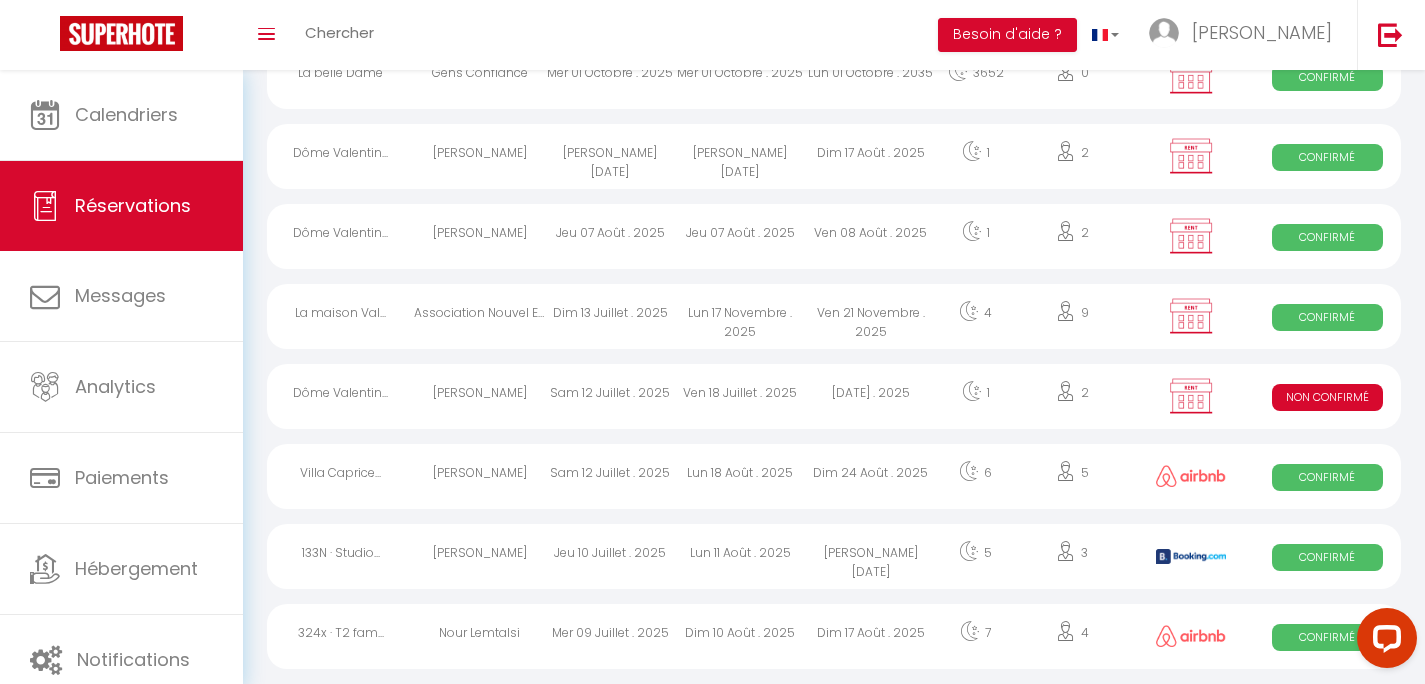 click on "Dim 13 Juillet . 2025" at bounding box center (610, 316) 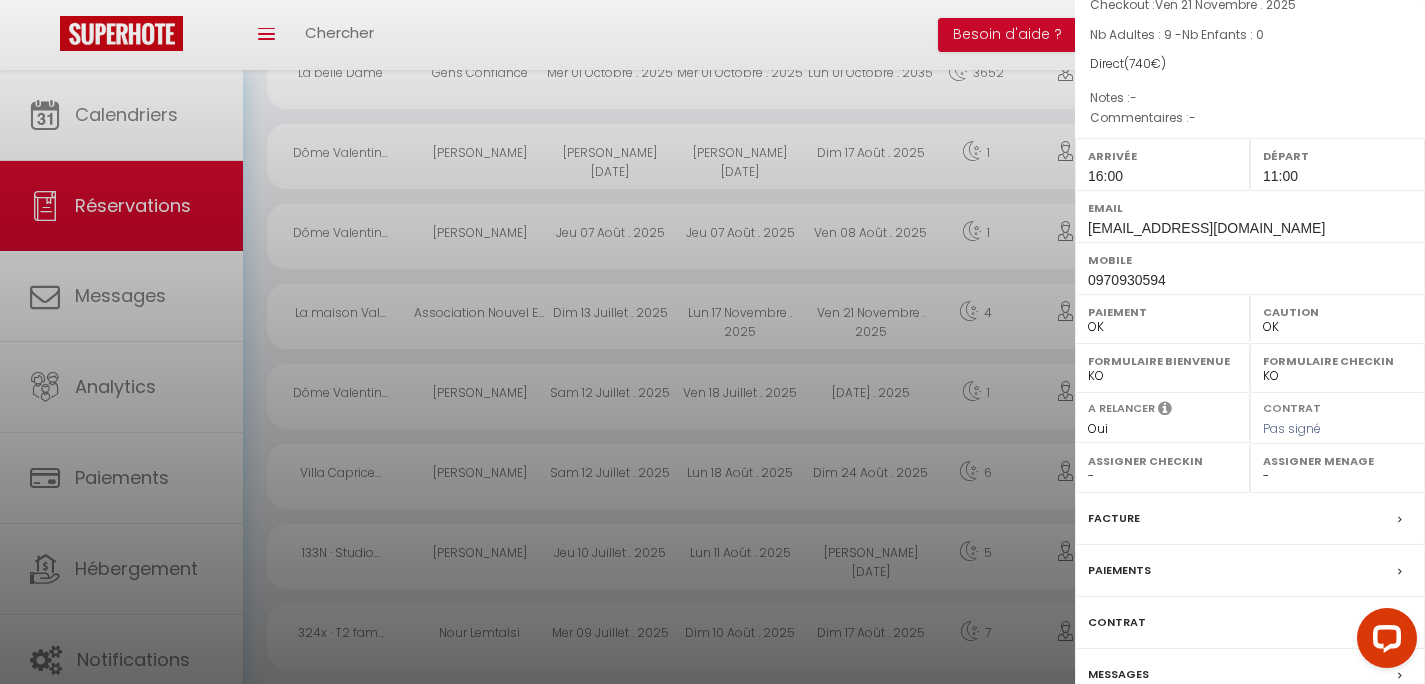 scroll, scrollTop: 299, scrollLeft: 0, axis: vertical 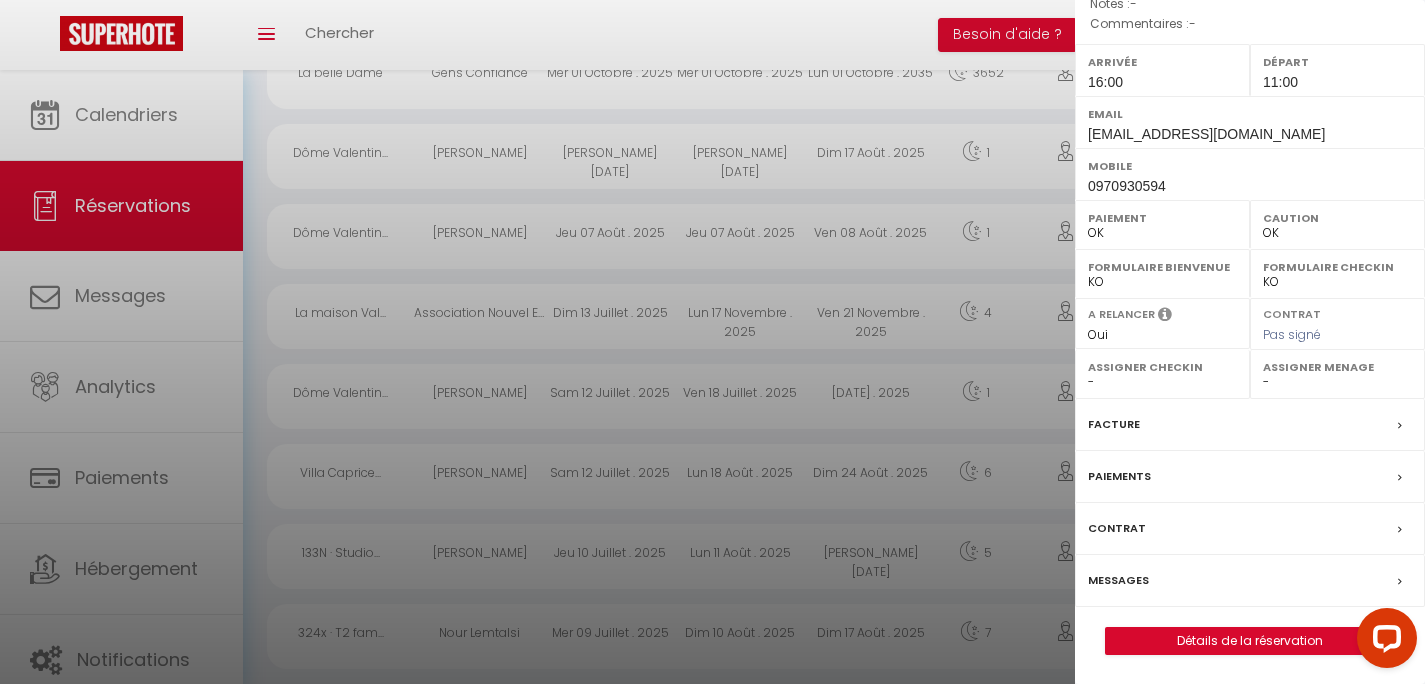 click on "Messages" at bounding box center [1250, 581] 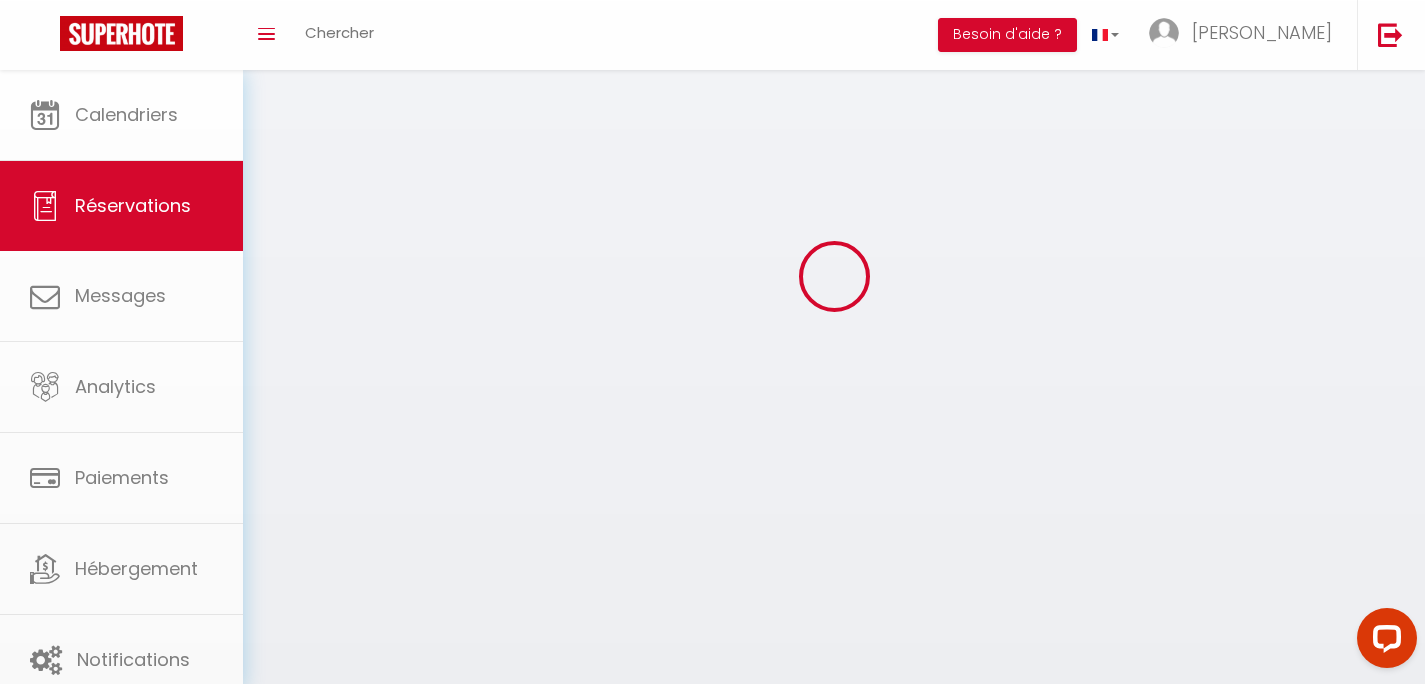 scroll, scrollTop: 0, scrollLeft: 0, axis: both 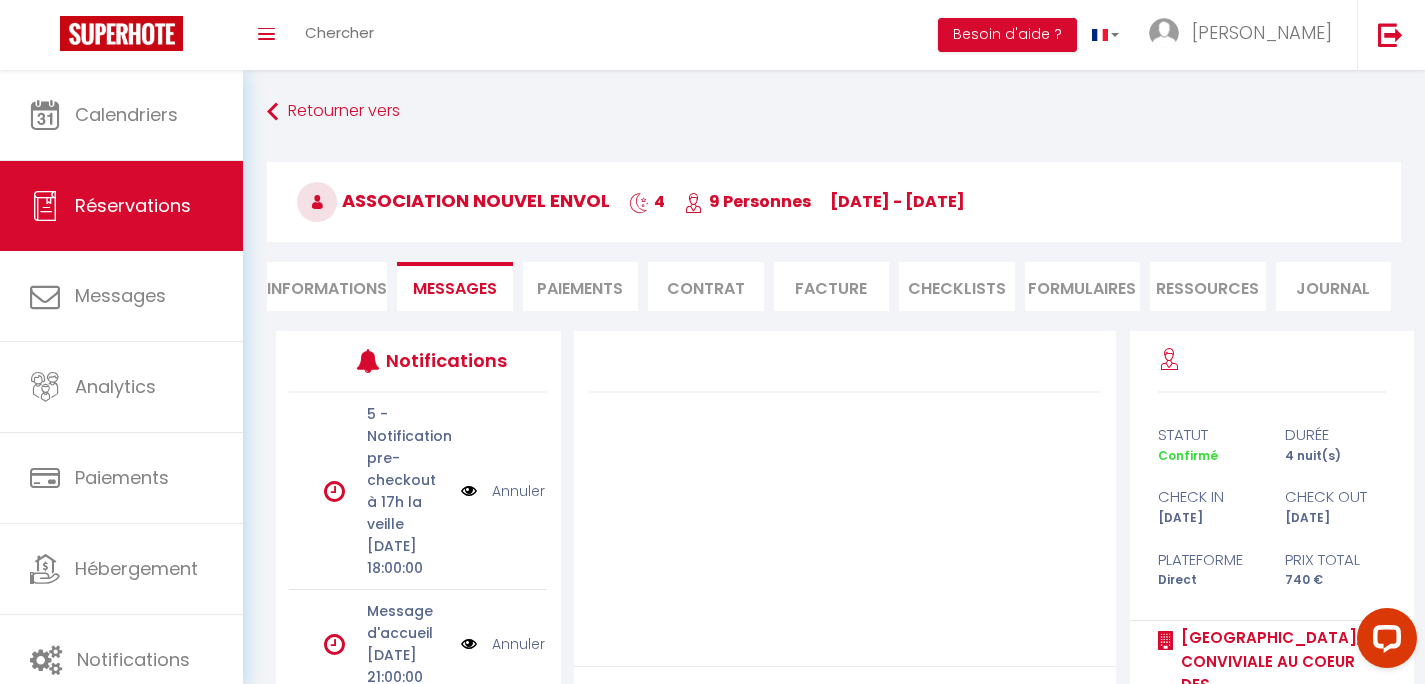 click on "Messages" at bounding box center (455, 288) 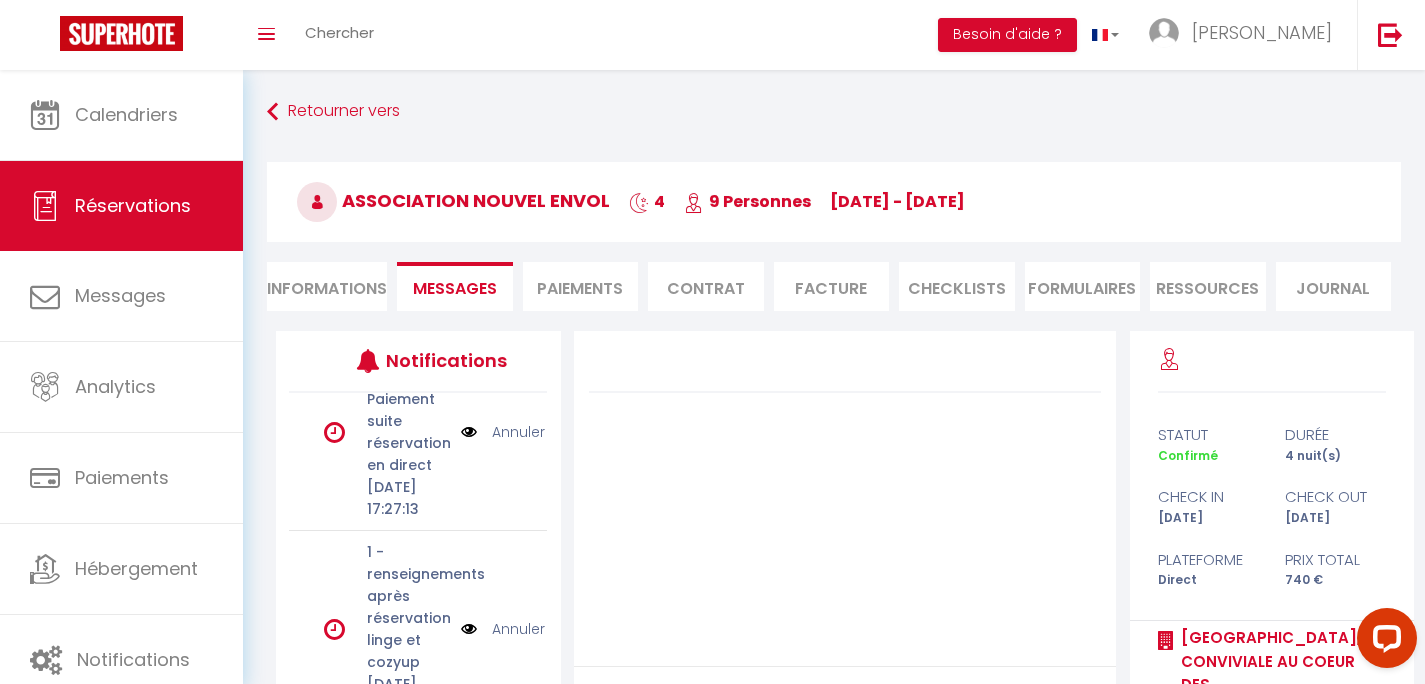 scroll, scrollTop: 1680, scrollLeft: 0, axis: vertical 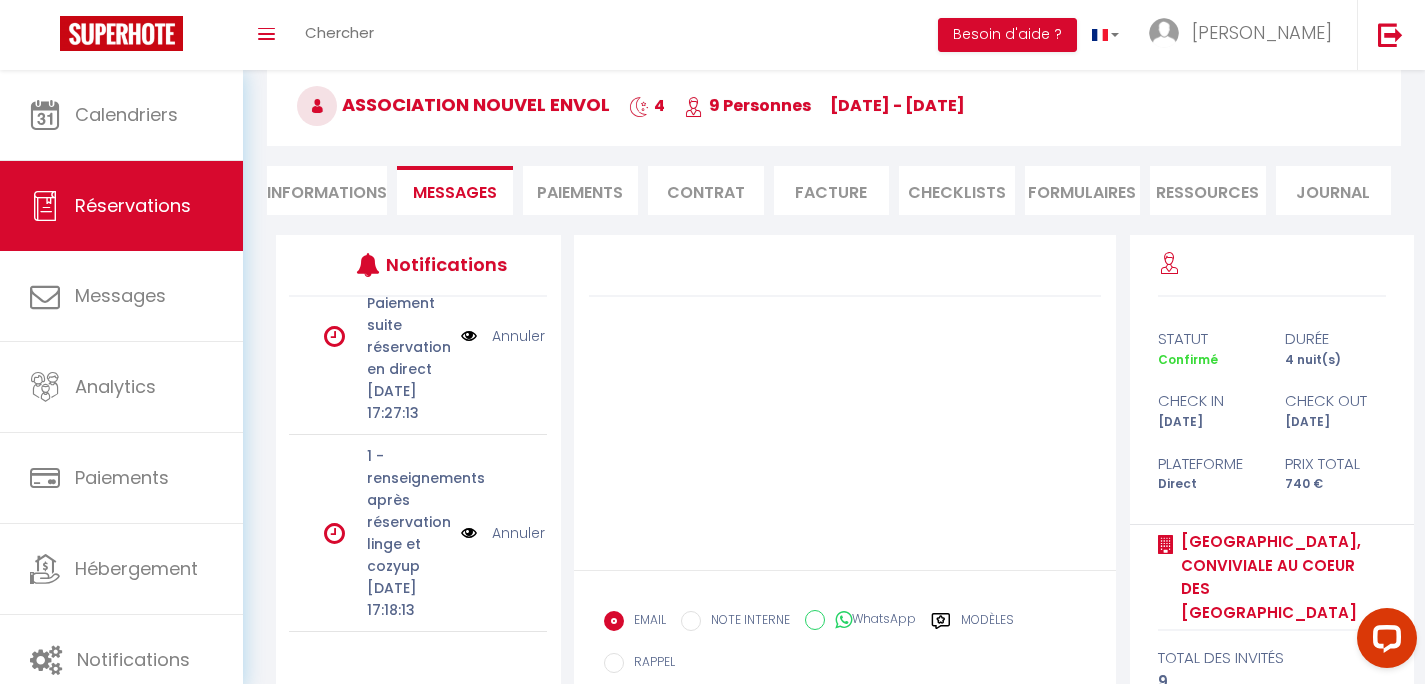click on "Annuler" at bounding box center [518, 533] 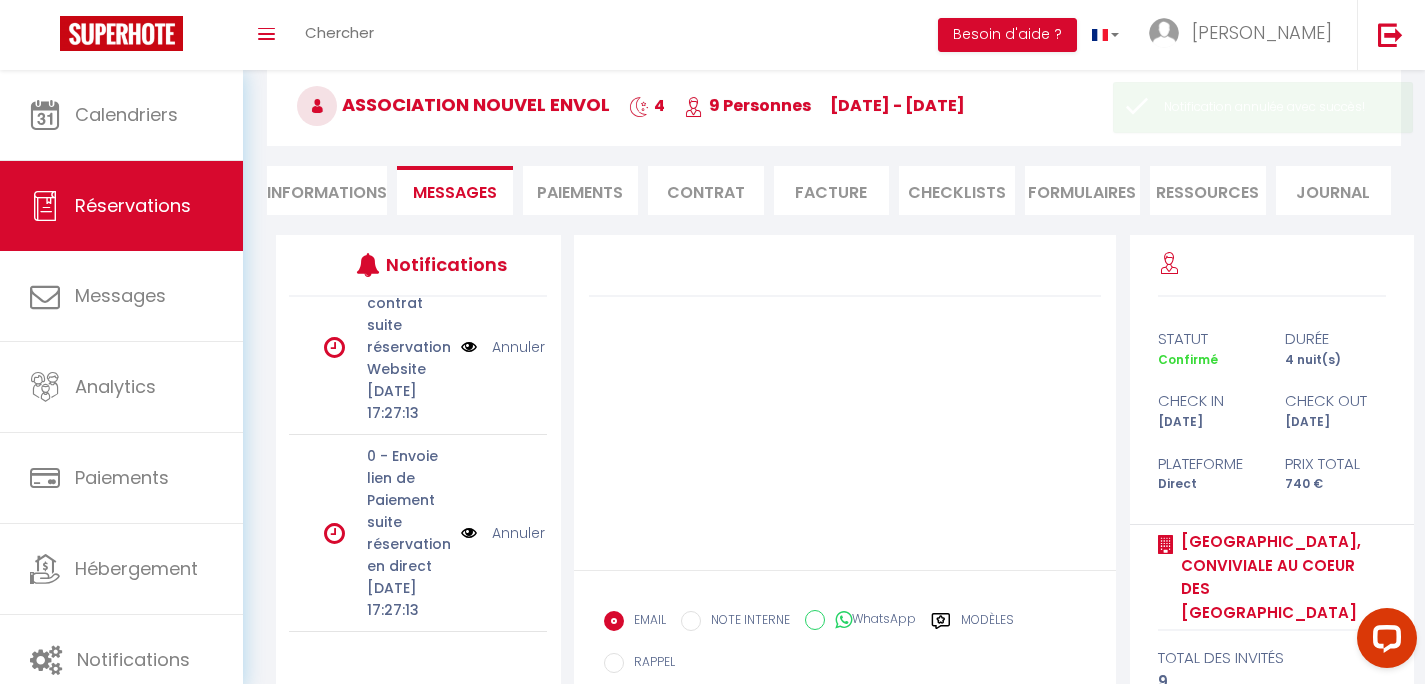 scroll, scrollTop: 1439, scrollLeft: 0, axis: vertical 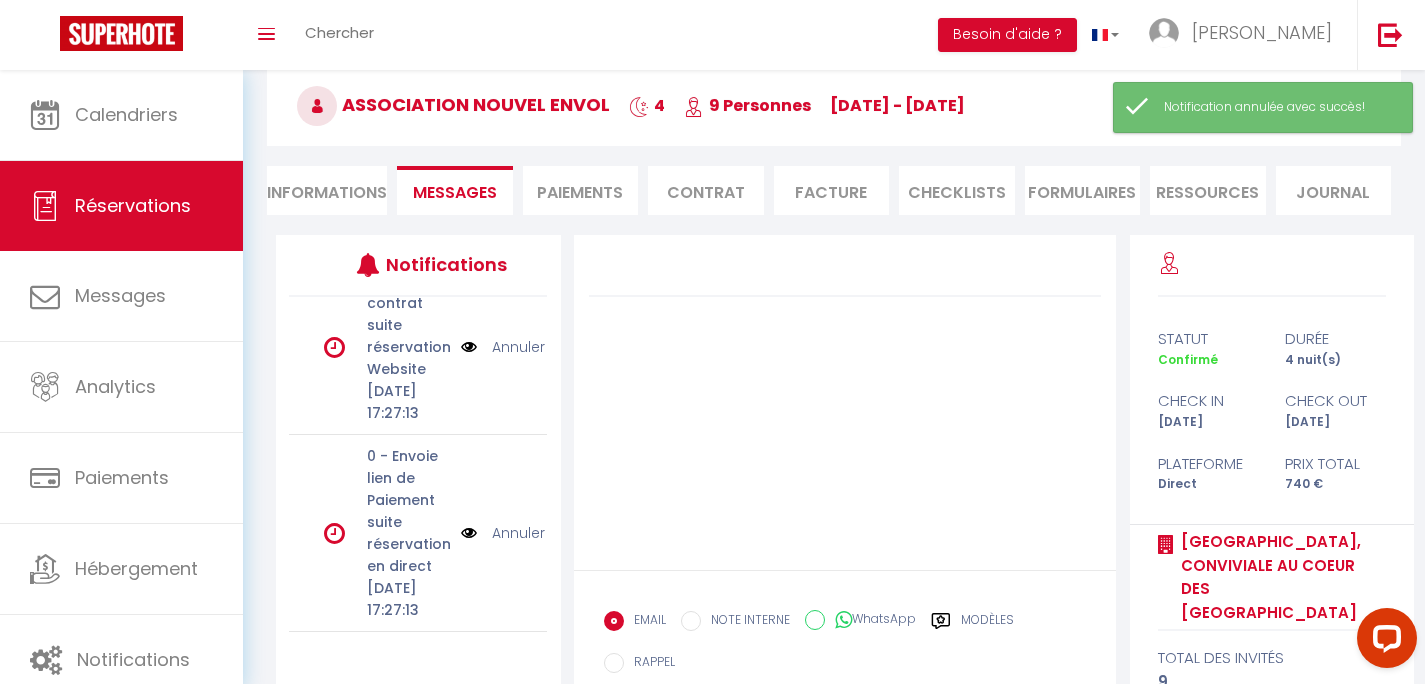 click on "Annuler" at bounding box center (518, 533) 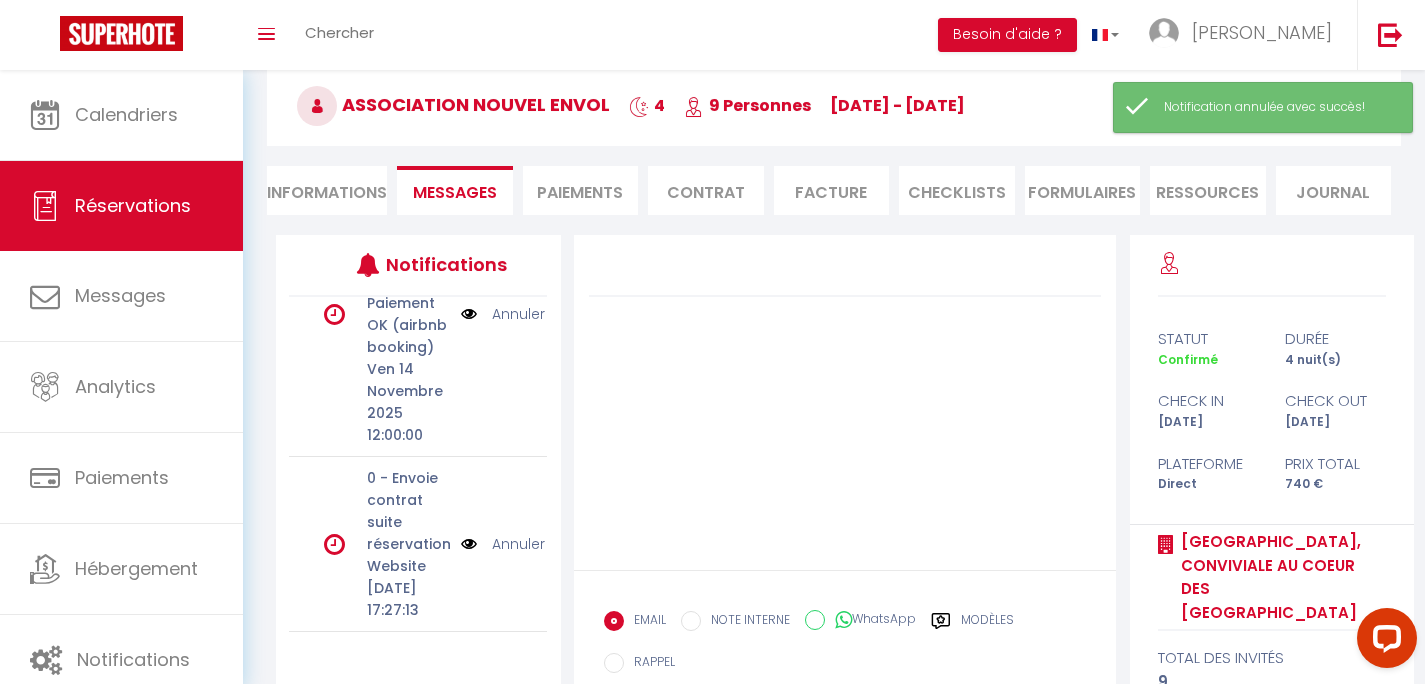 scroll, scrollTop: 1198, scrollLeft: 0, axis: vertical 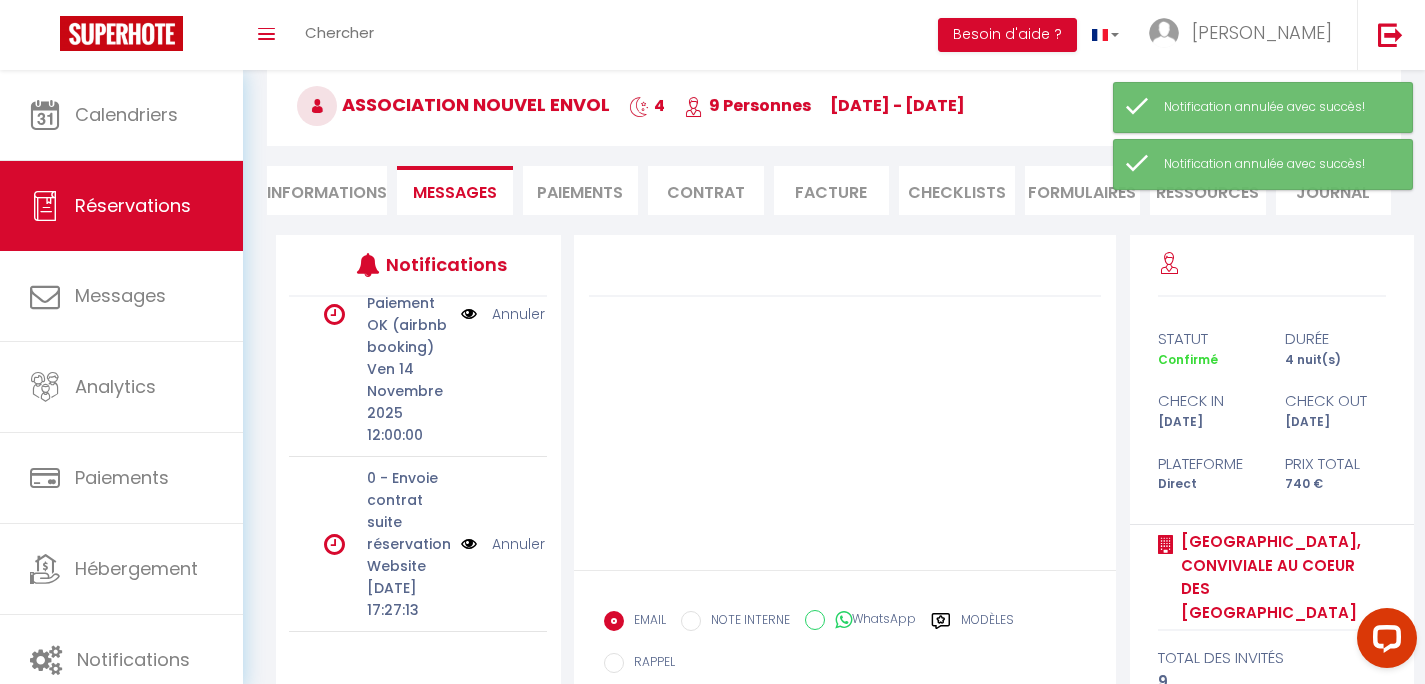 click on "Annuler" at bounding box center [518, 544] 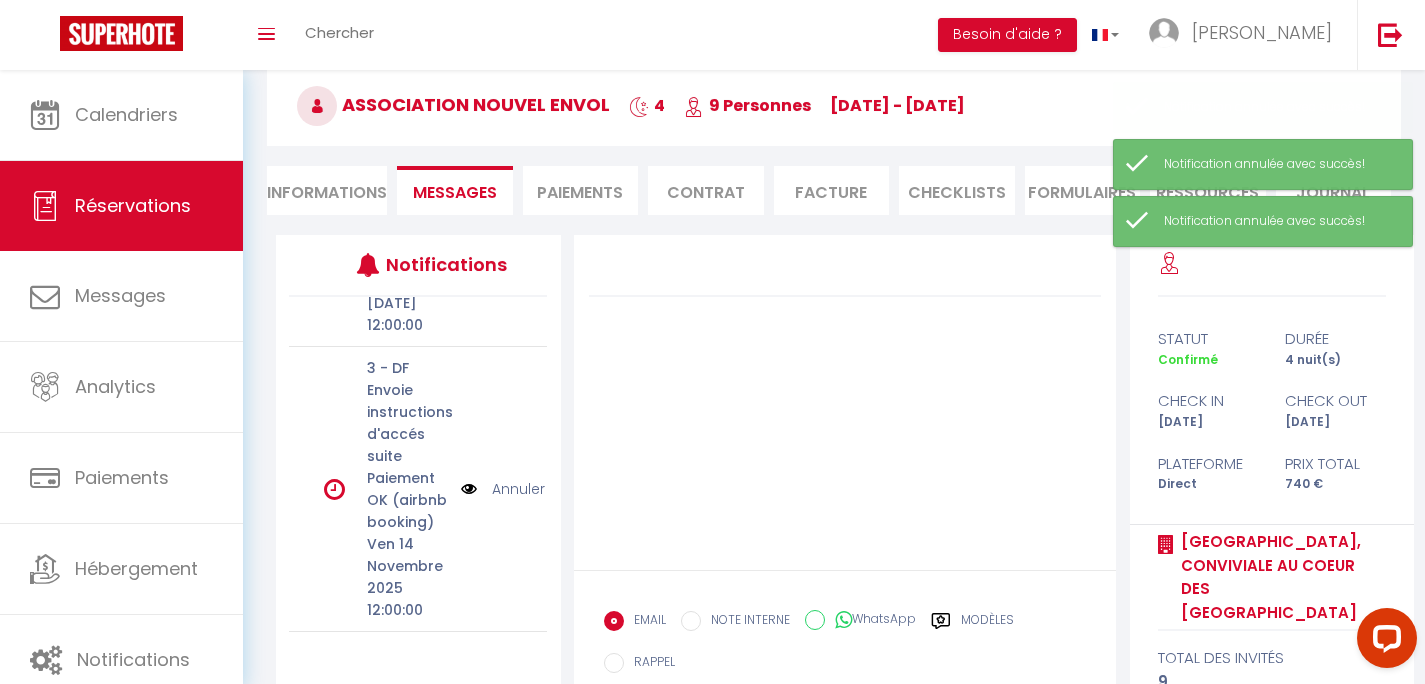 scroll, scrollTop: 979, scrollLeft: 0, axis: vertical 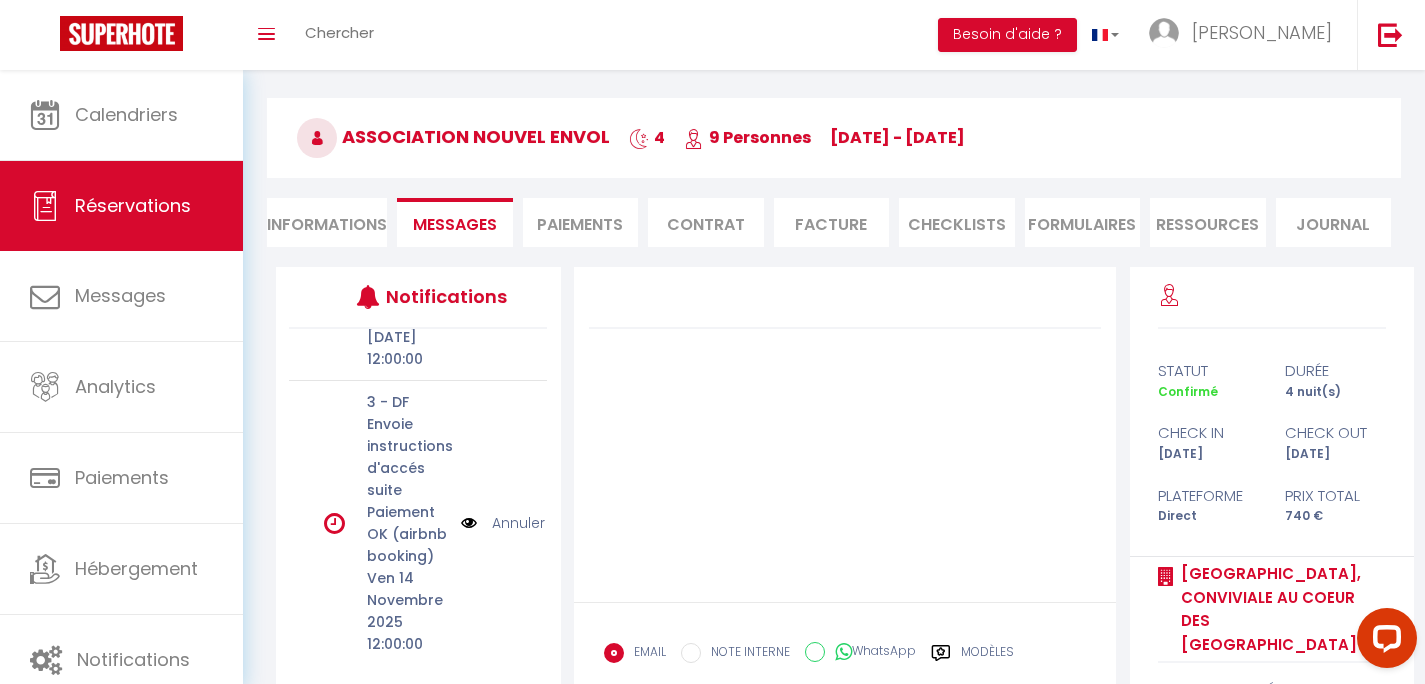 click on "Annuler" at bounding box center [518, 315] 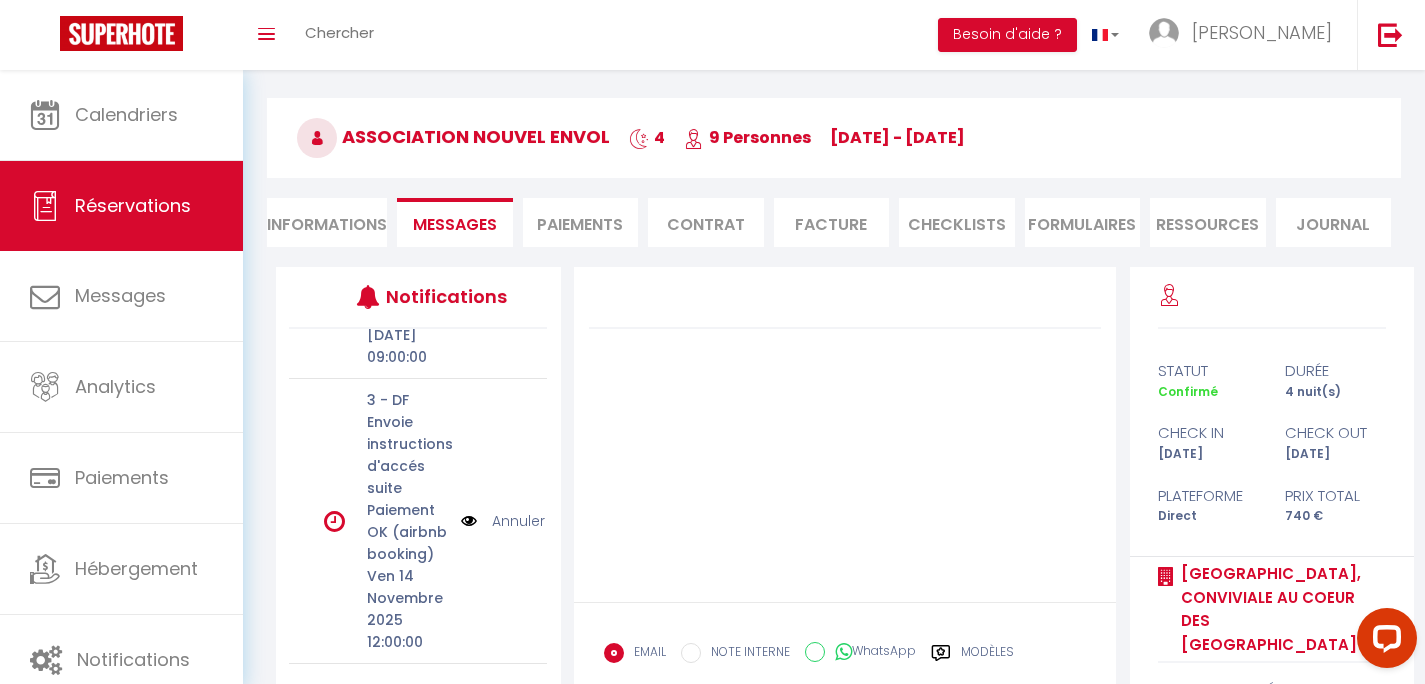 scroll, scrollTop: 782, scrollLeft: 0, axis: vertical 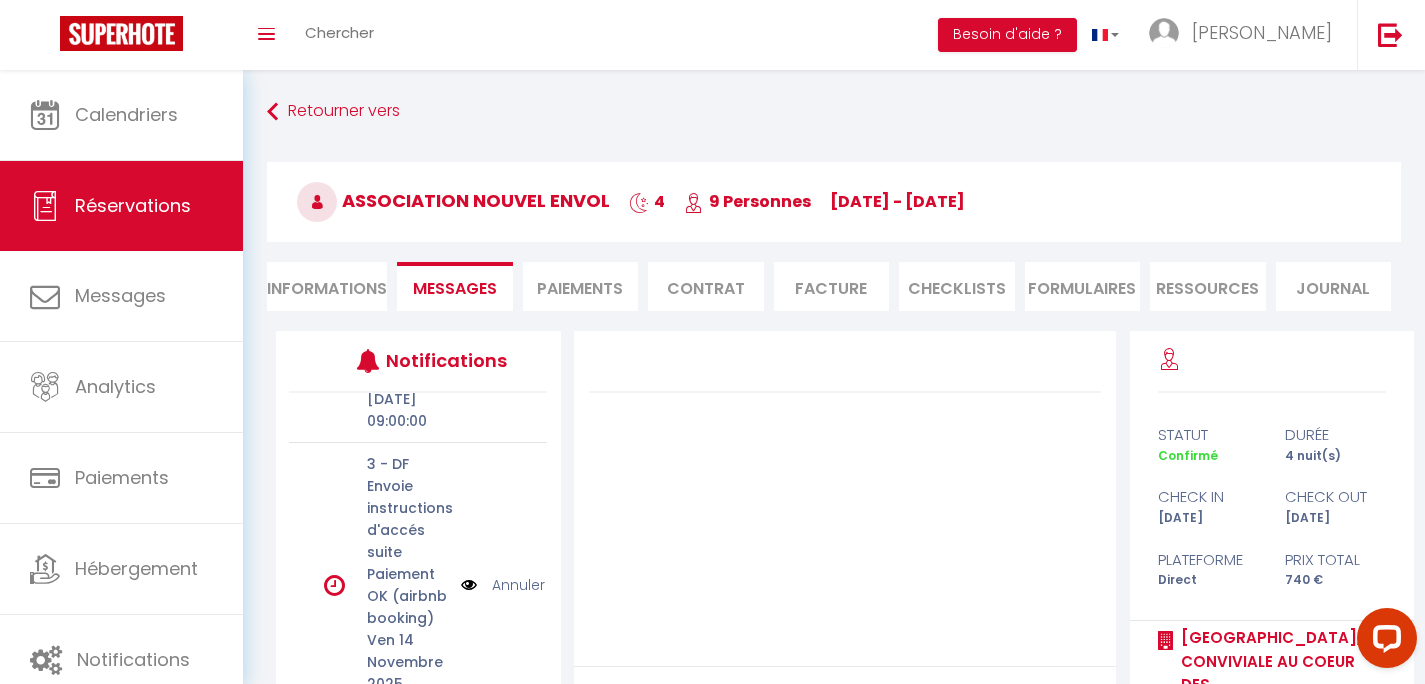 click on "Informations" at bounding box center (327, 286) 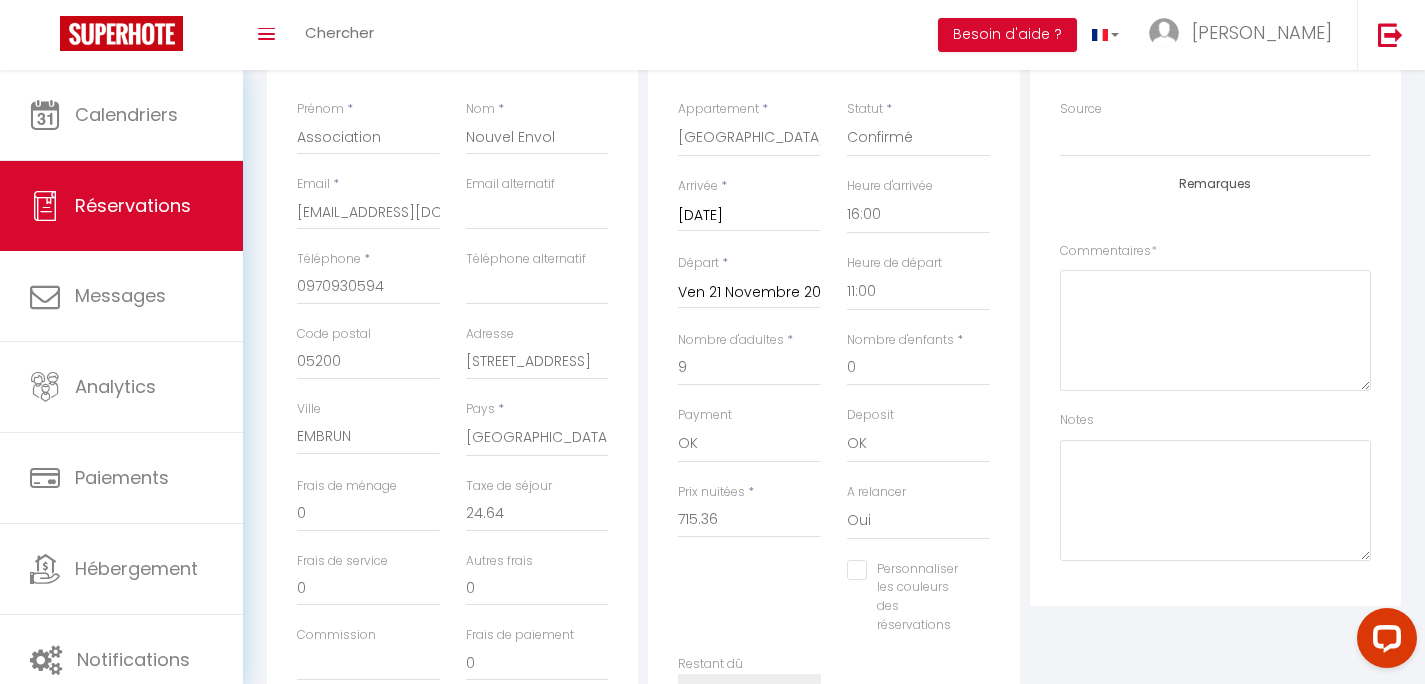 scroll, scrollTop: 0, scrollLeft: 0, axis: both 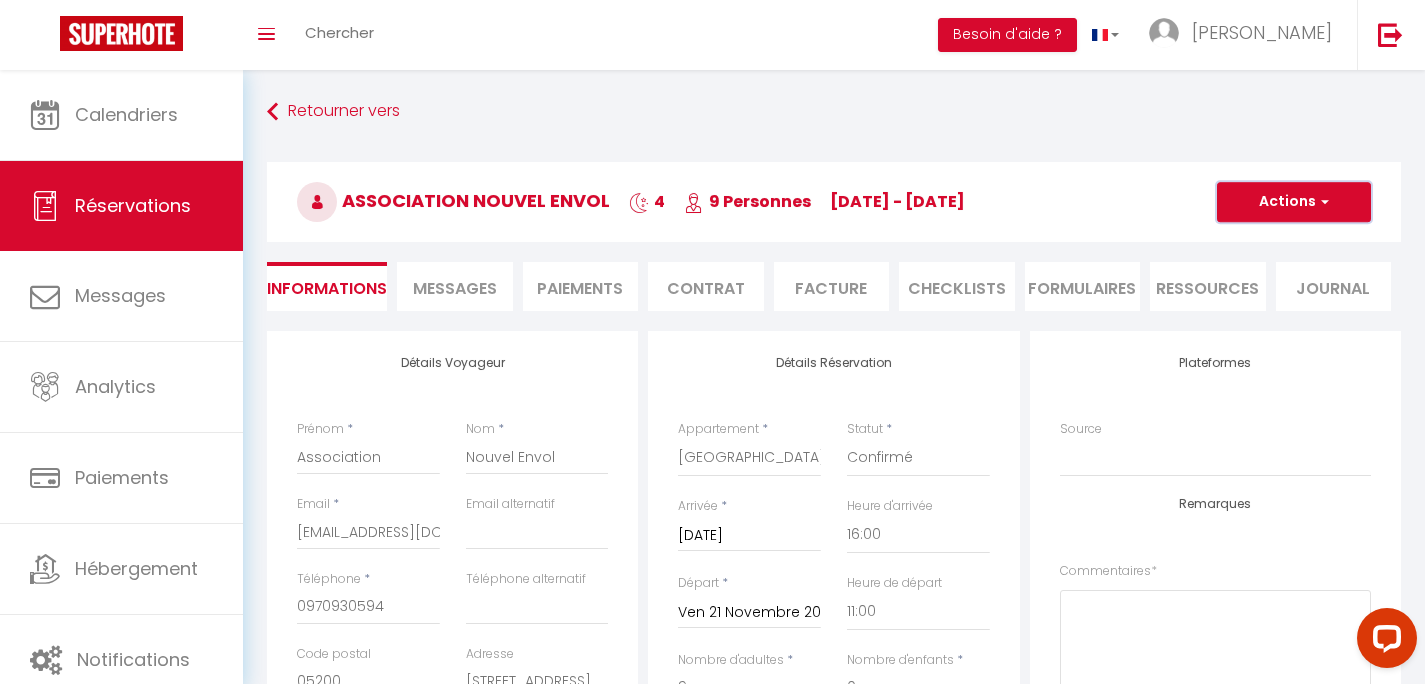 click on "Actions" at bounding box center [1294, 202] 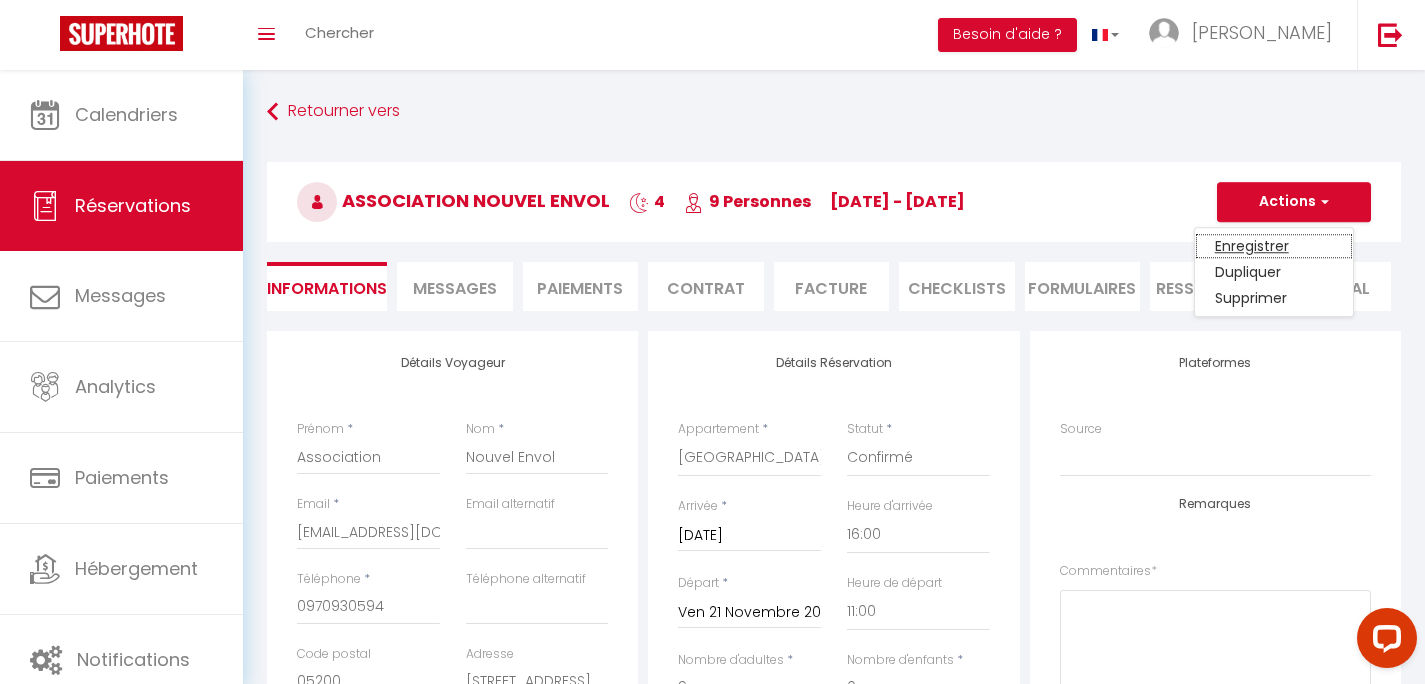 click on "Enregistrer" at bounding box center [1274, 246] 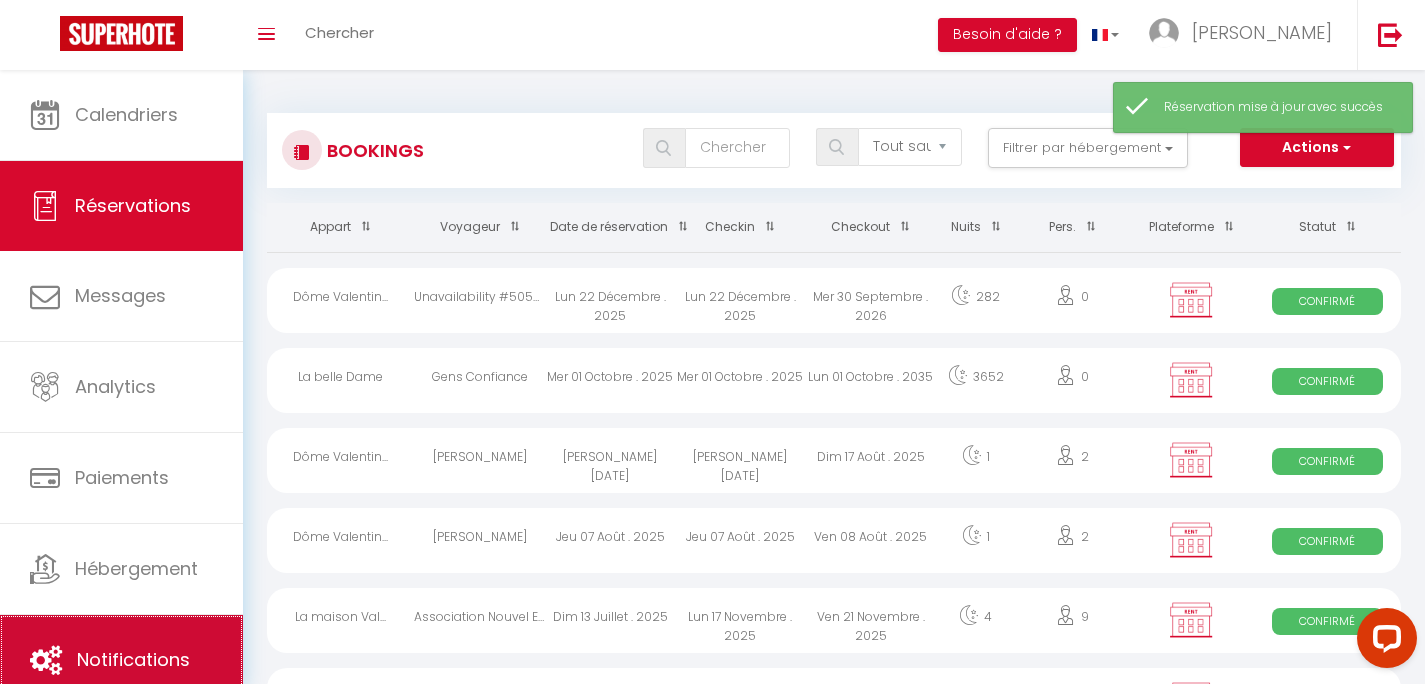 click at bounding box center (46, 660) 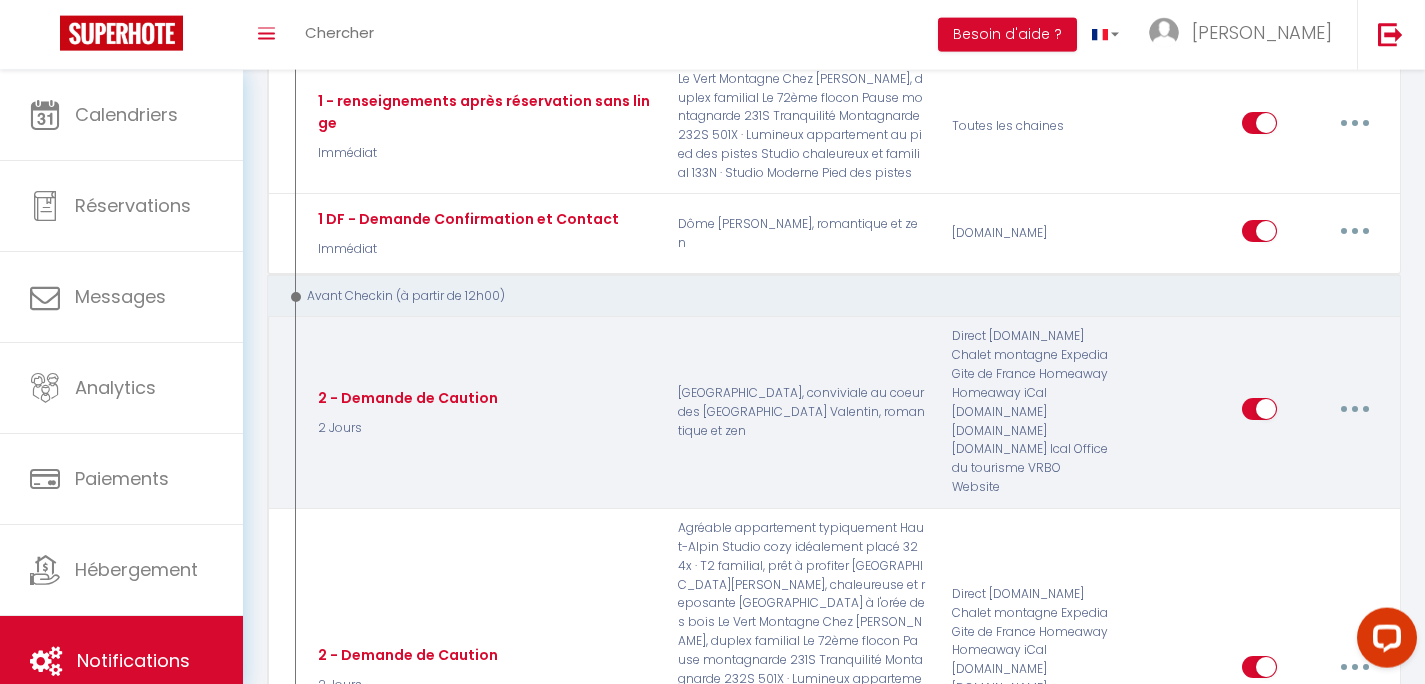 scroll, scrollTop: 1232, scrollLeft: 0, axis: vertical 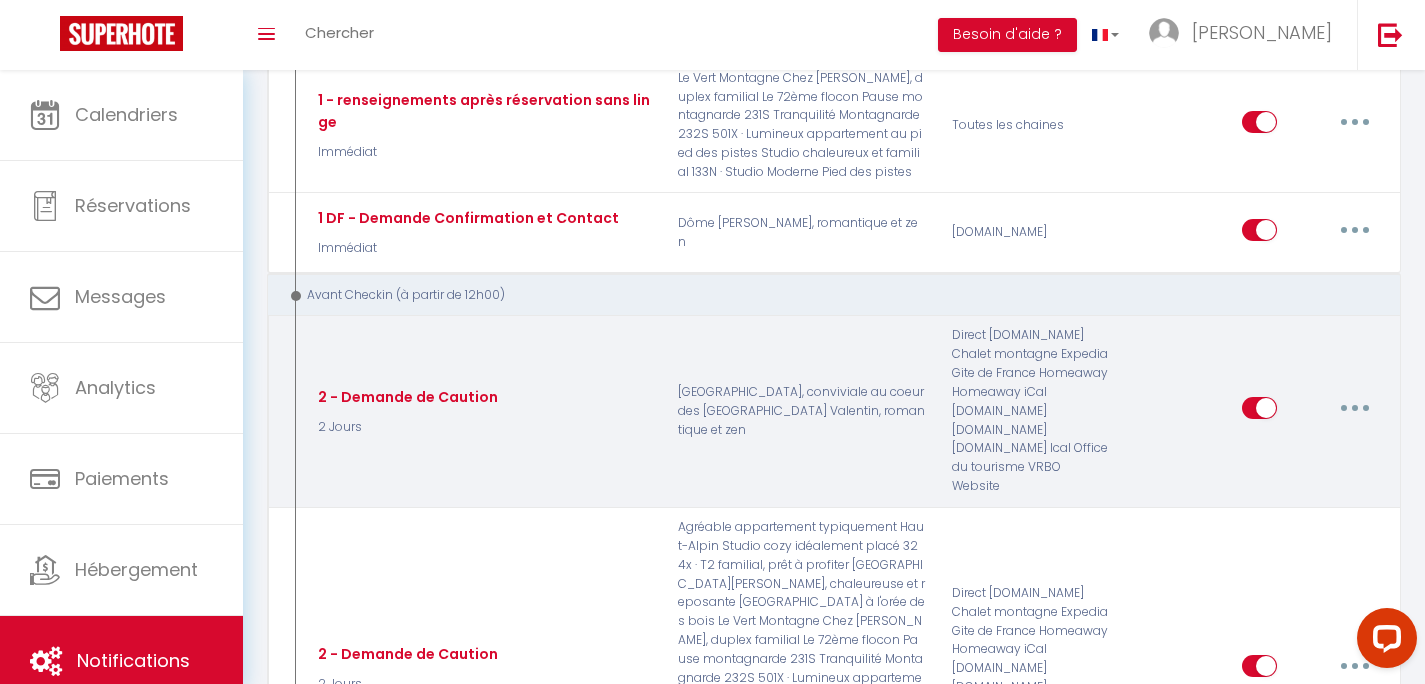 click at bounding box center (1355, 408) 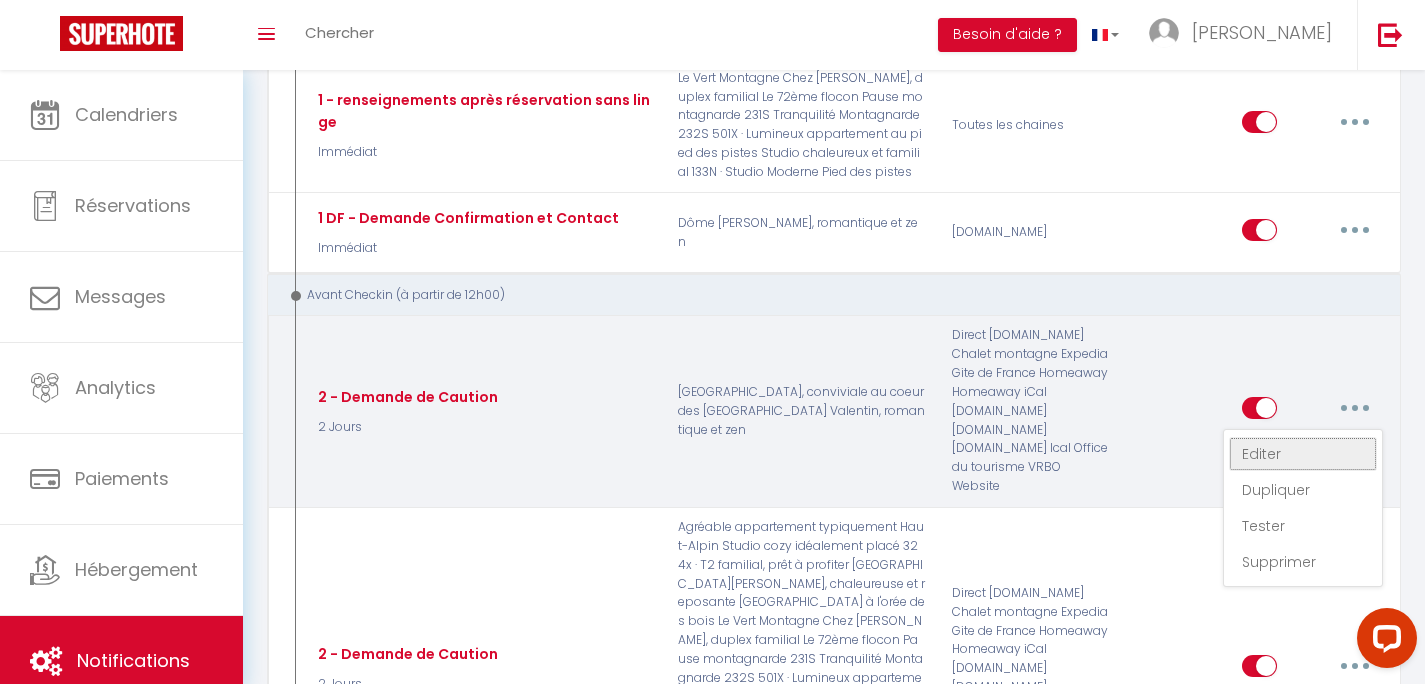 click on "Editer" at bounding box center (1303, 454) 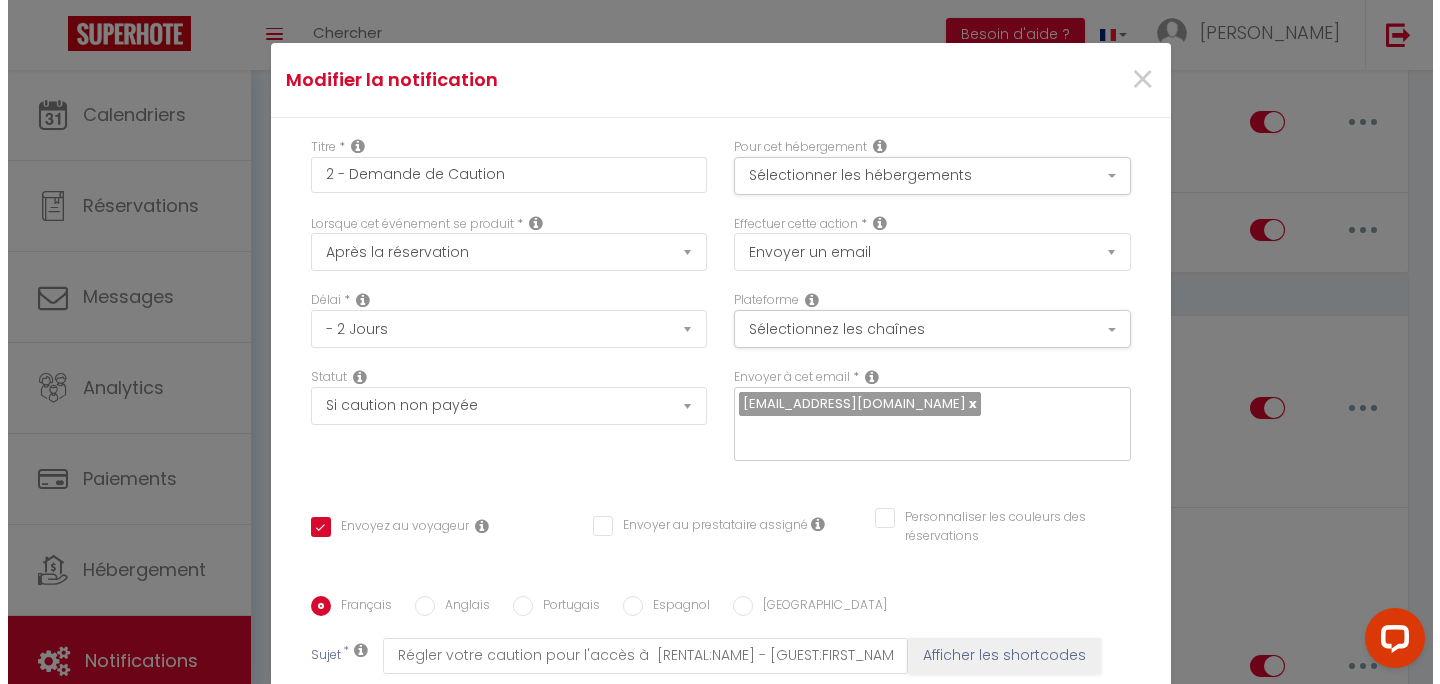 scroll, scrollTop: 1213, scrollLeft: 0, axis: vertical 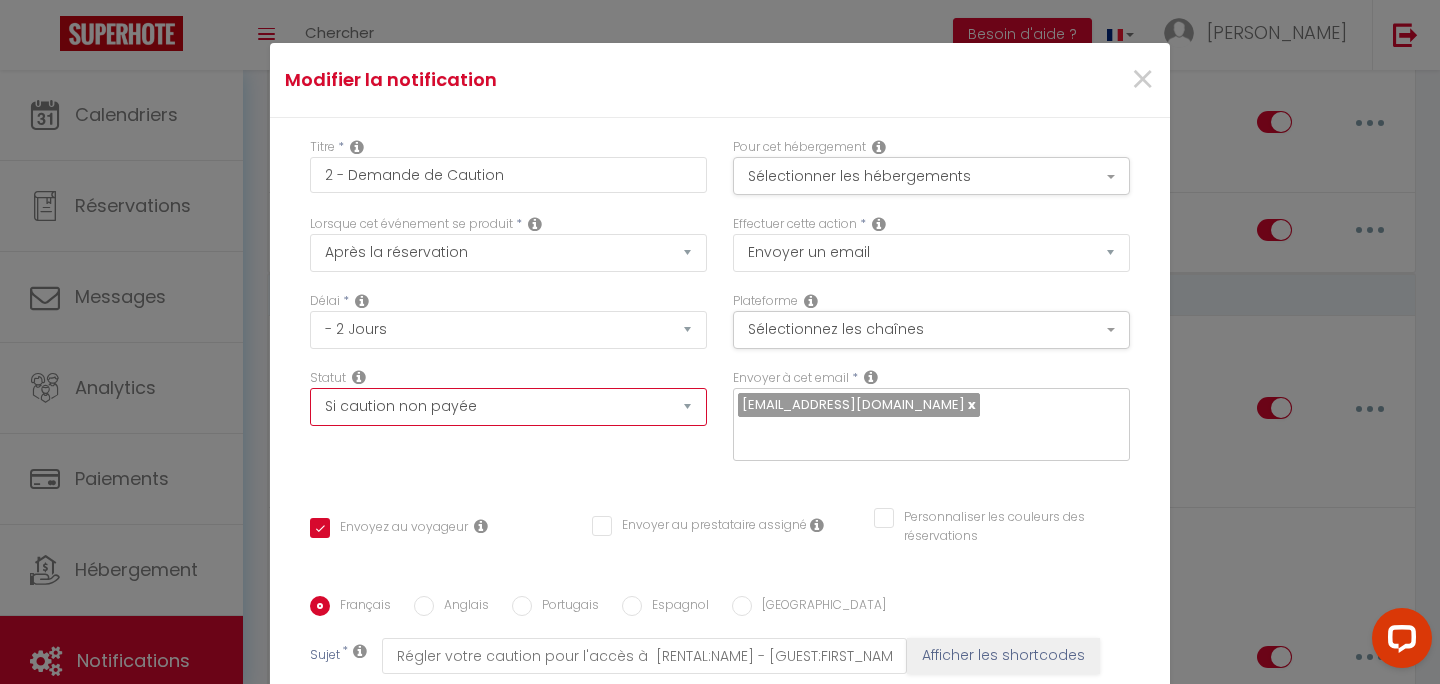 click on "Si caution non payée" at bounding box center [0, 0] 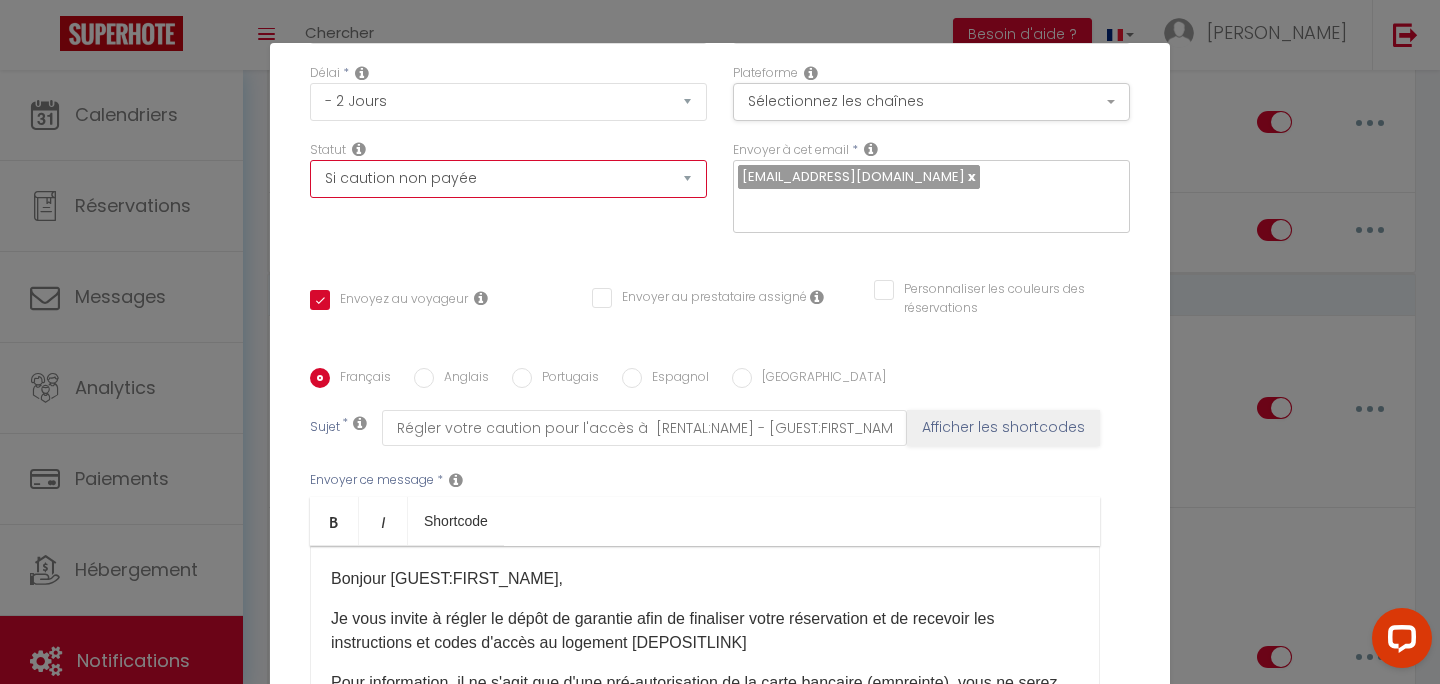 scroll, scrollTop: 412, scrollLeft: 0, axis: vertical 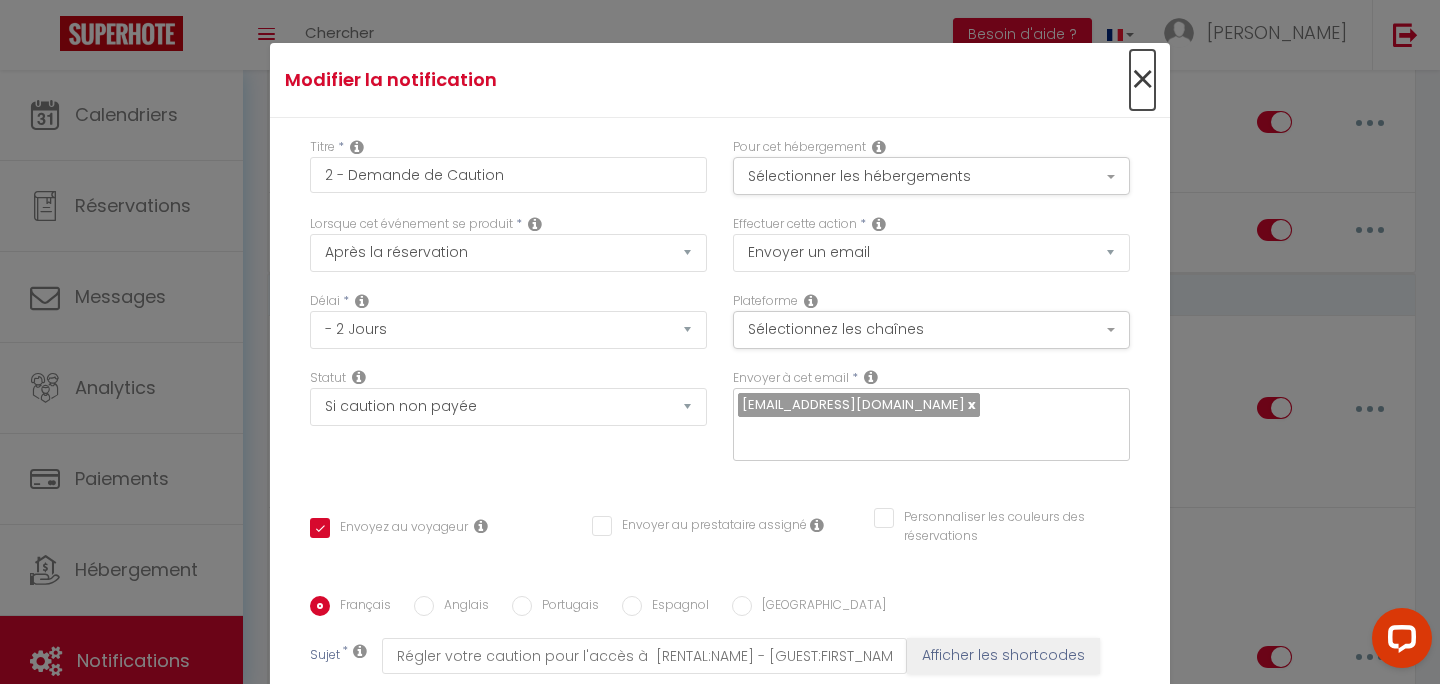 click on "×" at bounding box center (1142, 80) 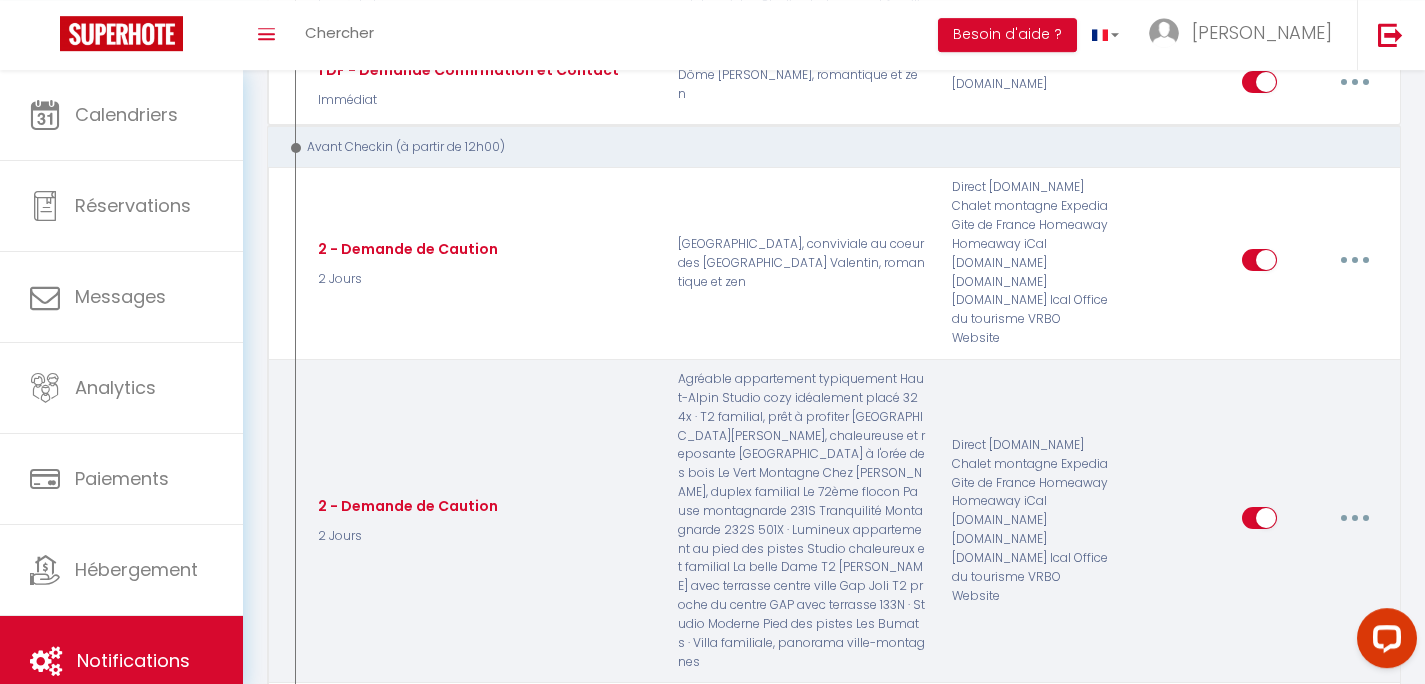 scroll, scrollTop: 1504, scrollLeft: 0, axis: vertical 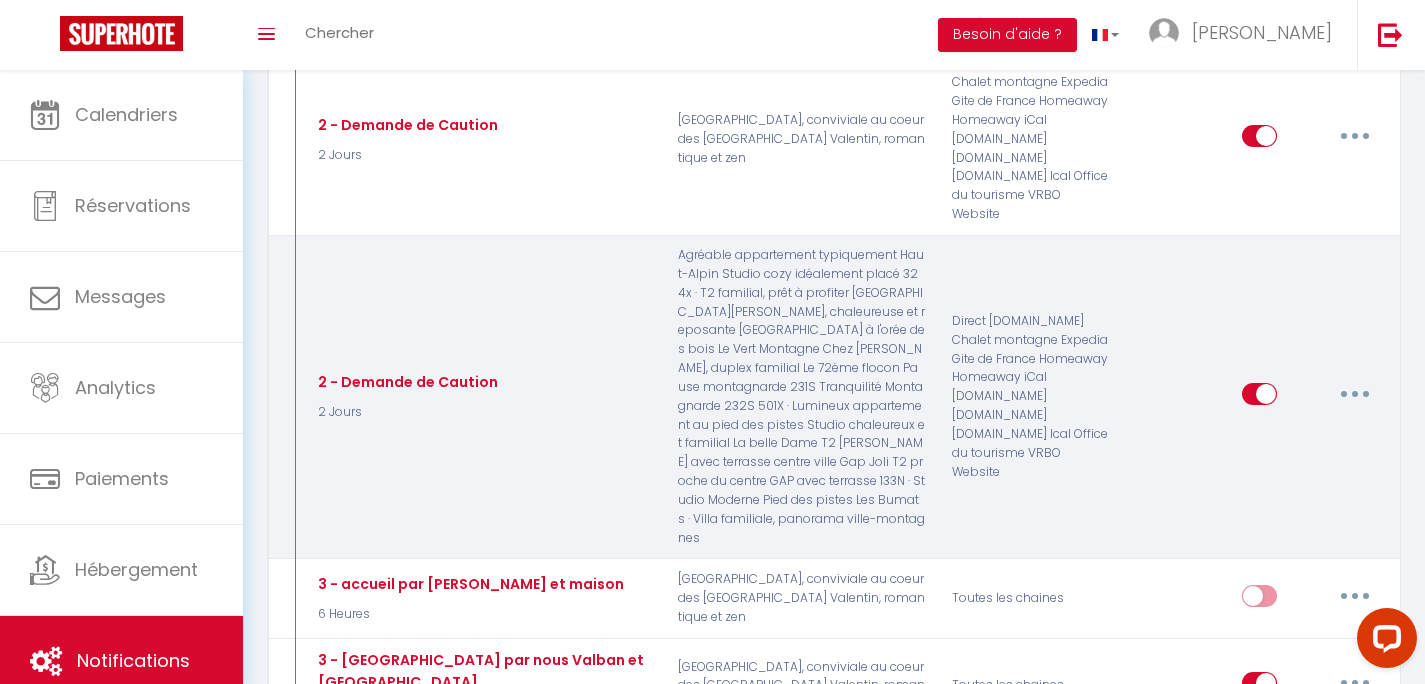 click at bounding box center [1355, 394] 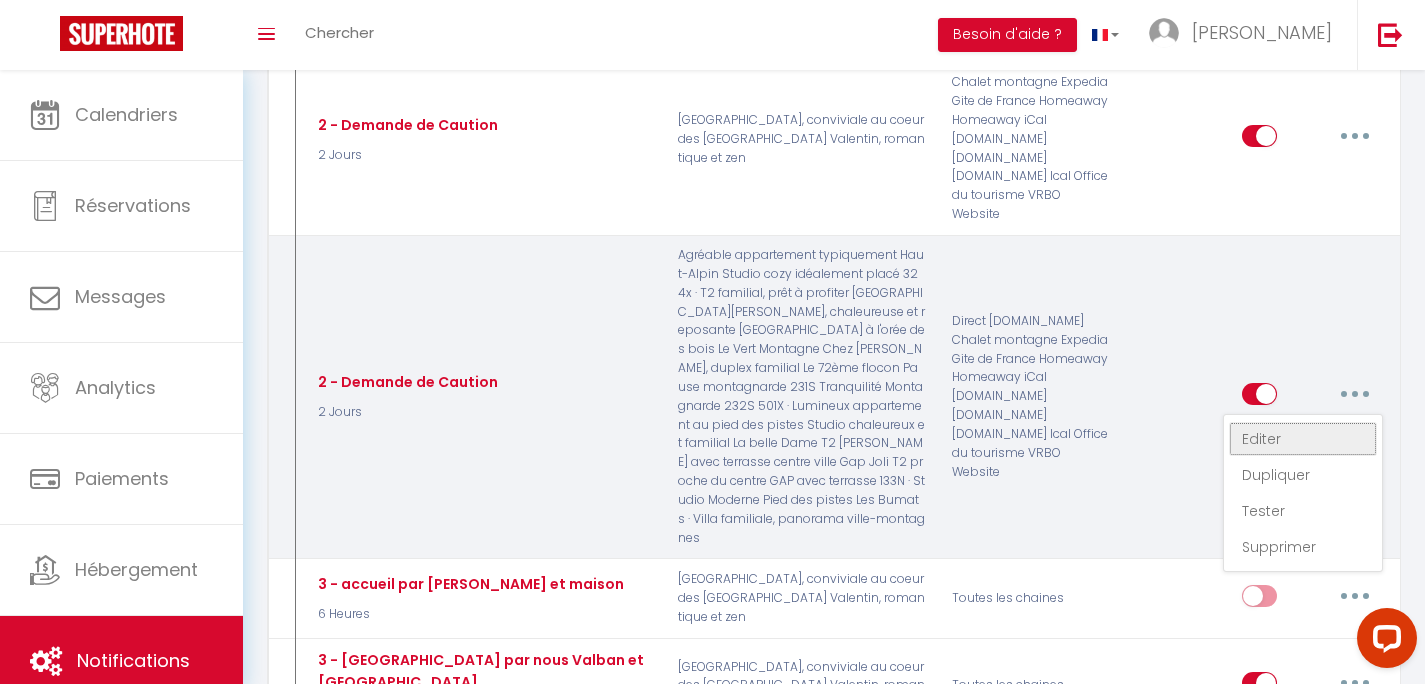 click on "Editer" at bounding box center (1303, 439) 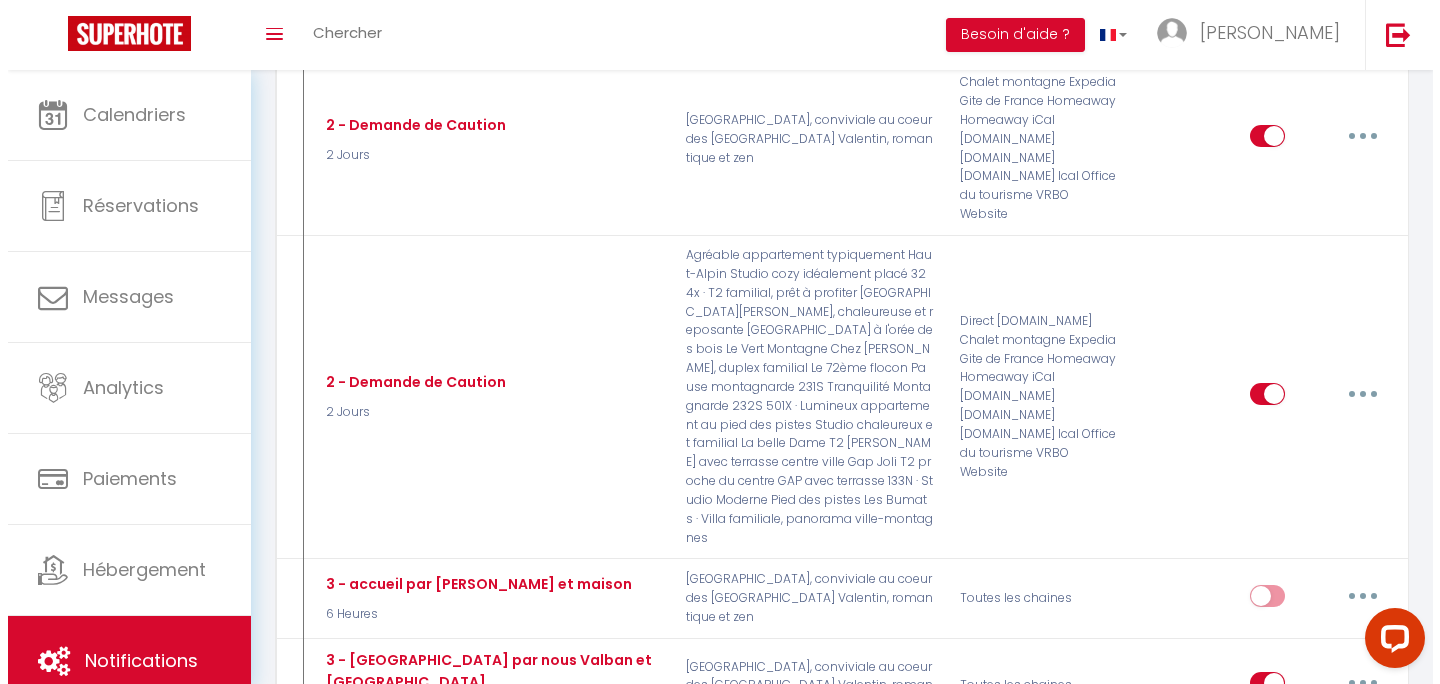 scroll, scrollTop: 1485, scrollLeft: 0, axis: vertical 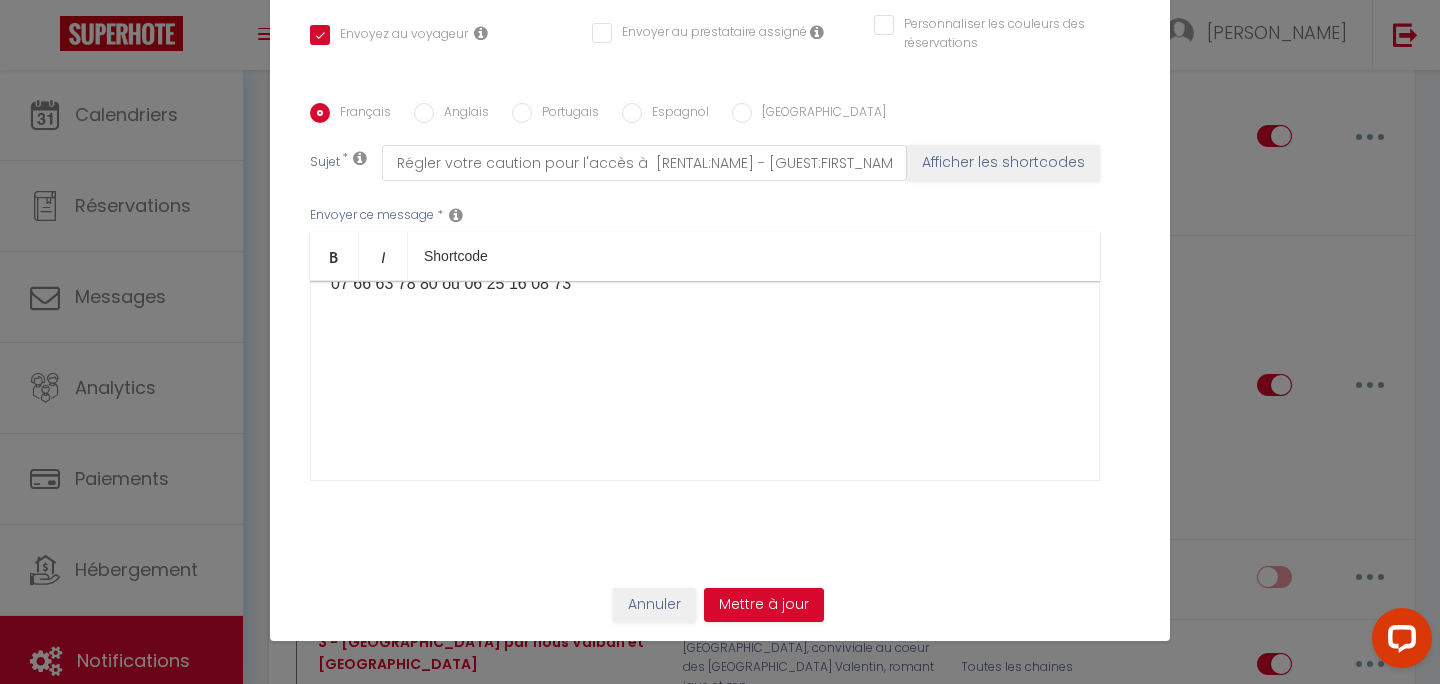 click on "​" at bounding box center [705, 444] 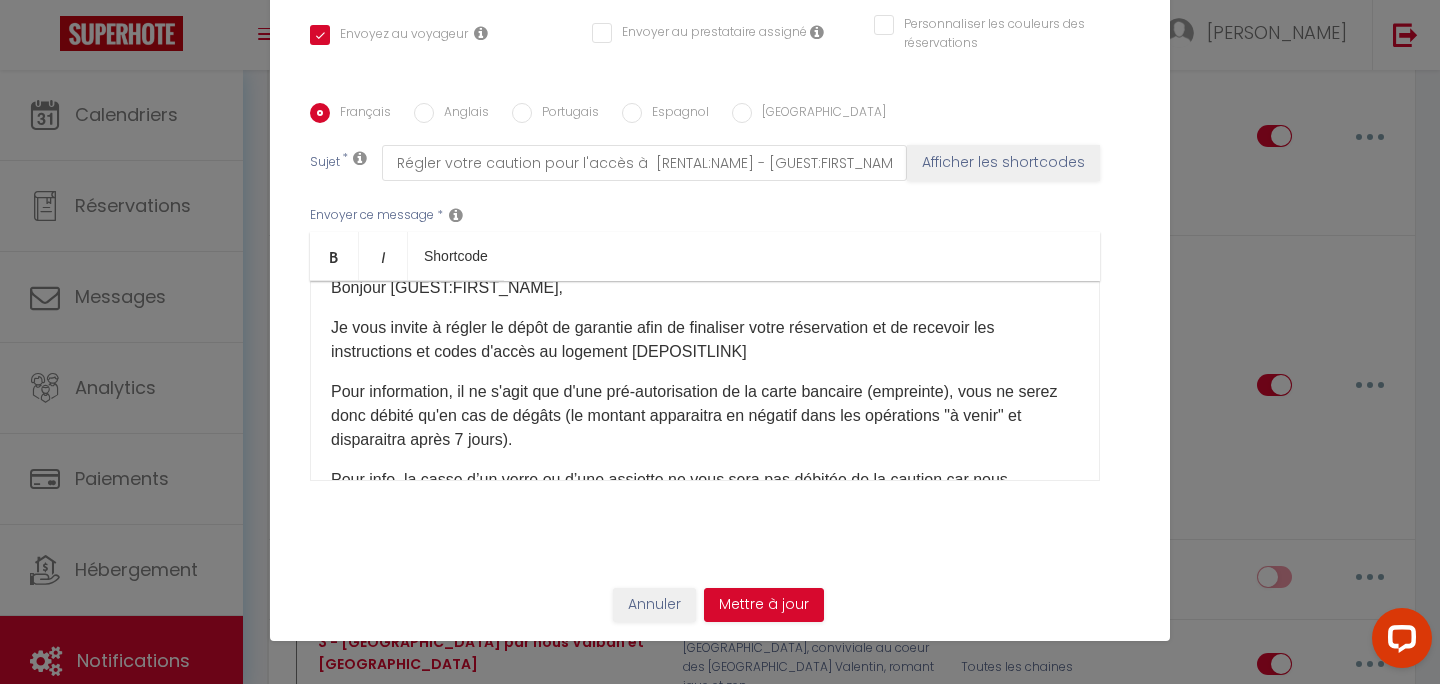 scroll, scrollTop: 0, scrollLeft: 0, axis: both 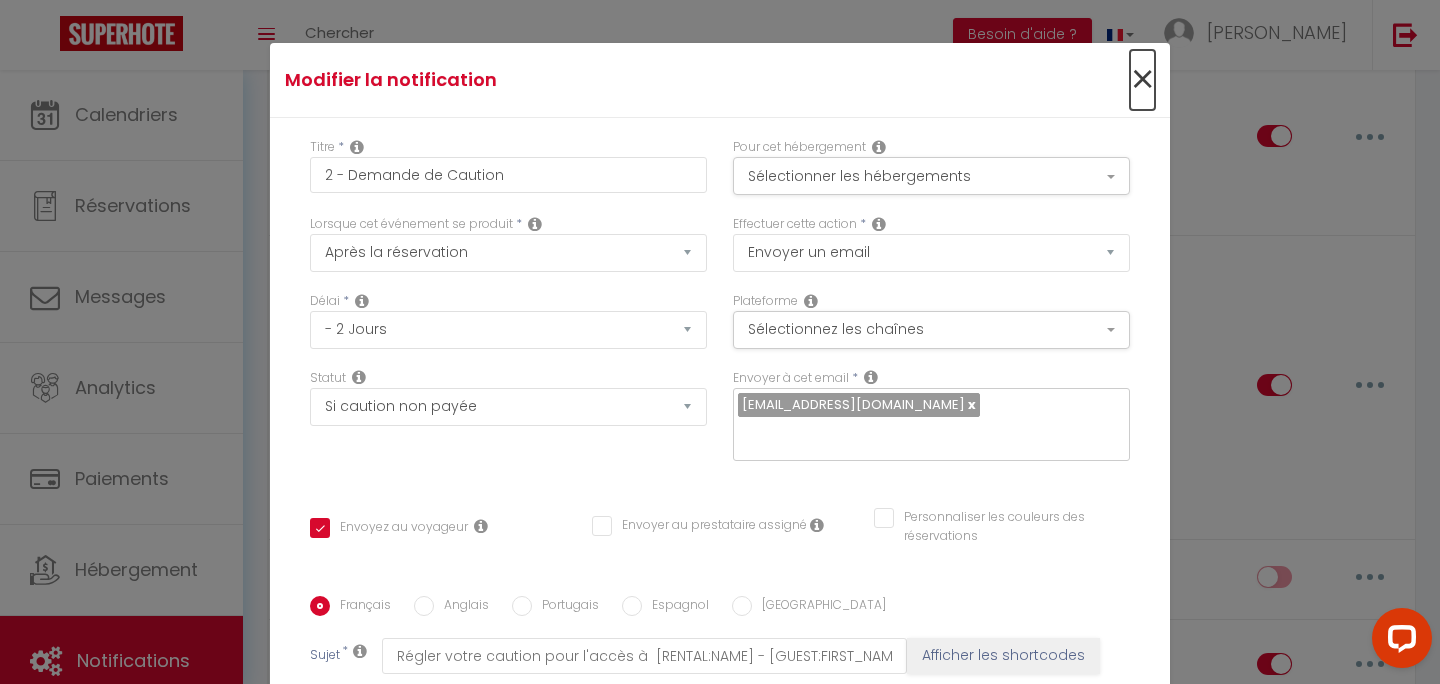 click on "×" at bounding box center [1142, 80] 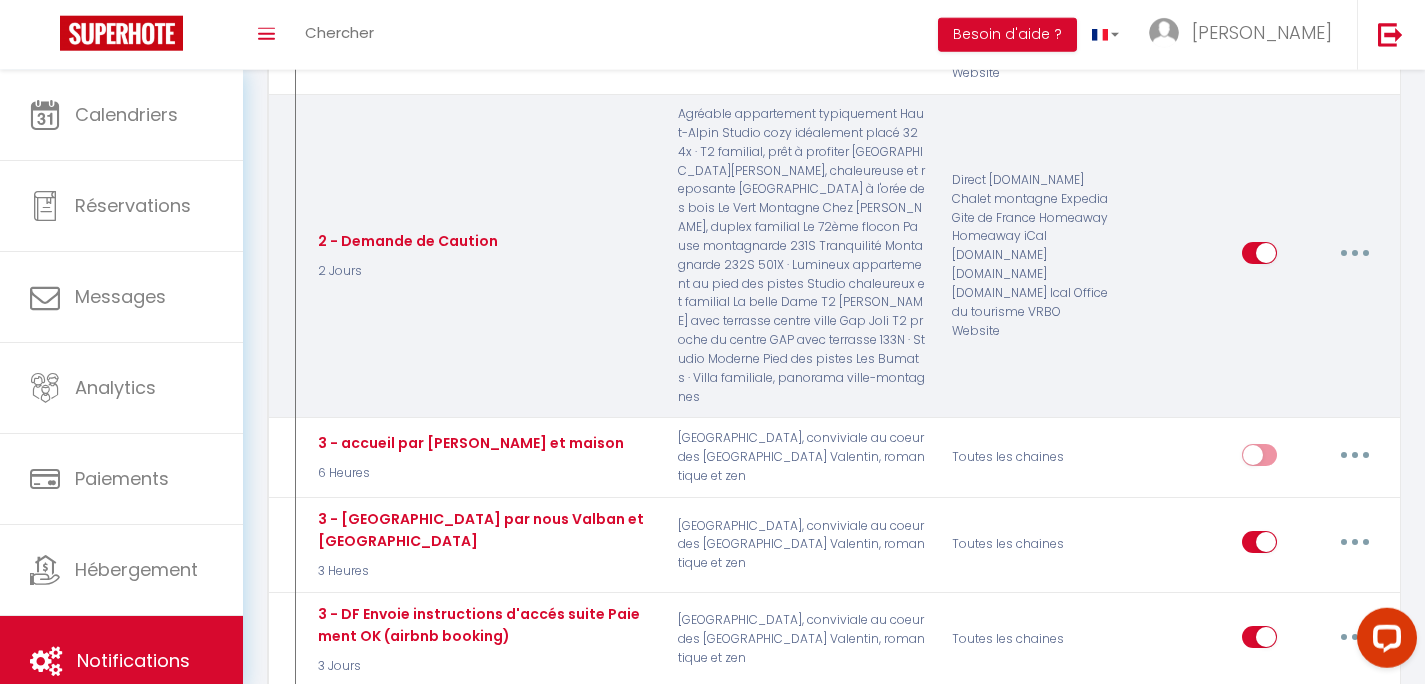 scroll, scrollTop: 1664, scrollLeft: 0, axis: vertical 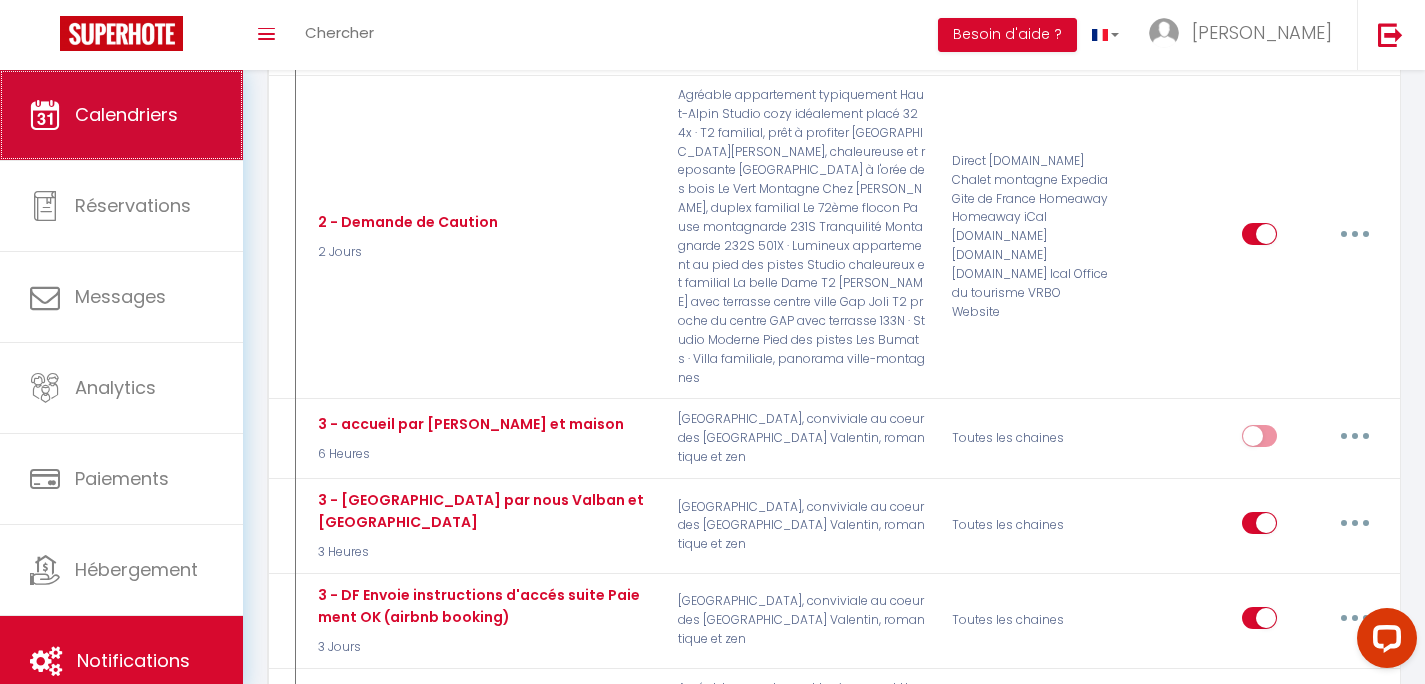 click on "Calendriers" at bounding box center [126, 114] 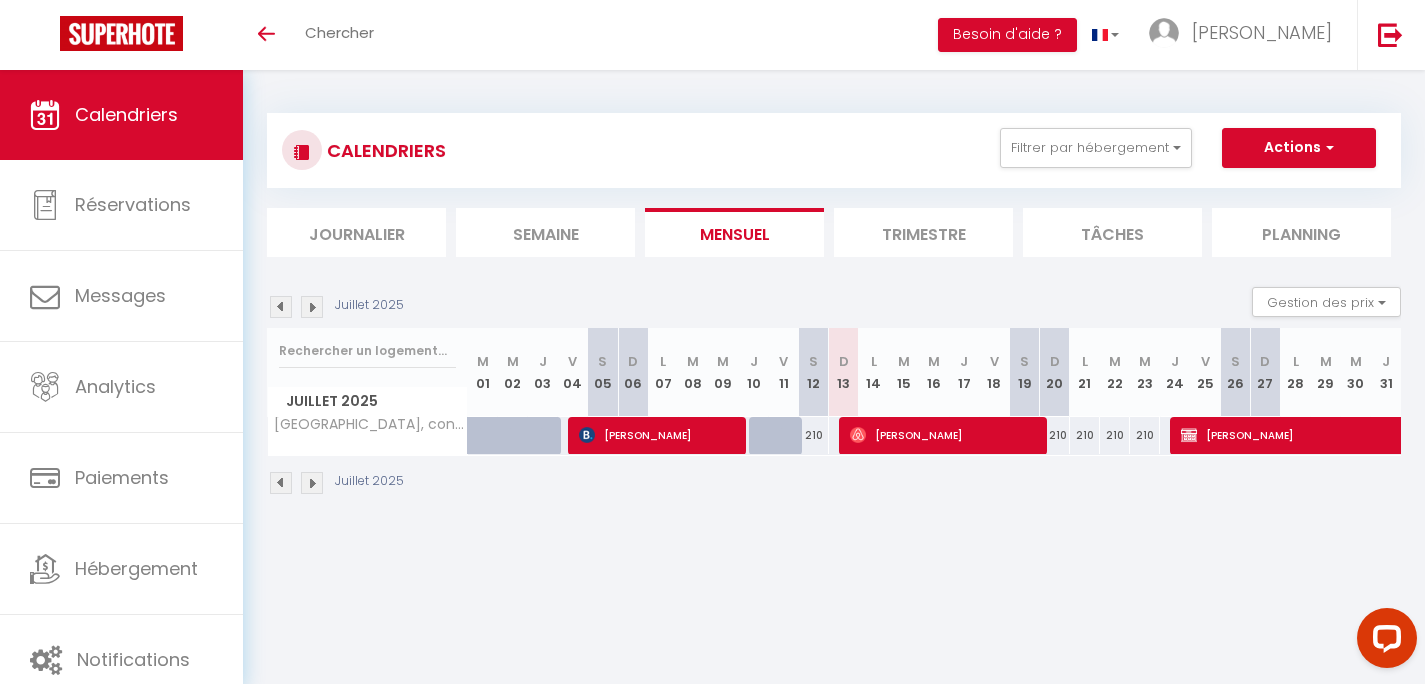 scroll, scrollTop: 0, scrollLeft: 0, axis: both 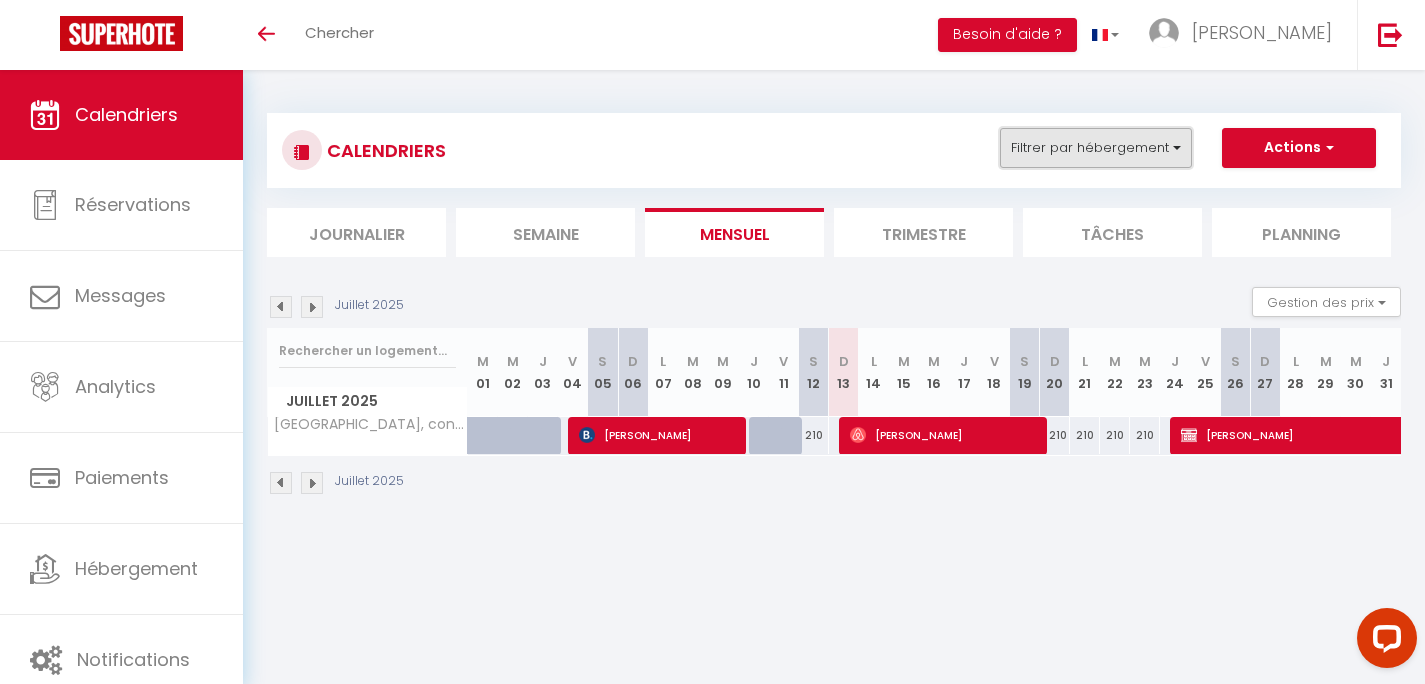 click on "Filtrer par hébergement" at bounding box center [1096, 148] 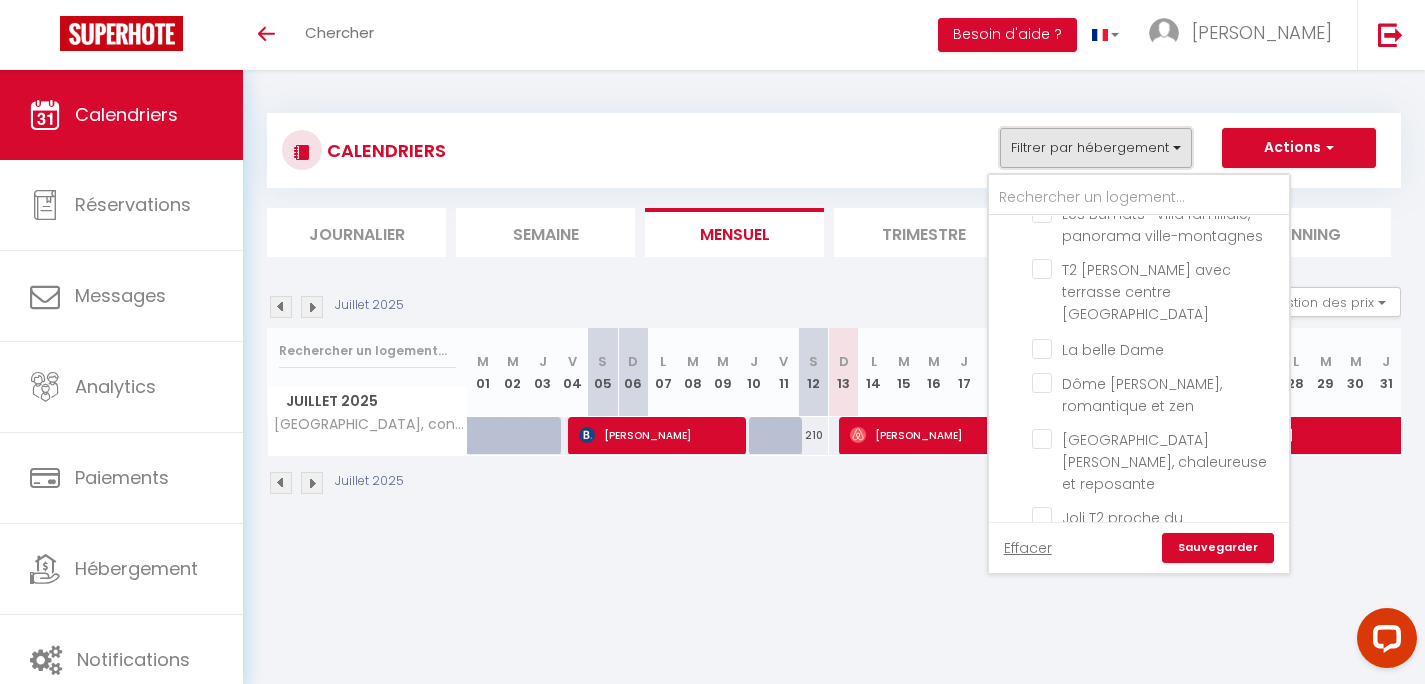 scroll, scrollTop: 694, scrollLeft: 0, axis: vertical 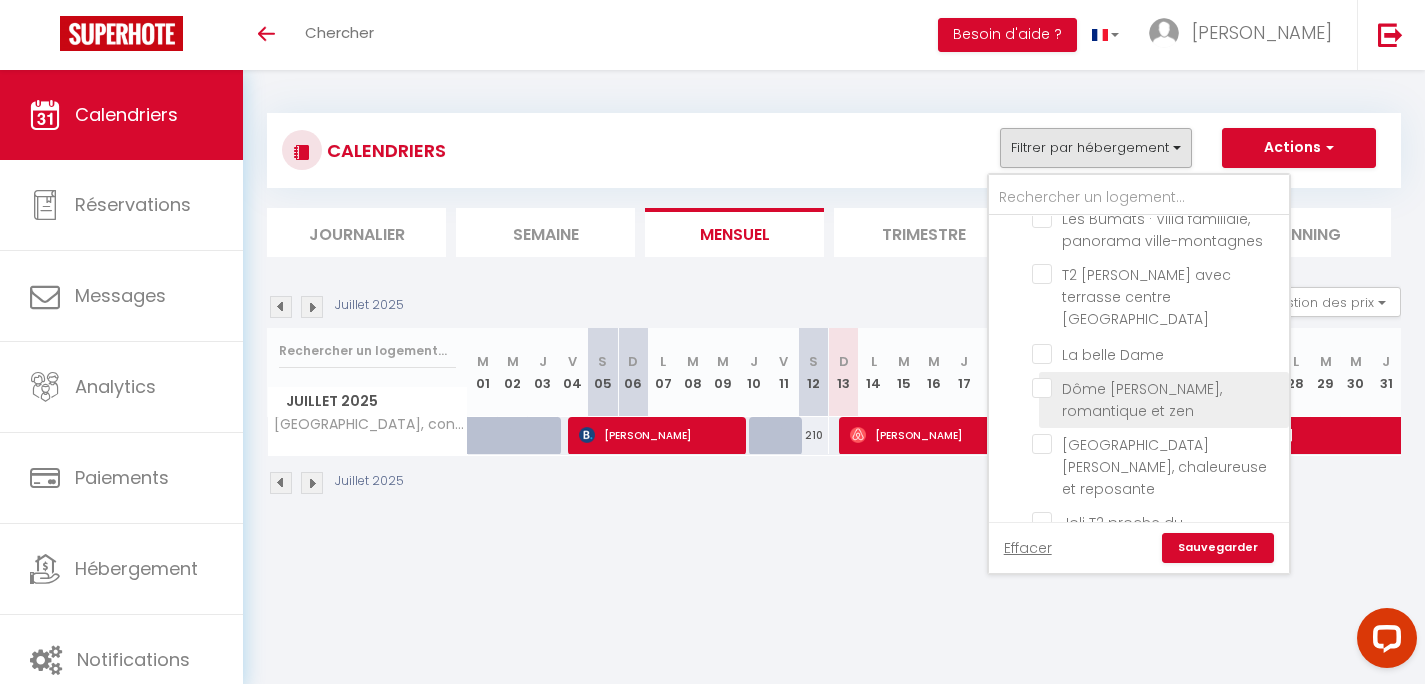 click on "Dôme [PERSON_NAME], romantique et zen" at bounding box center [1157, 388] 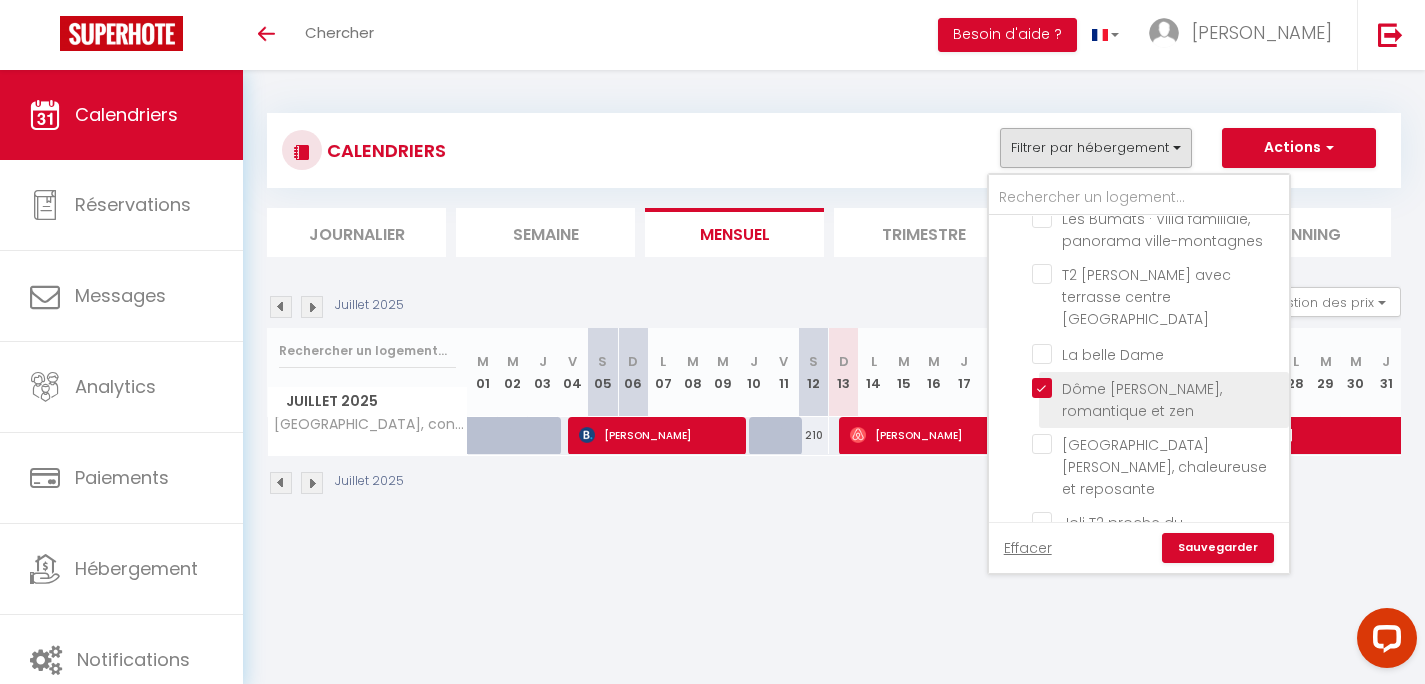 checkbox on "false" 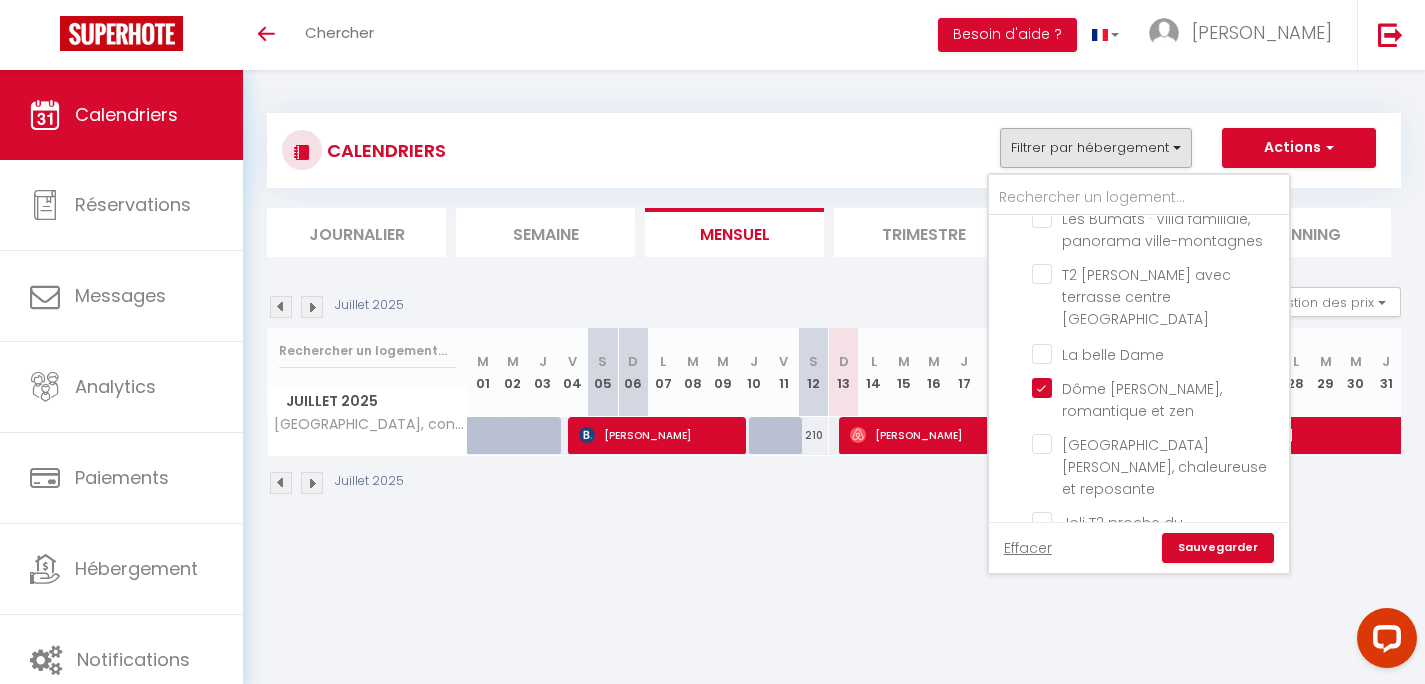click on "Sauvegarder" at bounding box center [1218, 548] 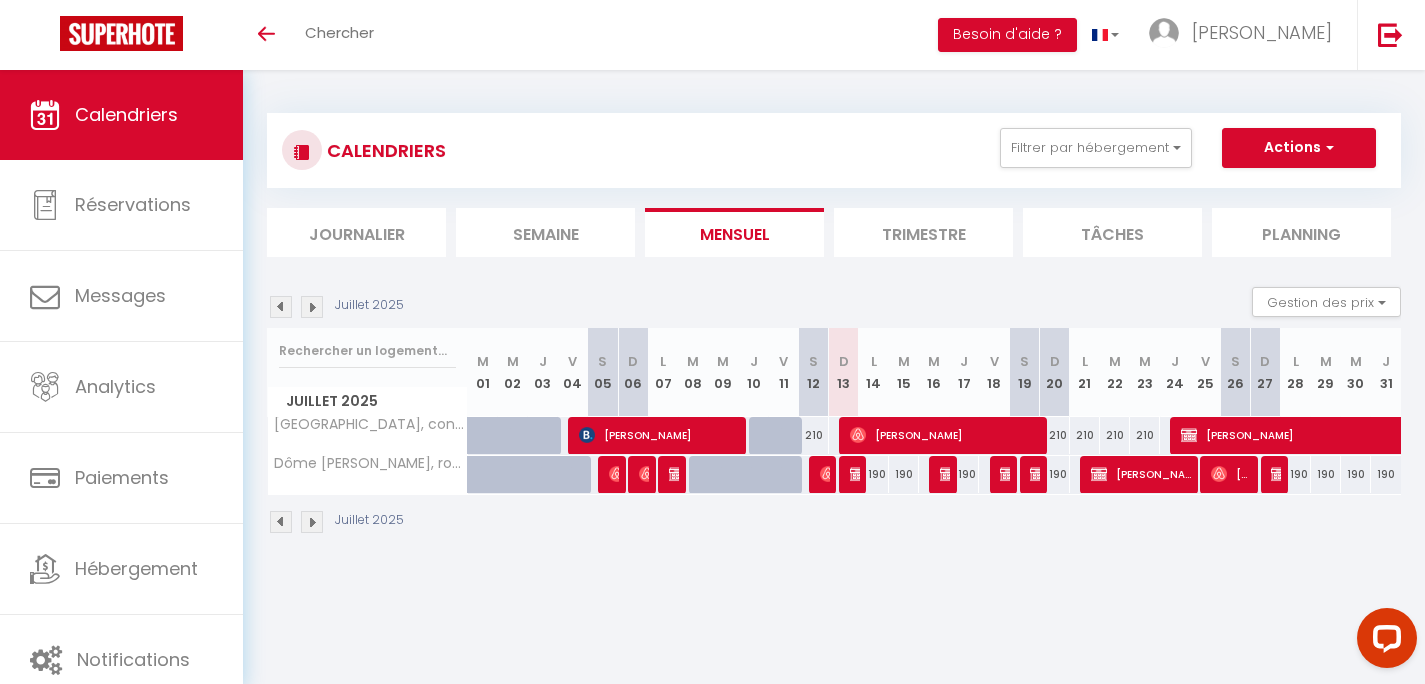 click at bounding box center (858, 474) 